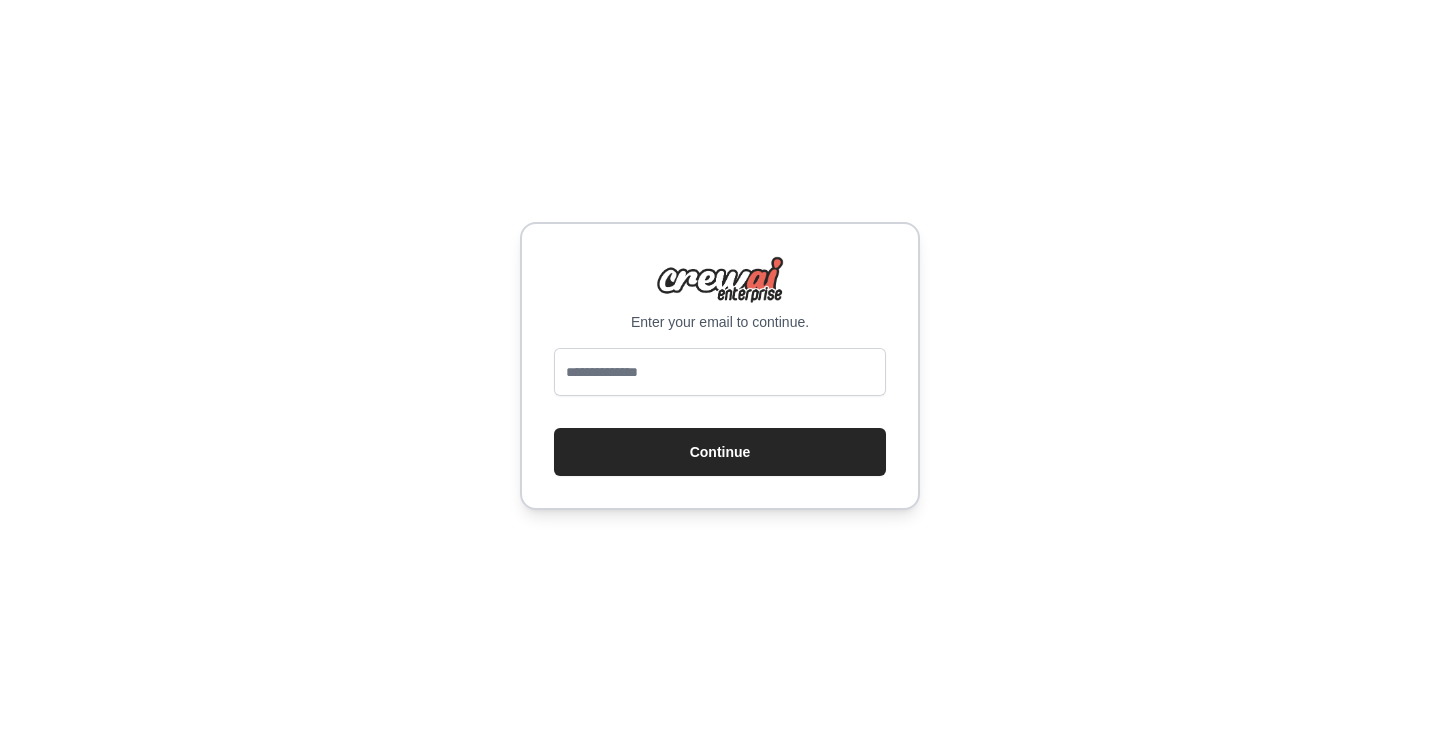scroll, scrollTop: 0, scrollLeft: 0, axis: both 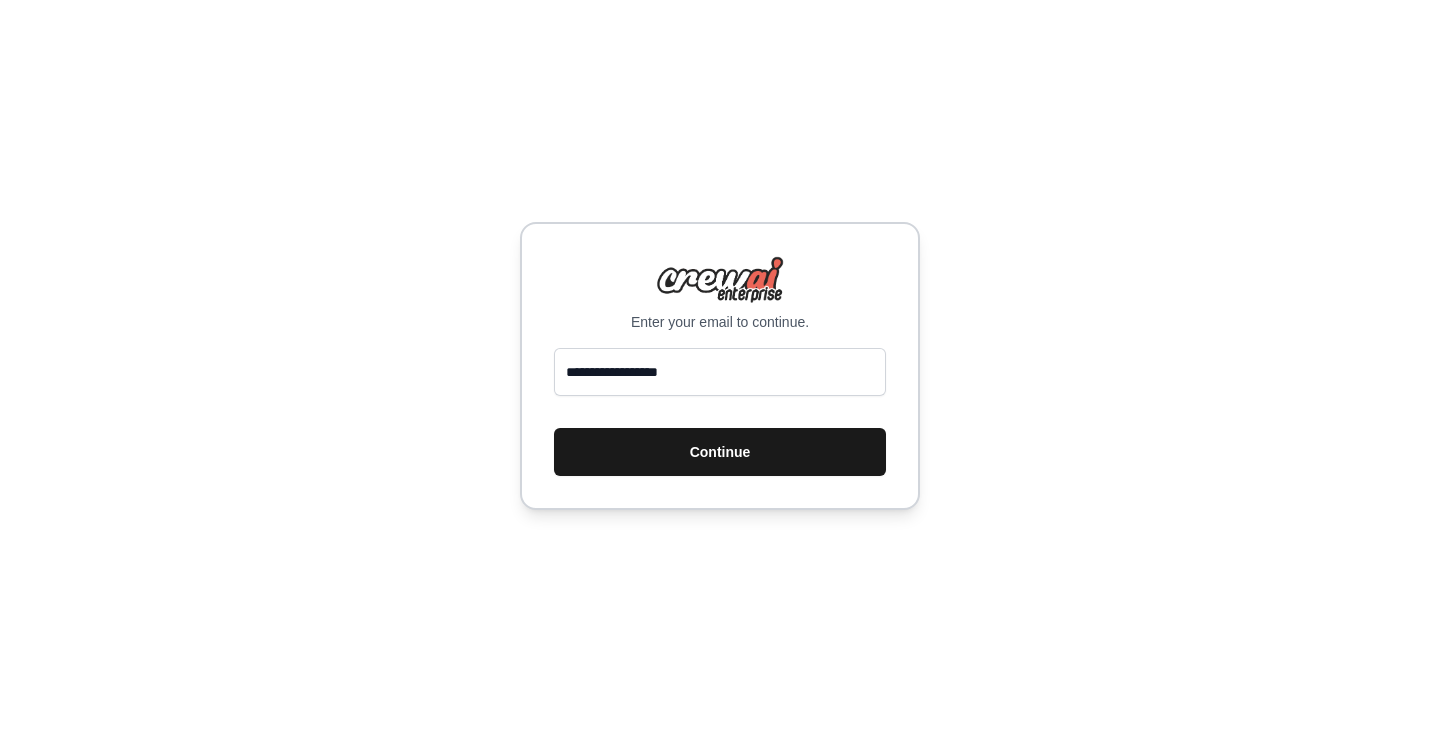 drag, startPoint x: 0, startPoint y: 0, endPoint x: 674, endPoint y: 475, distance: 824.5611 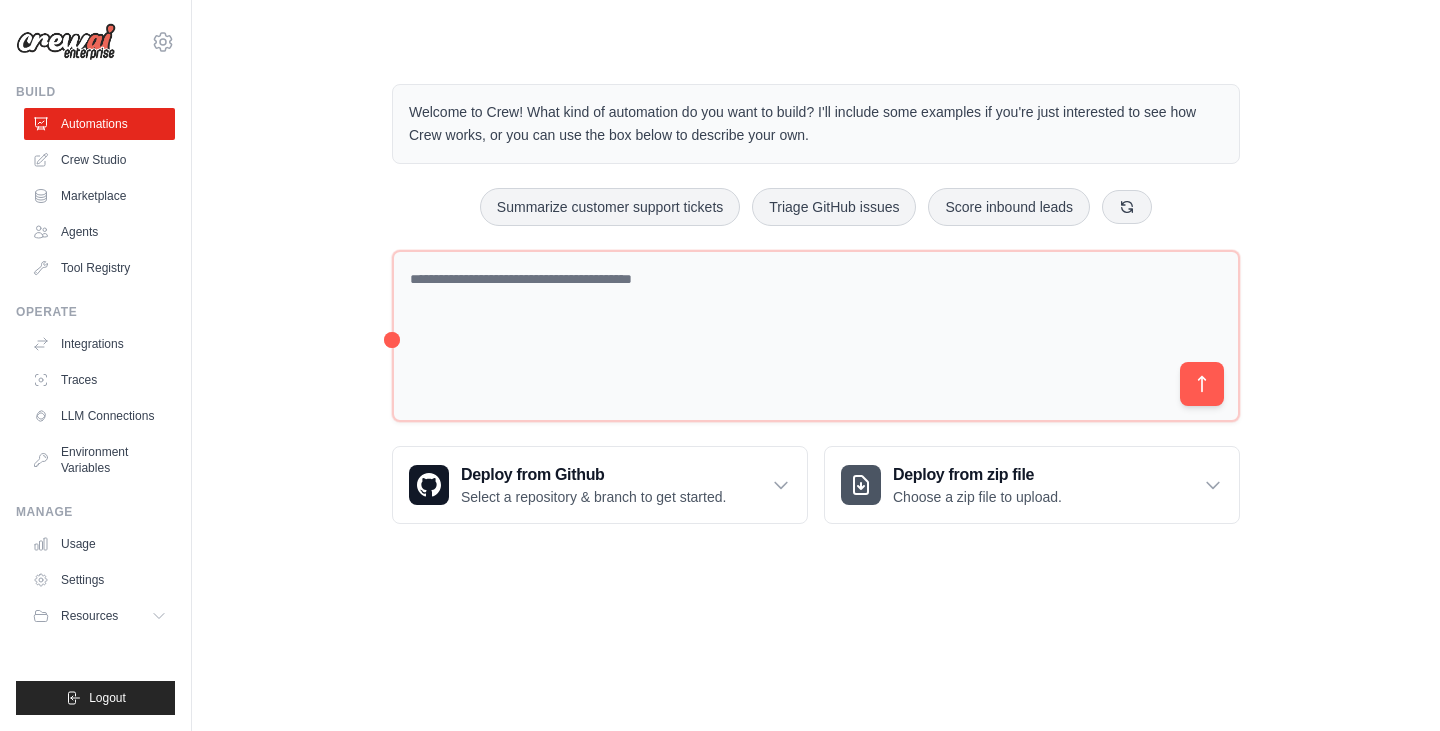 scroll, scrollTop: 0, scrollLeft: 0, axis: both 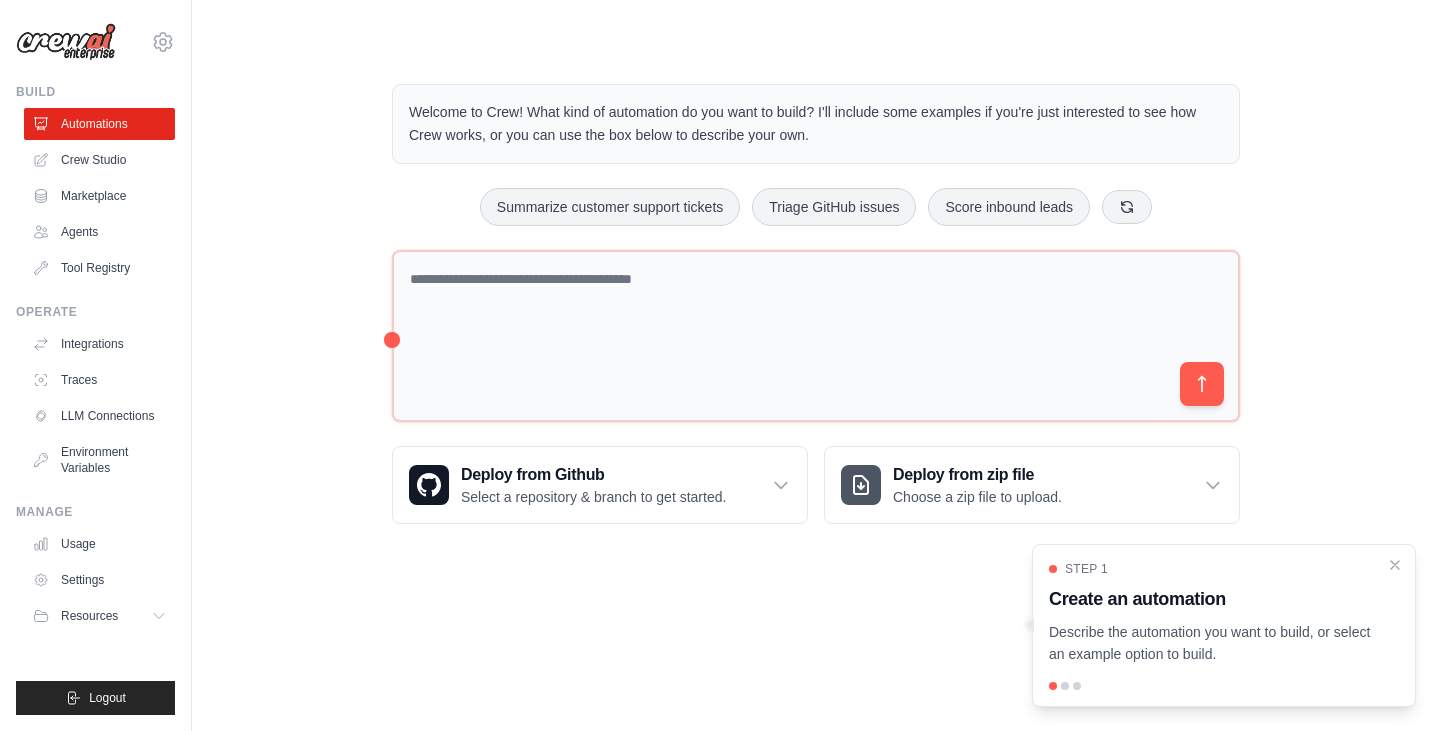 click on "Welcome to Crew! What kind of automation do you want to build?
I'll include some examples if you're just interested to see how
Crew works, or you can use the box below to describe your own.
Summarize customer support tickets
Triage GitHub issues
Score inbound leads
Deploy from Github
Select a repository & branch to get started." at bounding box center (816, 304) 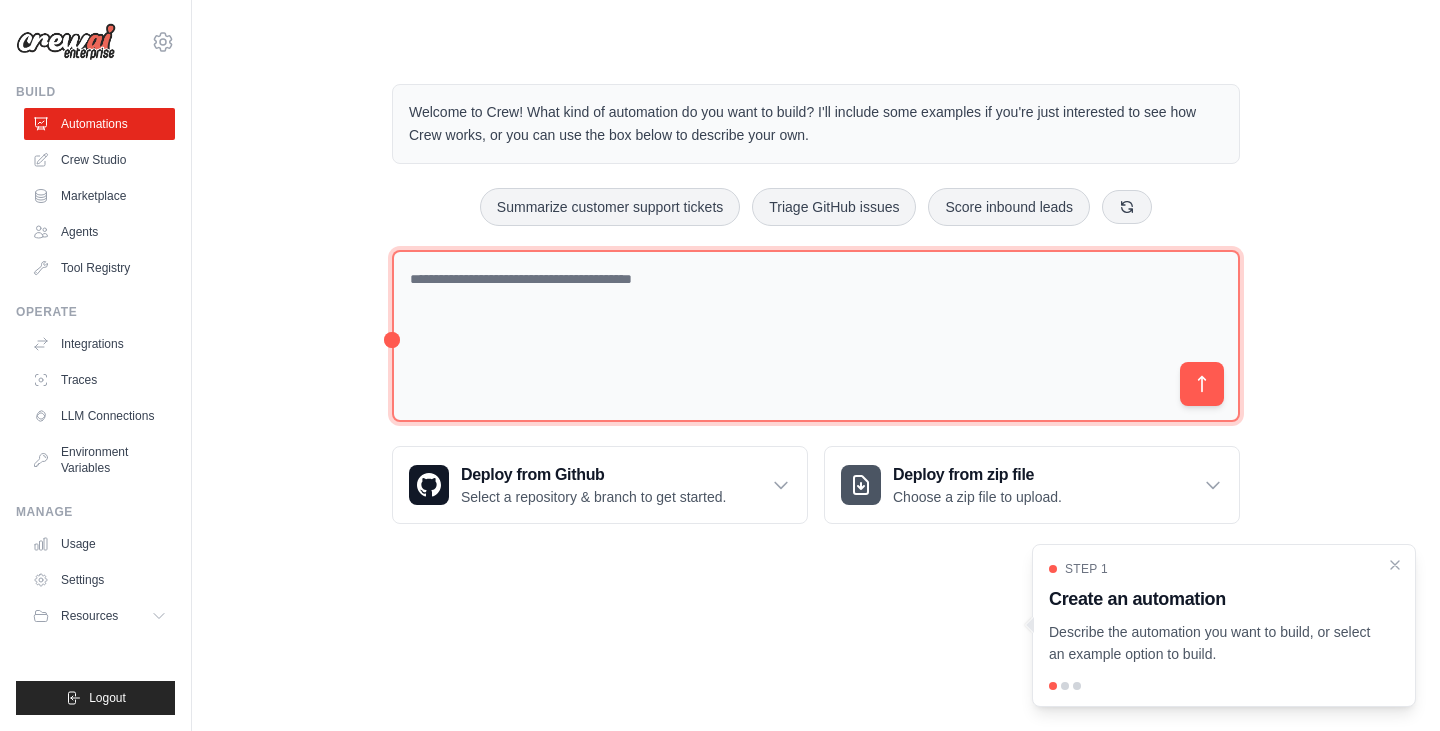 click at bounding box center (816, 336) 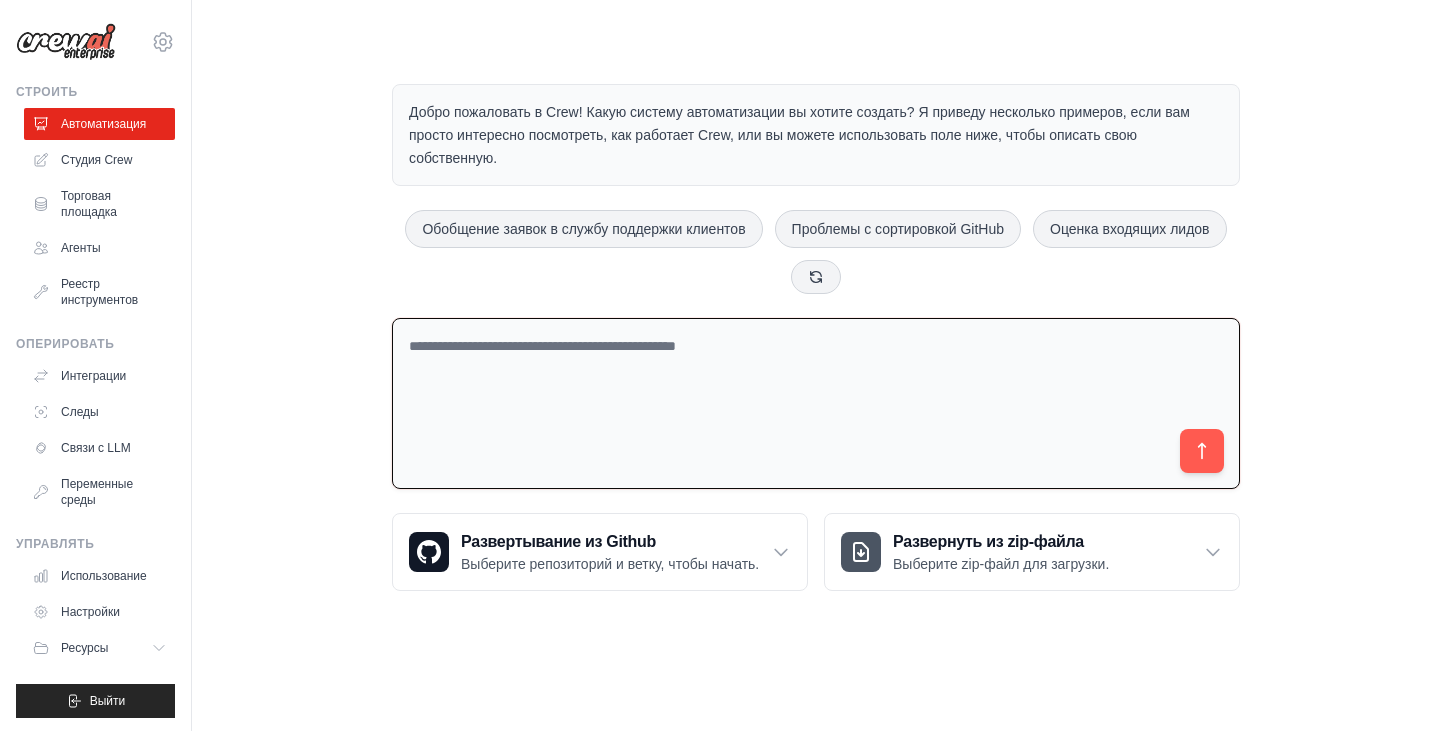click at bounding box center (816, 403) 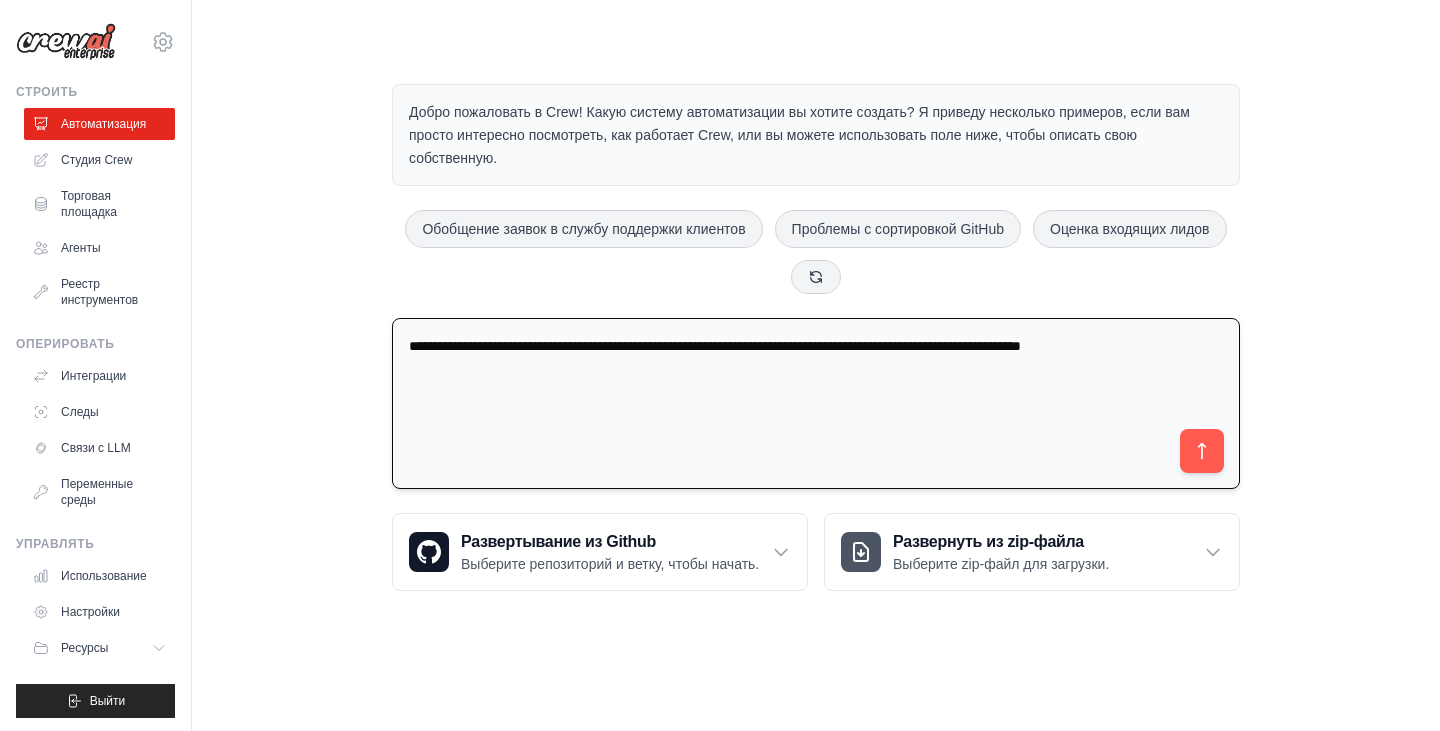 click on "**********" at bounding box center (816, 403) 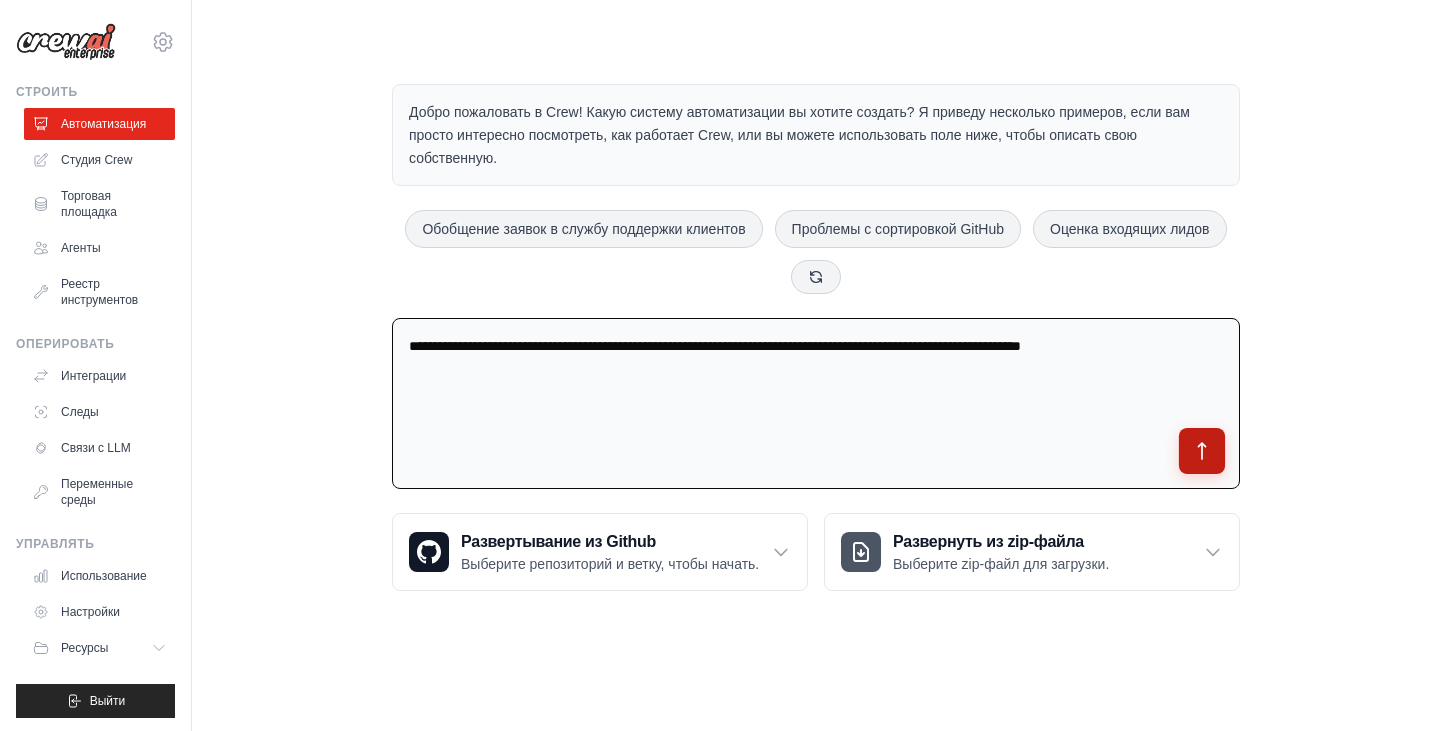 type on "**********" 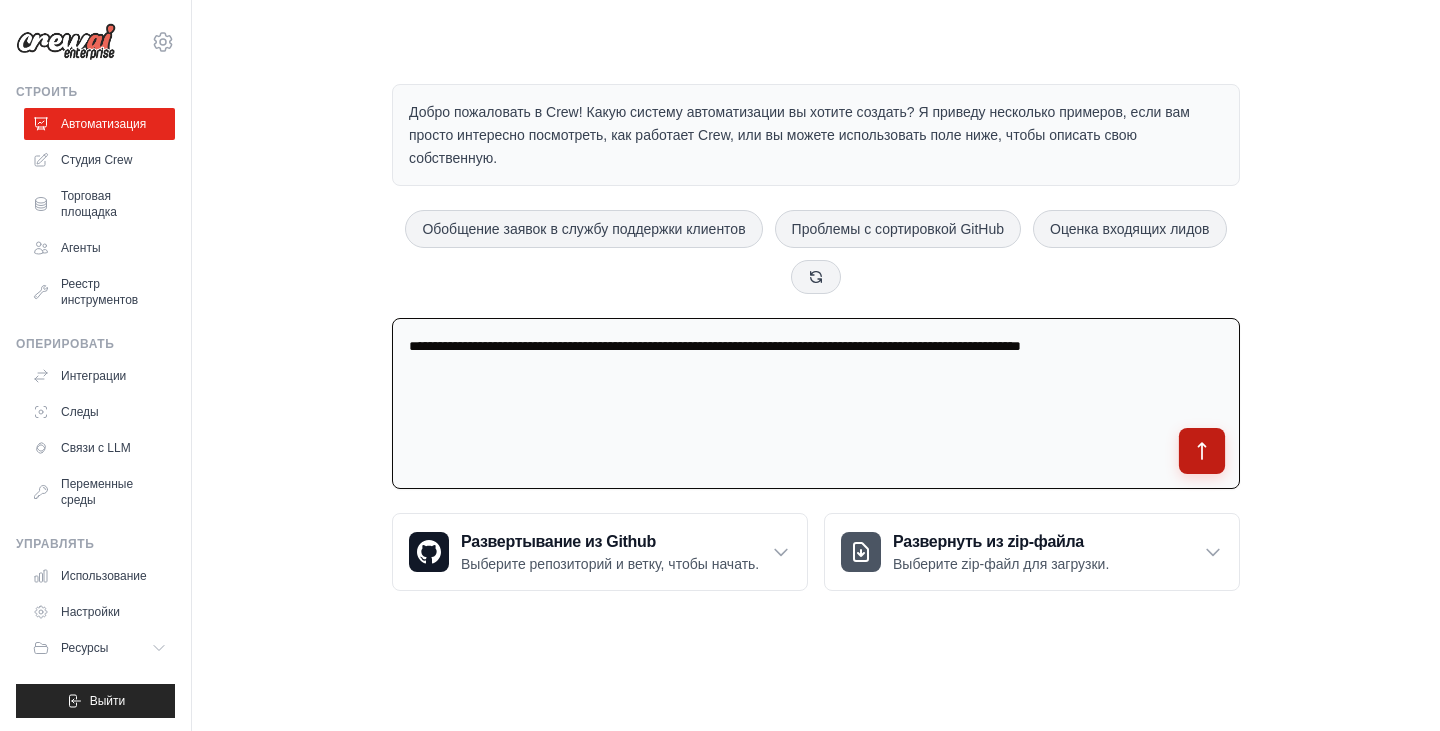click 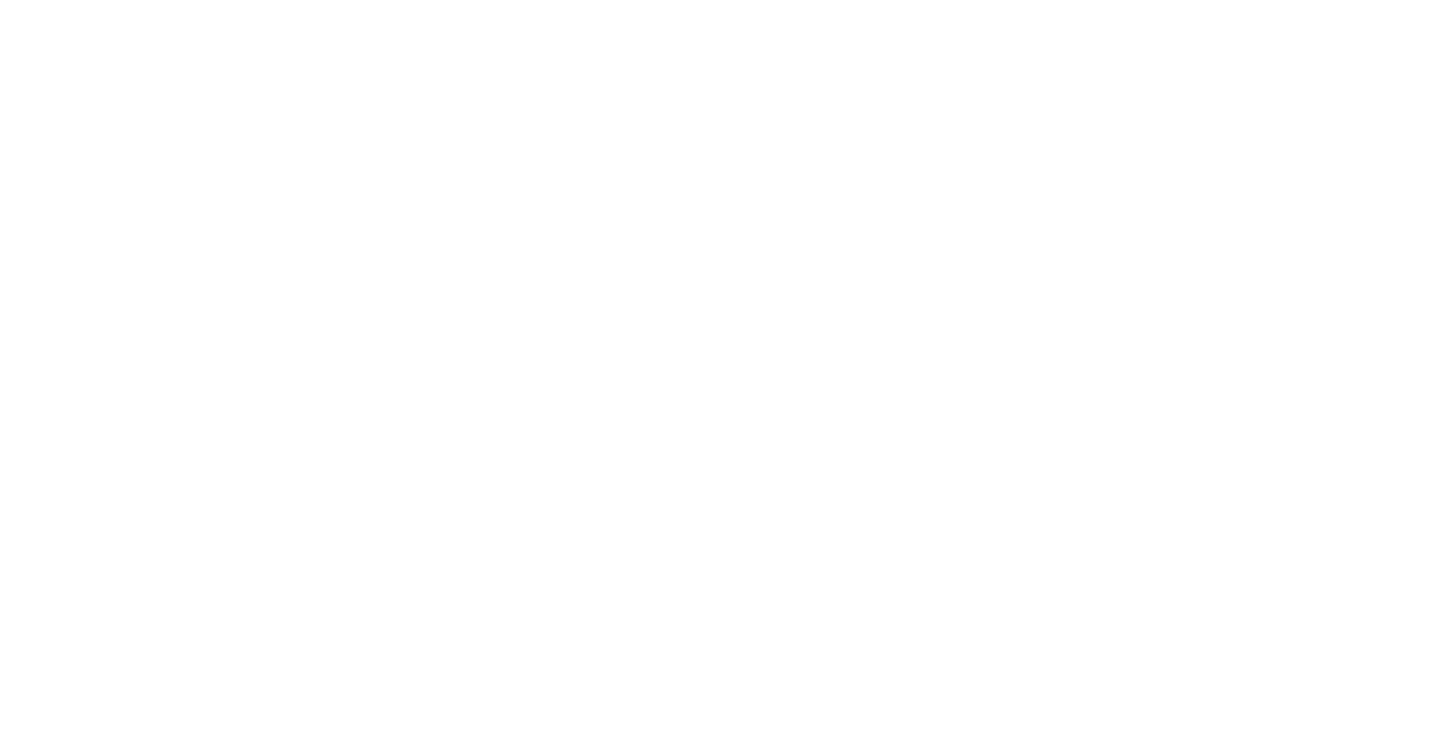 scroll, scrollTop: 0, scrollLeft: 0, axis: both 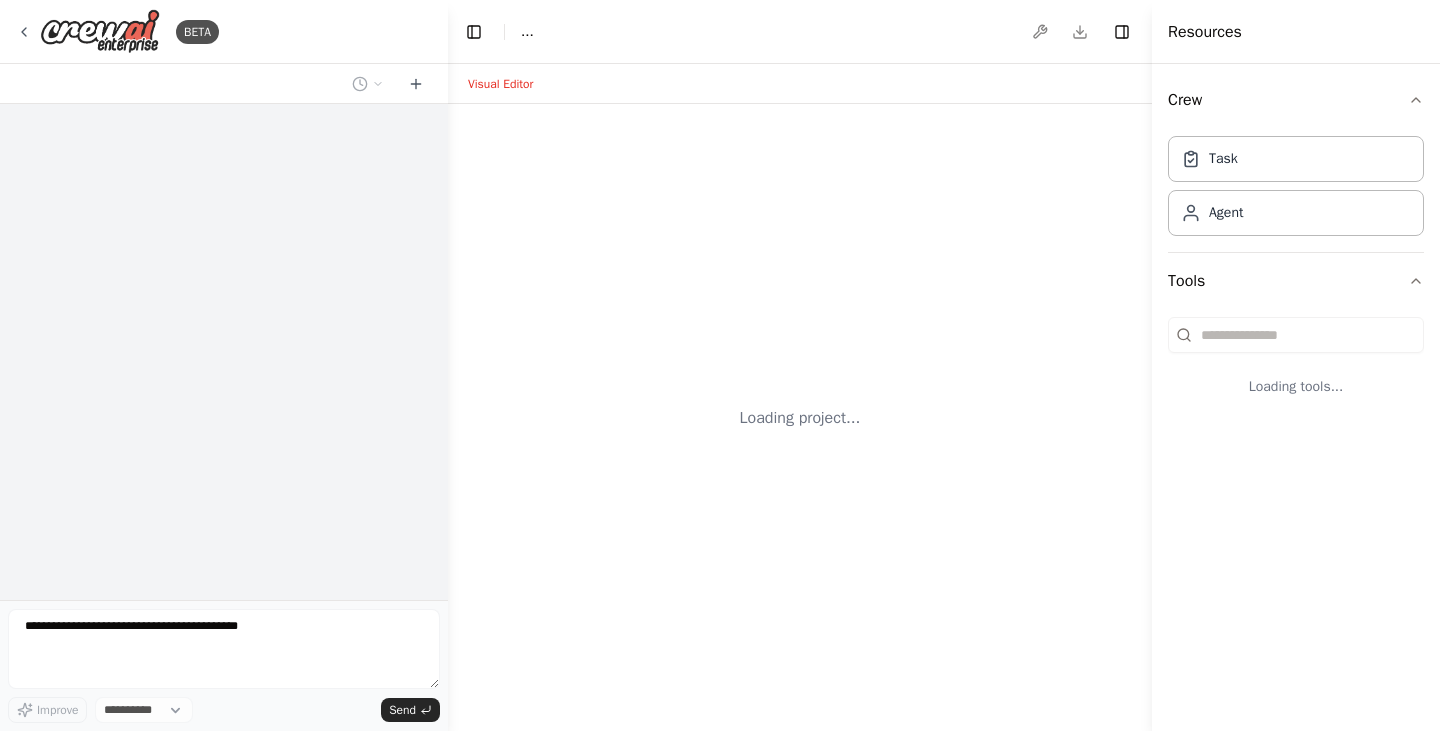 select on "****" 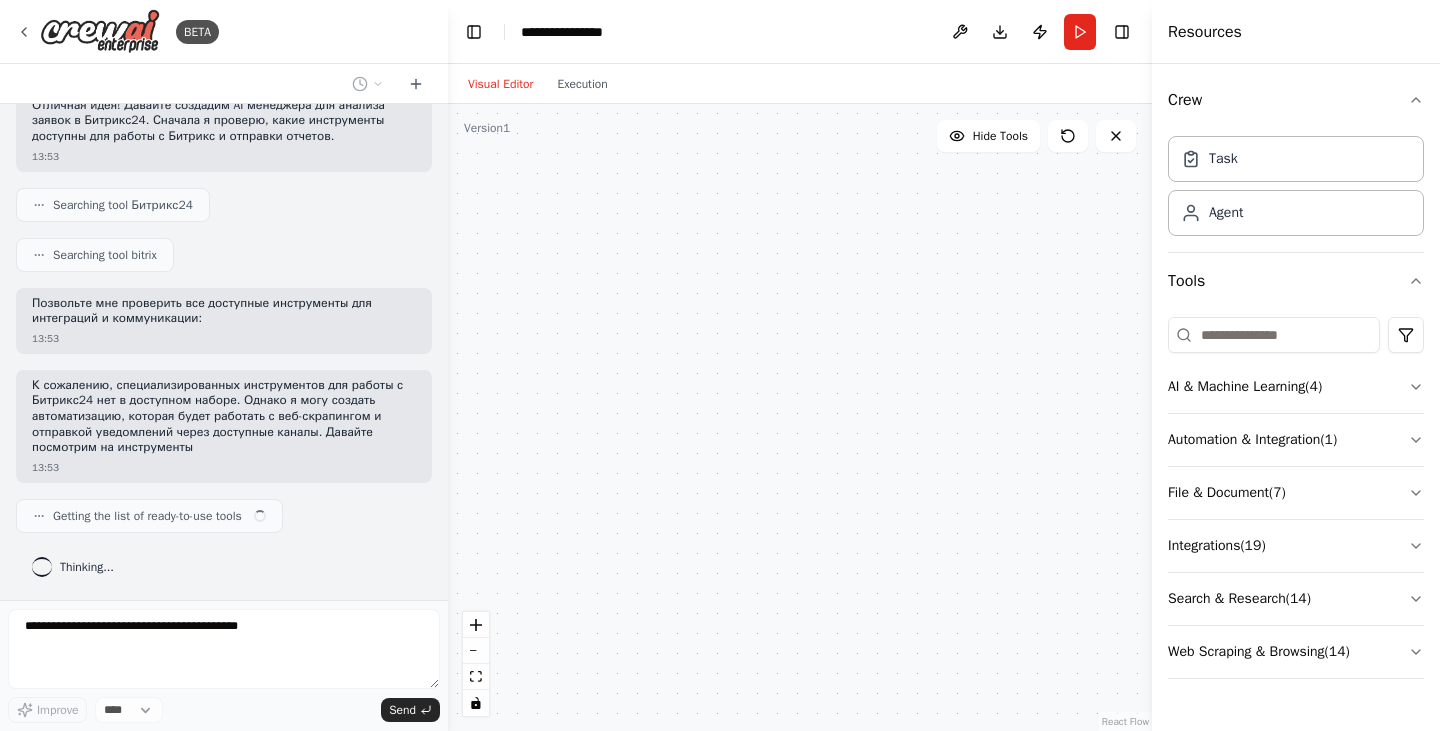scroll, scrollTop: 180, scrollLeft: 0, axis: vertical 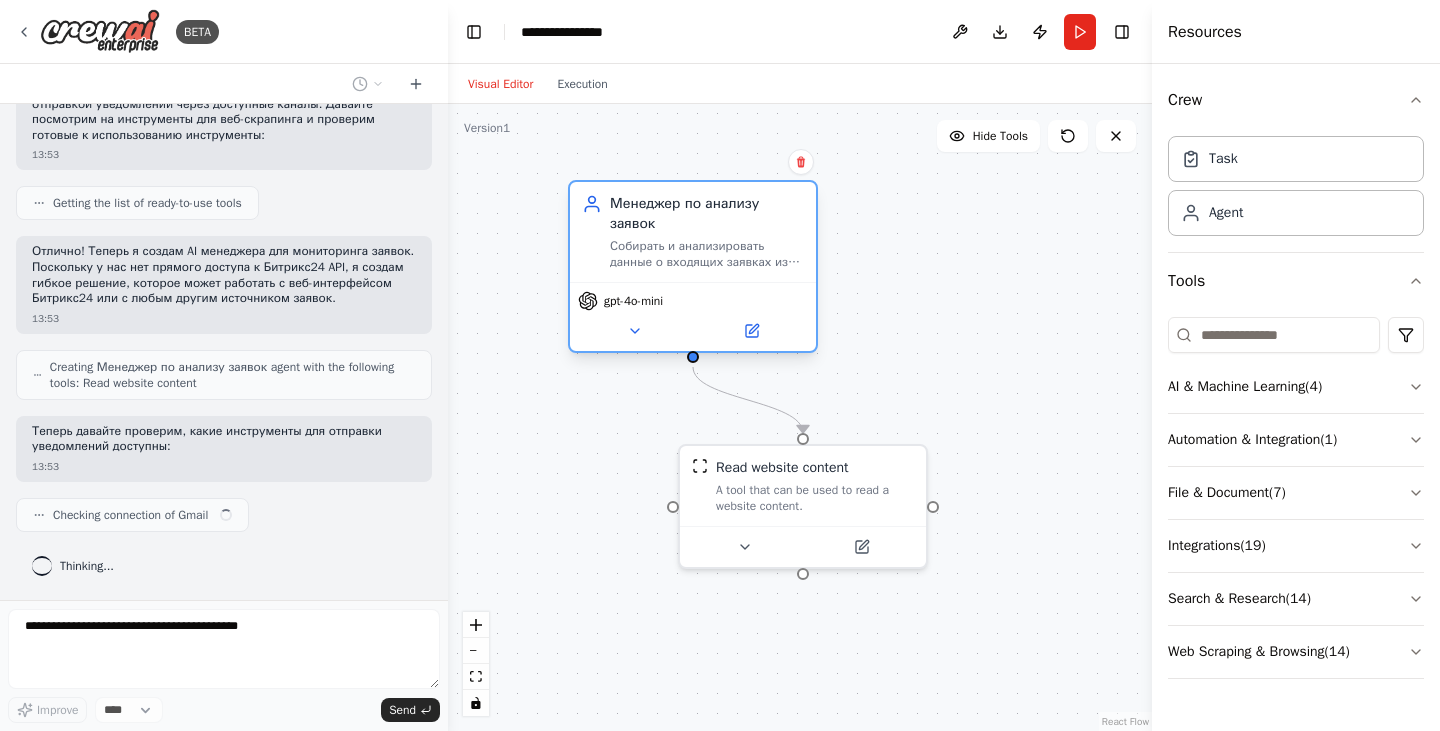 drag, startPoint x: 682, startPoint y: 282, endPoint x: 695, endPoint y: 265, distance: 21.400934 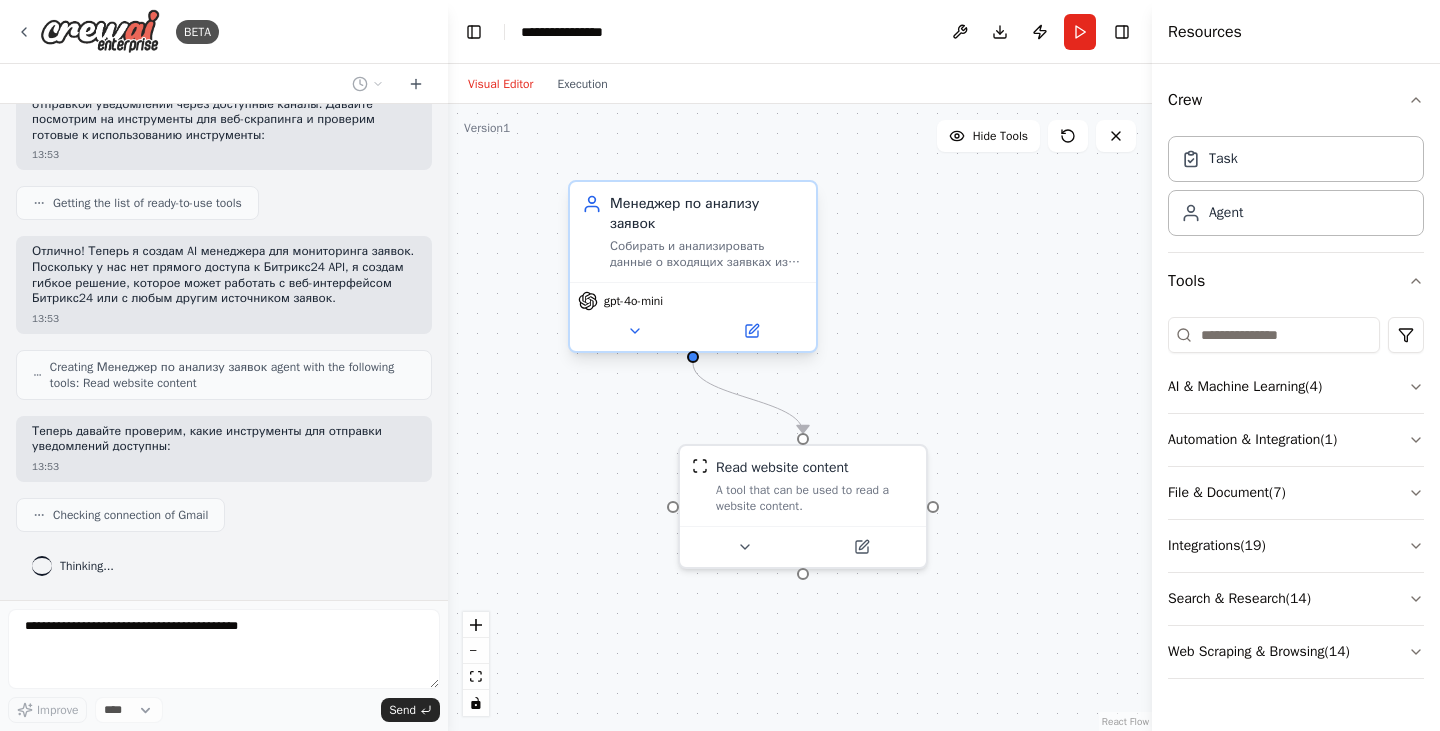 click on "Менеджер по анализу заявок" at bounding box center [707, 214] 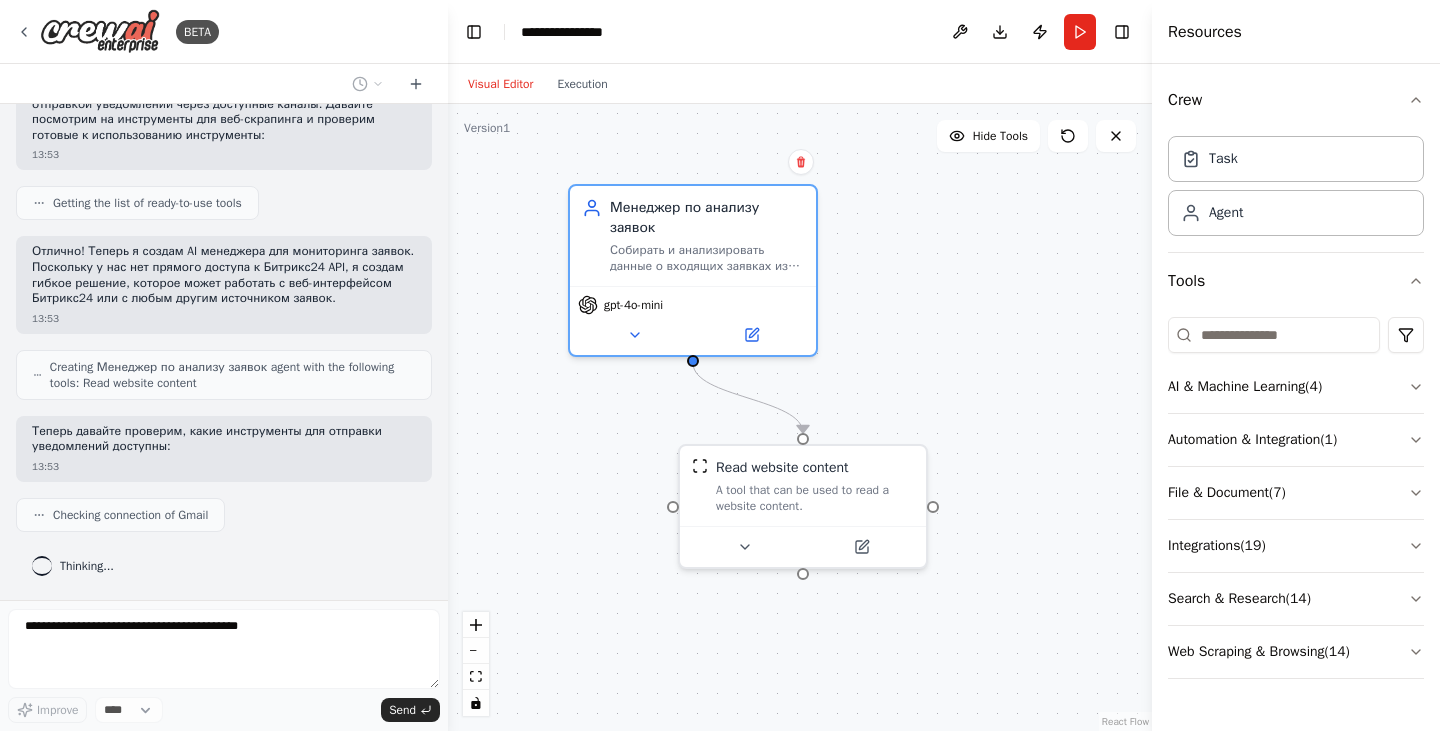 click on "Менеджер по анализу заявок gpt-4o-mini" at bounding box center (800, 417) 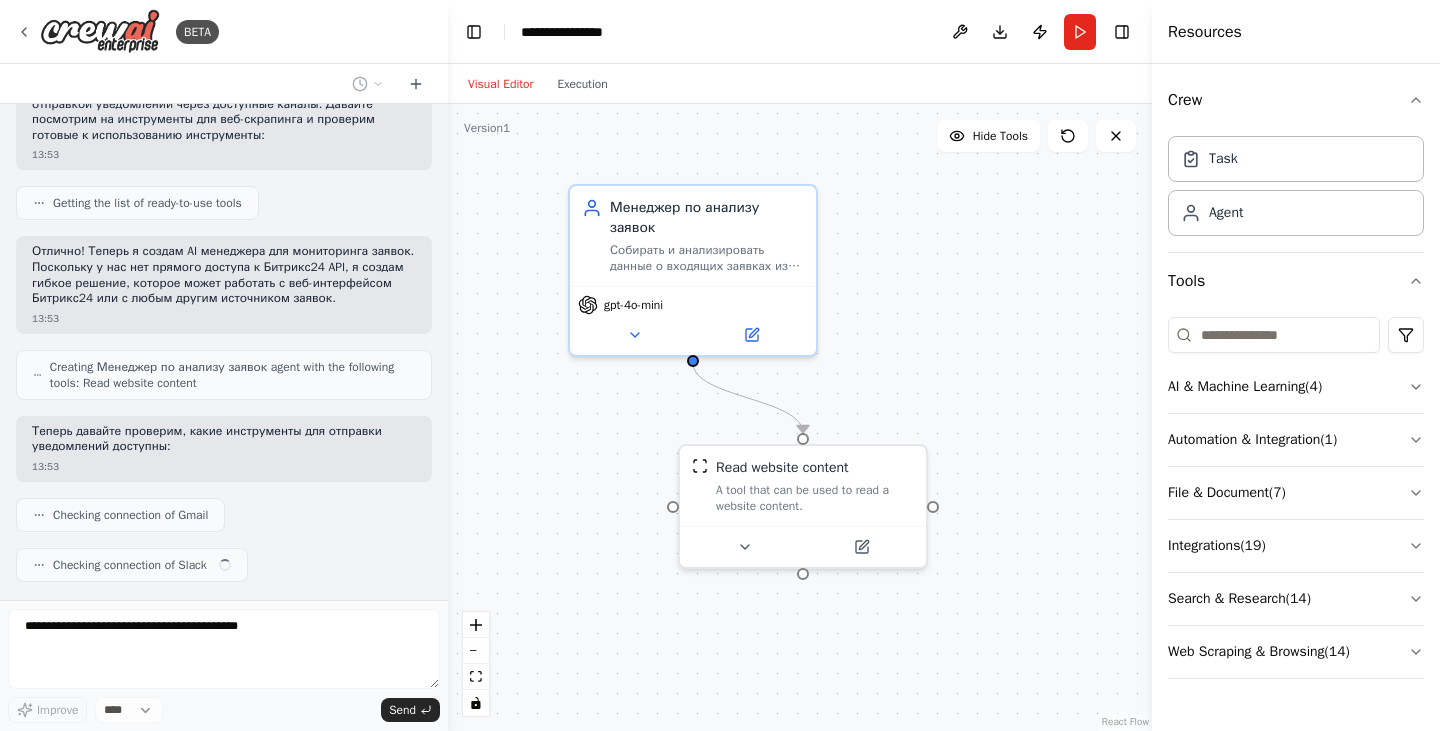 scroll, scrollTop: 542, scrollLeft: 0, axis: vertical 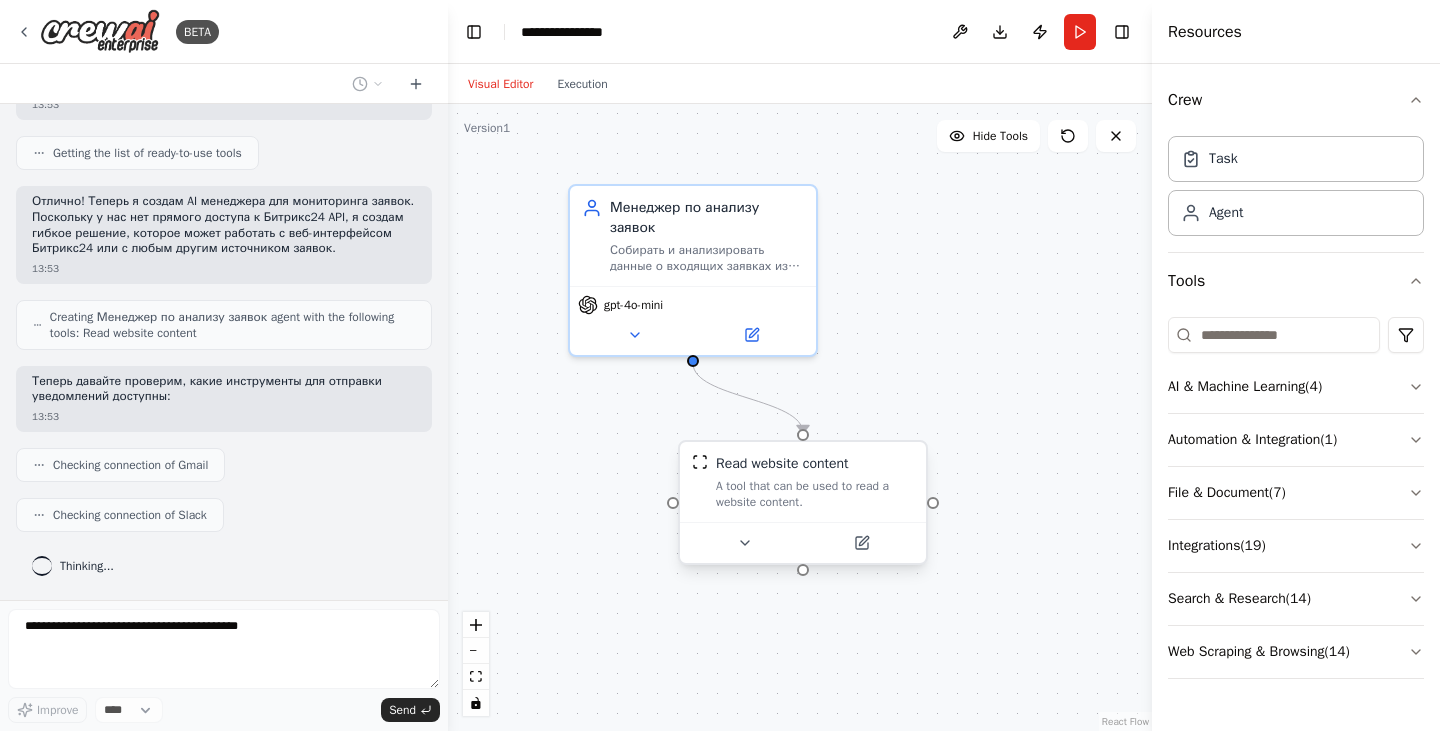 click on "A tool that can be used to read a website content." at bounding box center [815, 494] 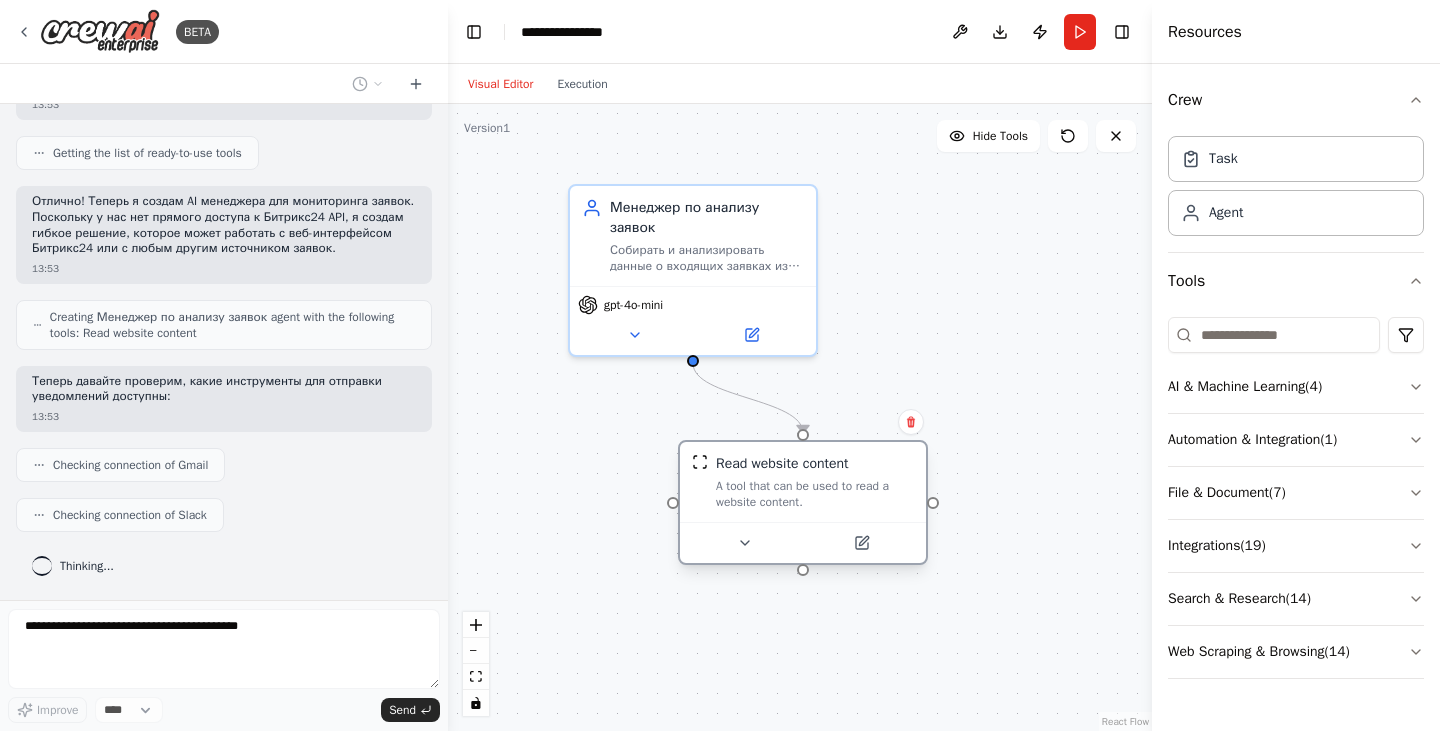 click on "A tool that can be used to read a website content." at bounding box center [815, 494] 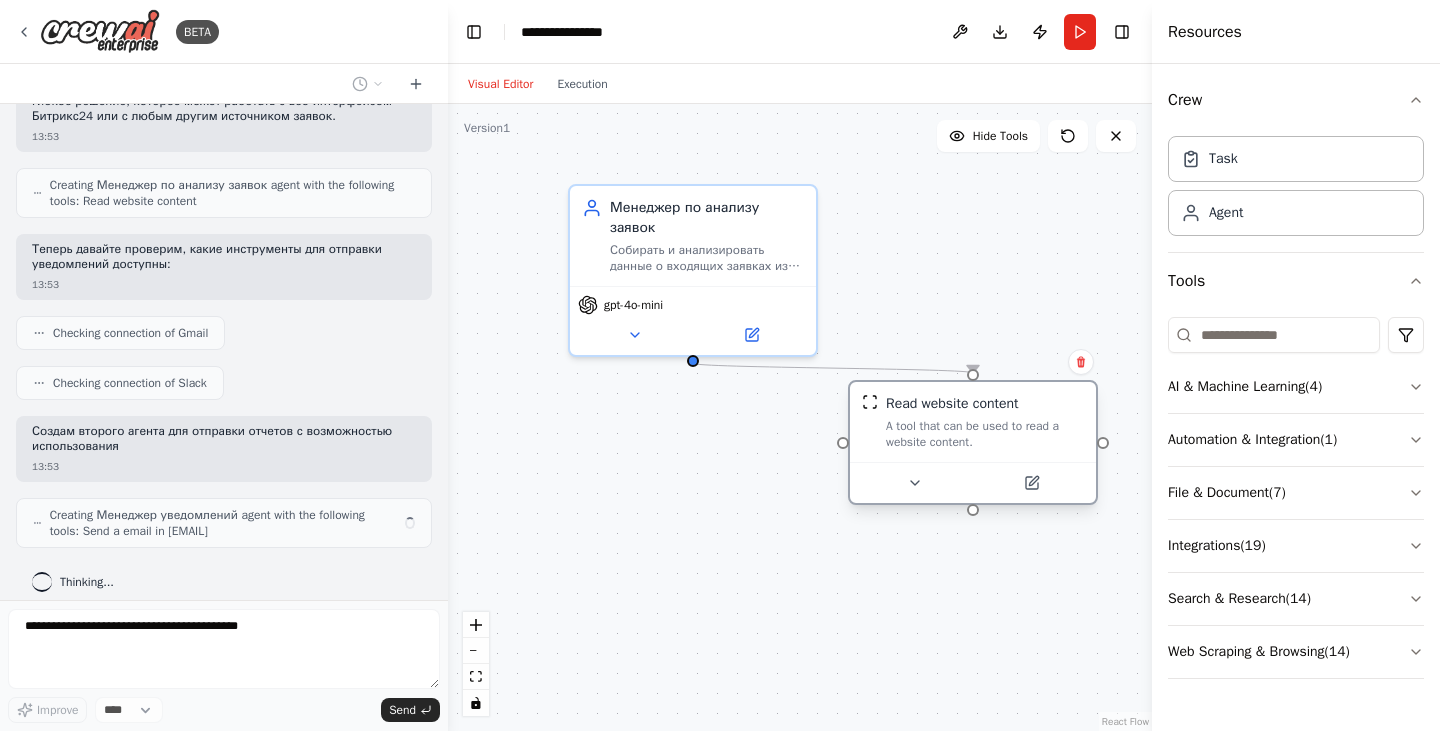 scroll, scrollTop: 690, scrollLeft: 0, axis: vertical 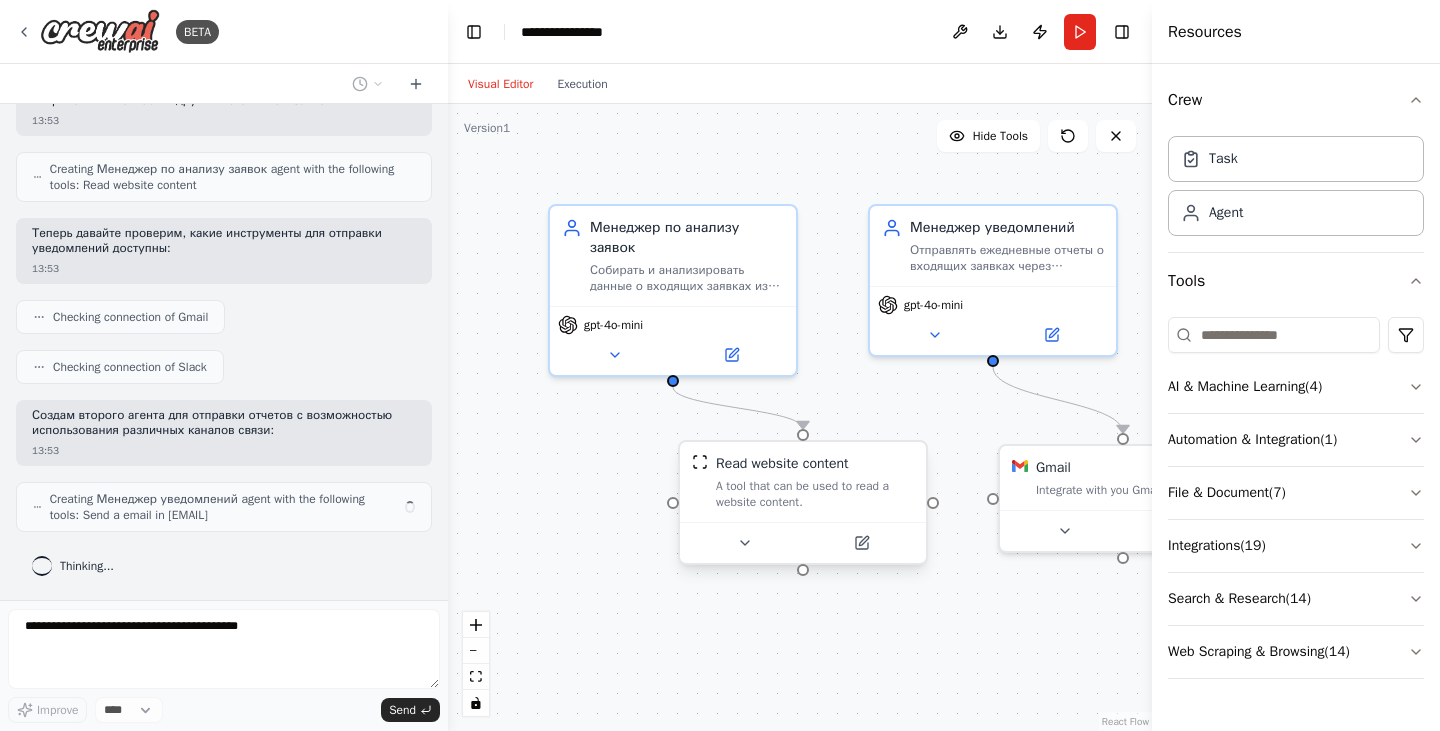 drag, startPoint x: 749, startPoint y: 520, endPoint x: 887, endPoint y: 463, distance: 149.30841 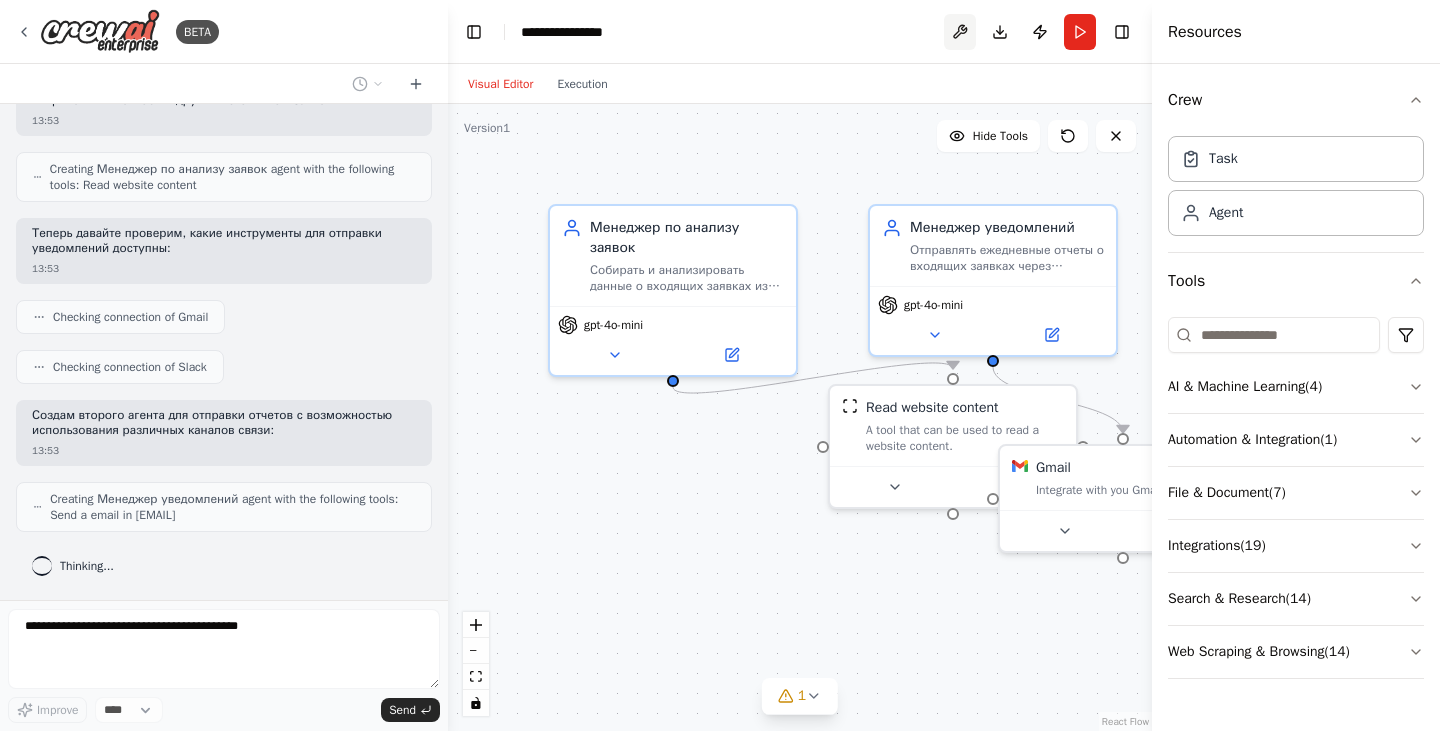click at bounding box center (960, 32) 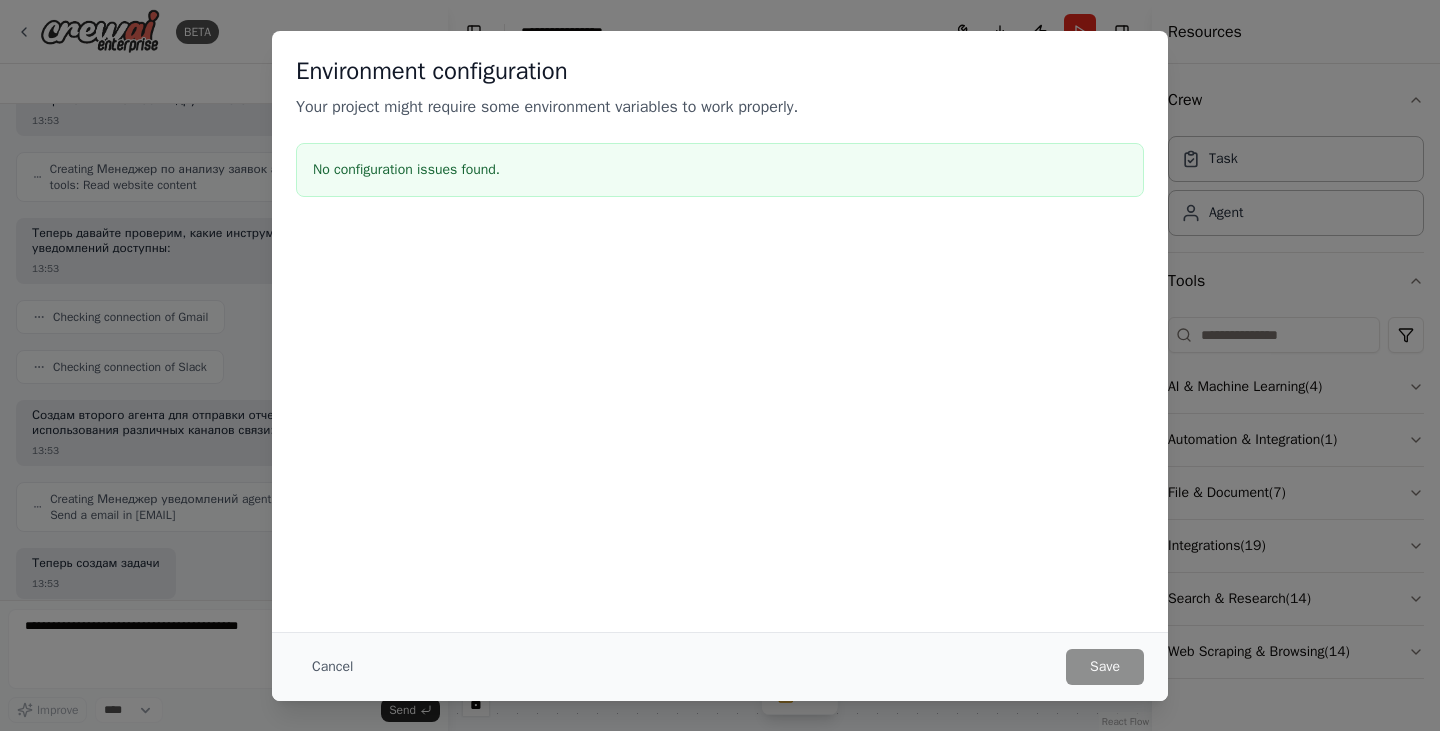 scroll, scrollTop: 806, scrollLeft: 0, axis: vertical 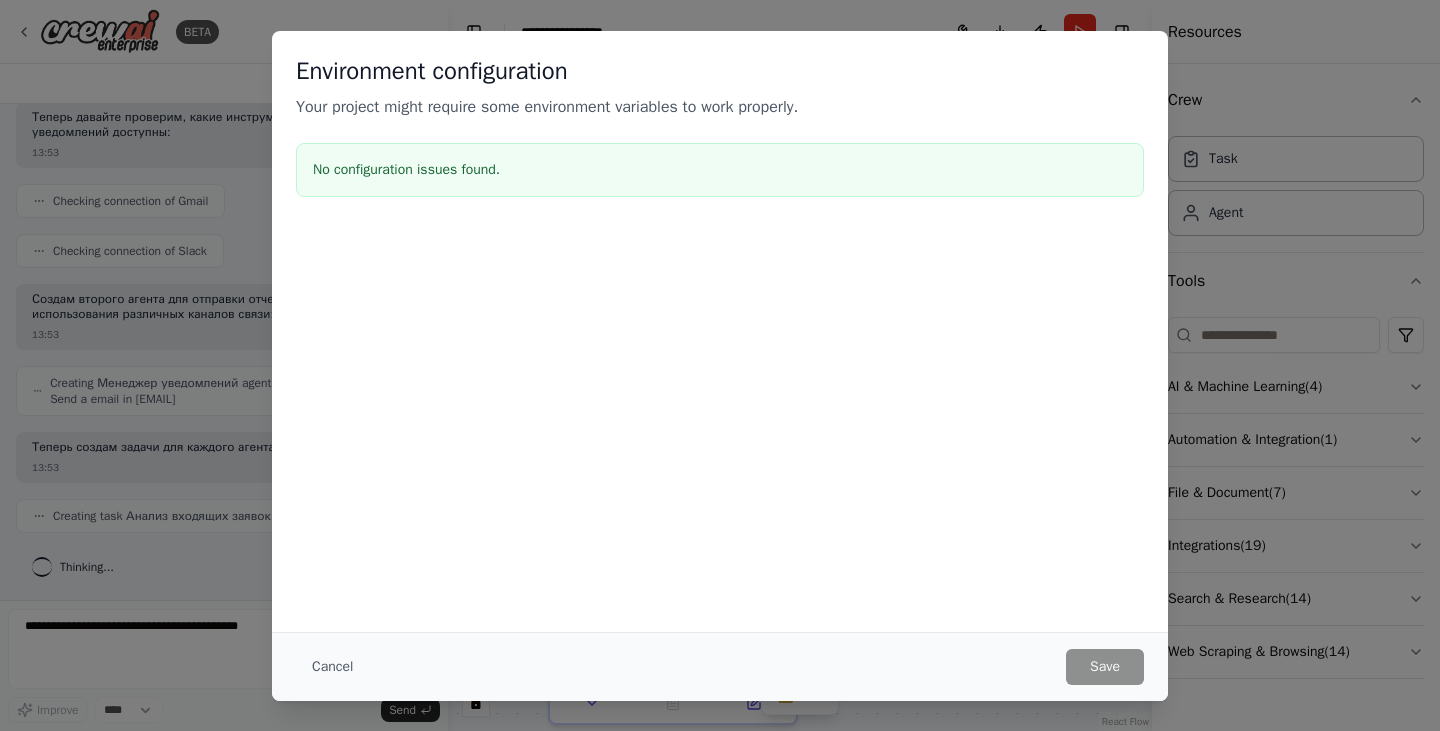click on "Environment configuration Your project might require some environment variables to work properly. No configuration issues found. Cancel Save" at bounding box center [720, 365] 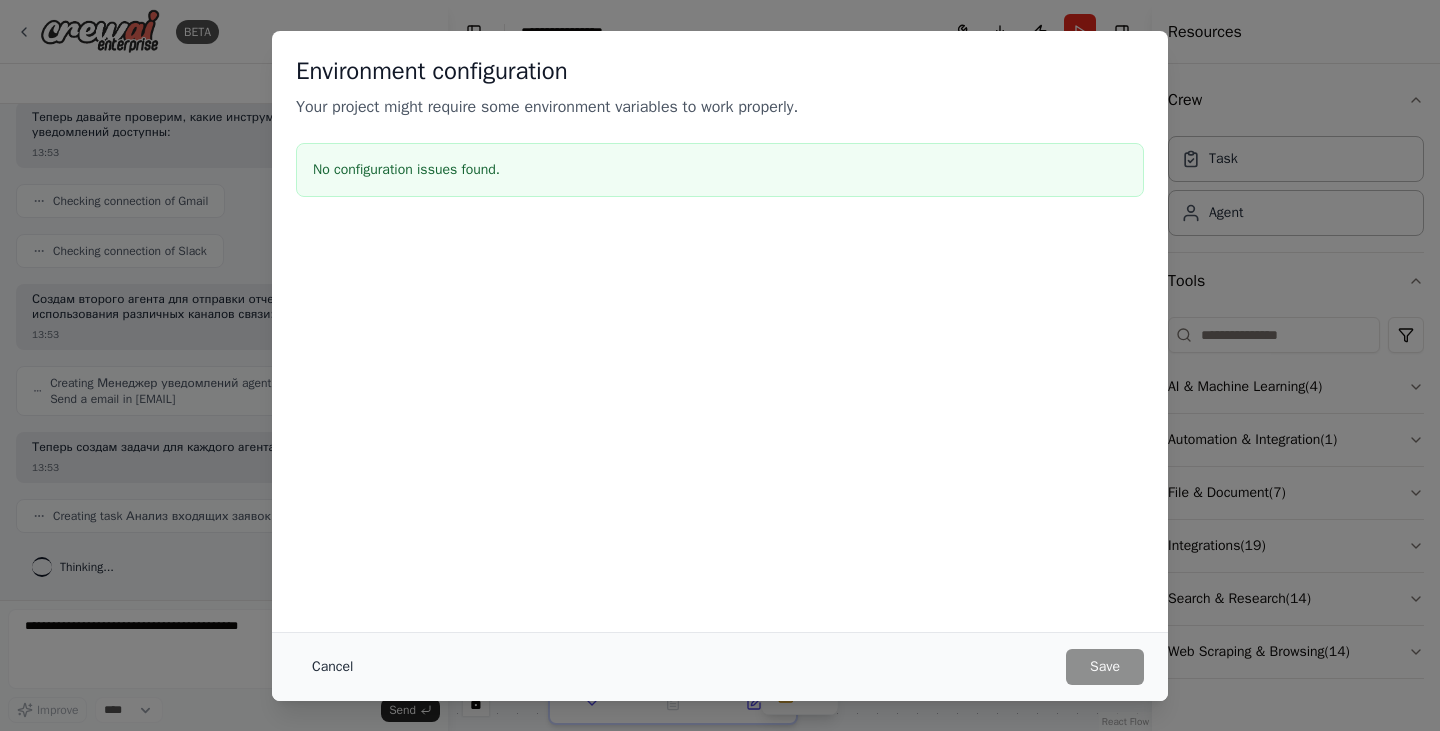 click on "Cancel" at bounding box center (332, 667) 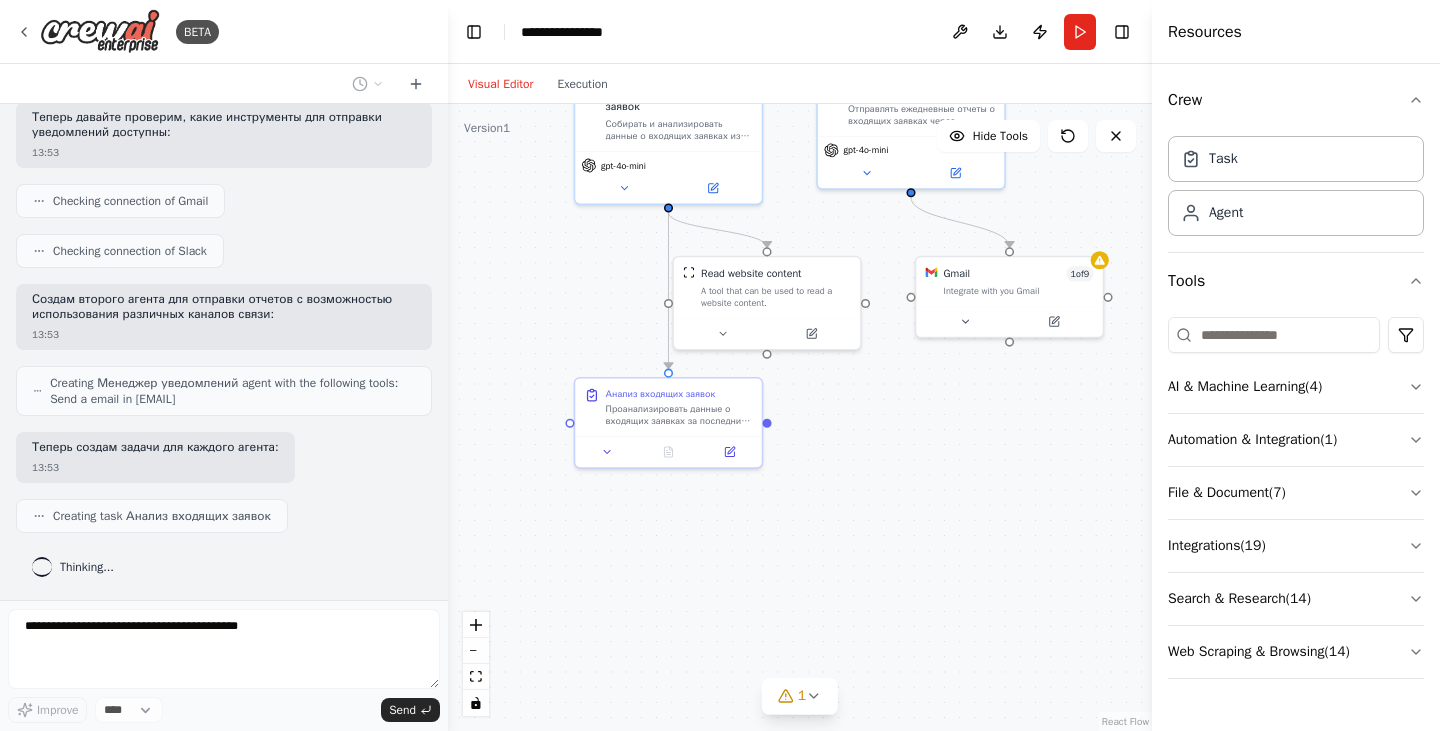 drag, startPoint x: 521, startPoint y: 488, endPoint x: 511, endPoint y: 321, distance: 167.29913 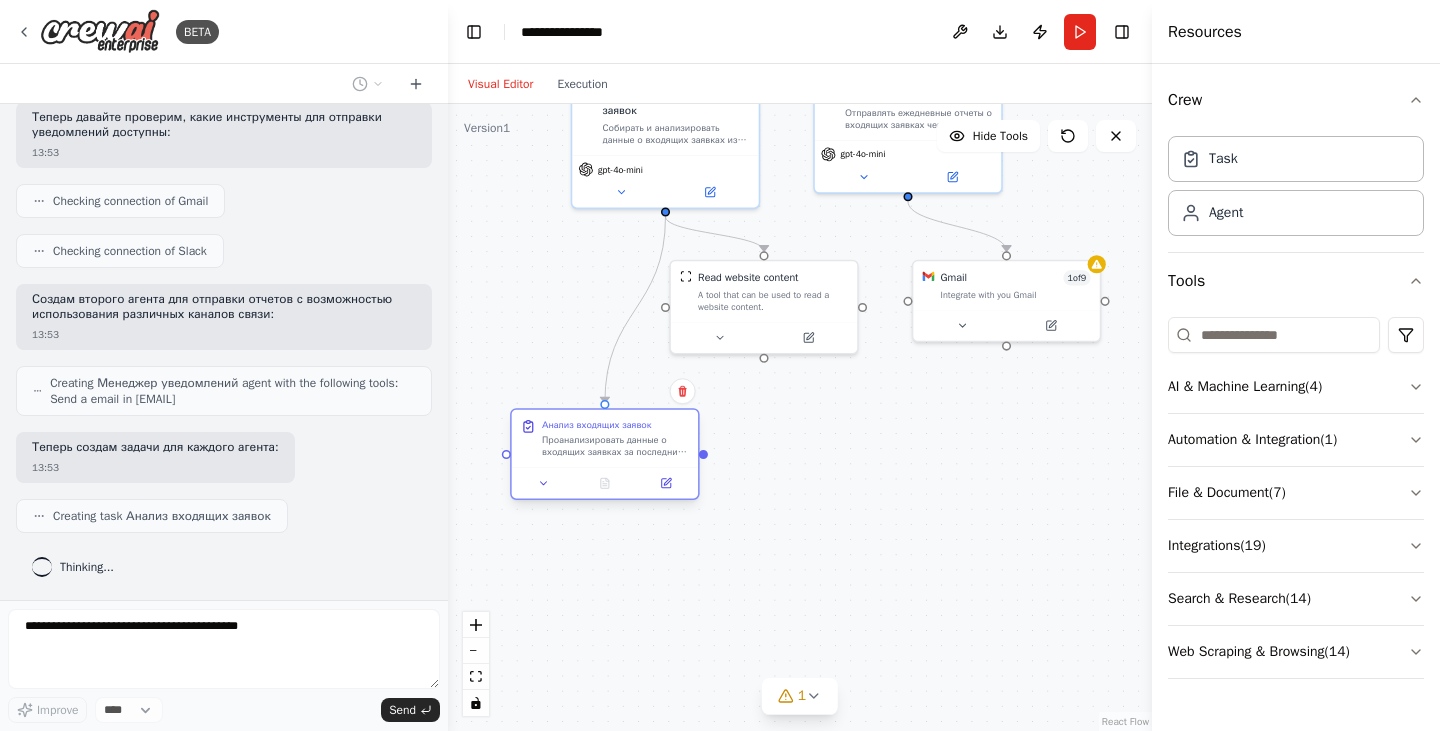 scroll, scrollTop: 856, scrollLeft: 0, axis: vertical 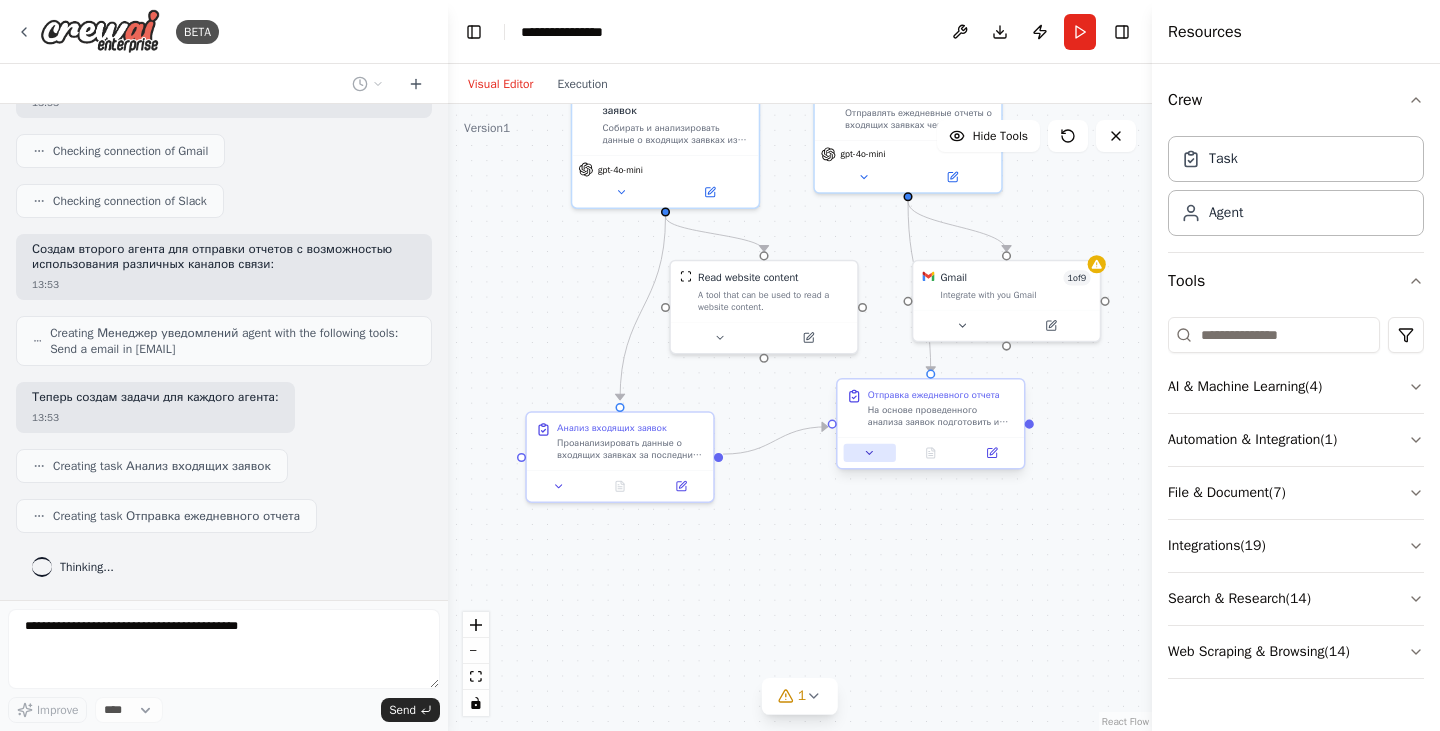 drag, startPoint x: 646, startPoint y: 433, endPoint x: 844, endPoint y: 464, distance: 200.41208 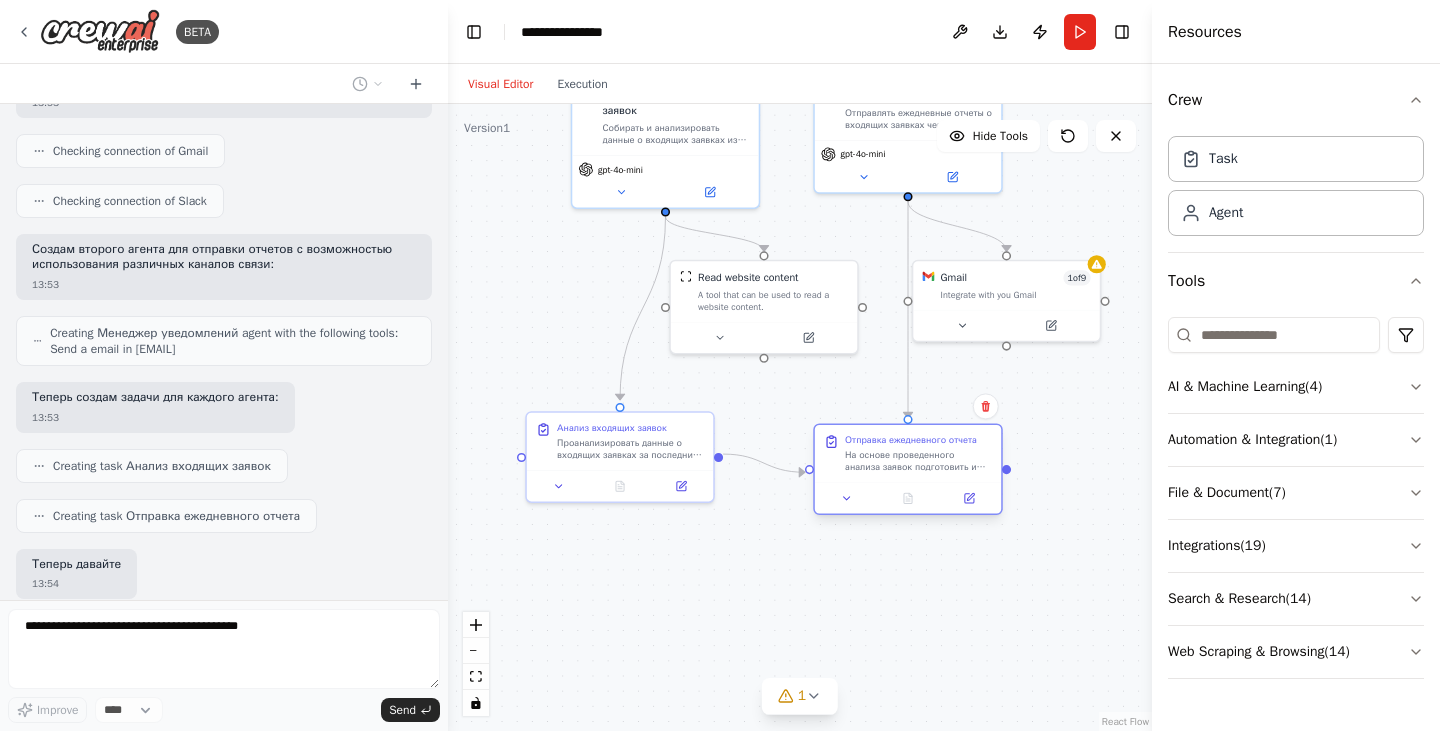 scroll, scrollTop: 973, scrollLeft: 0, axis: vertical 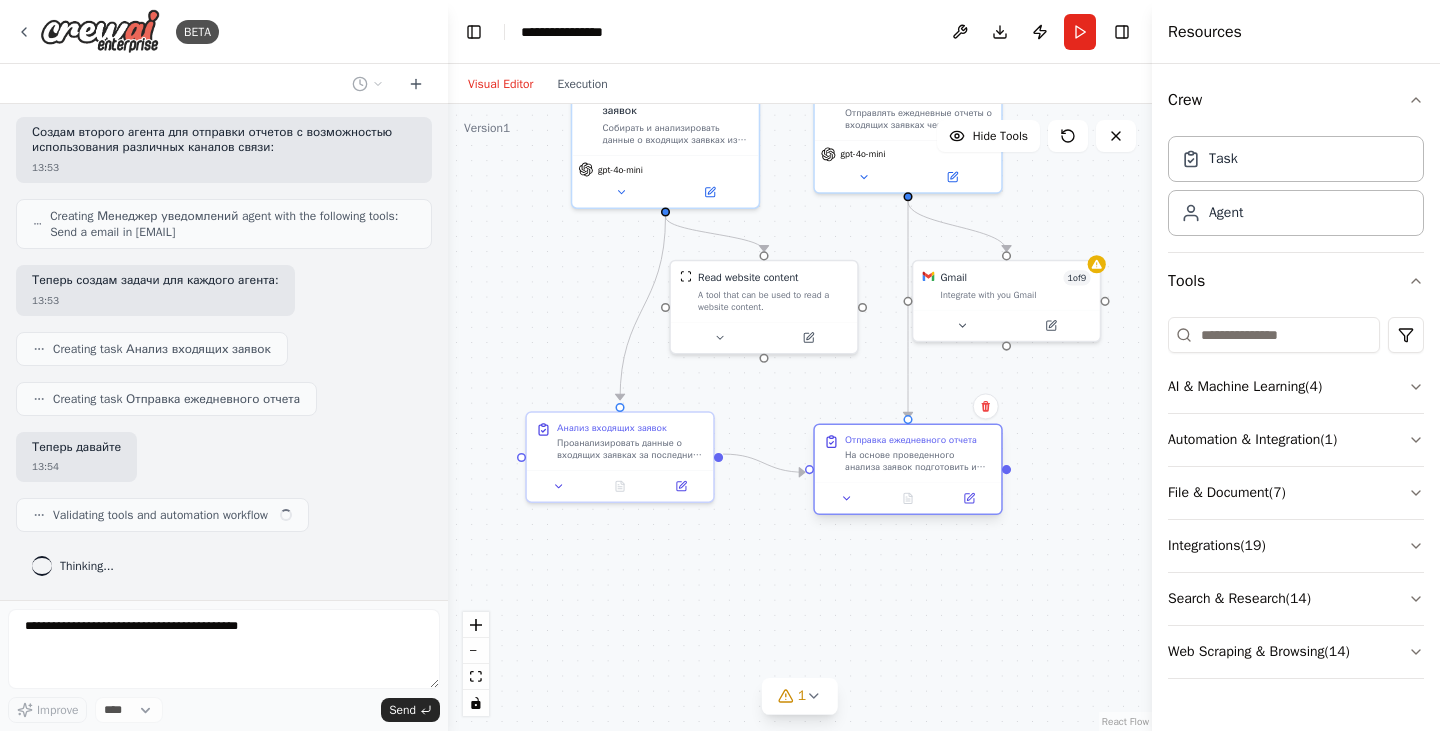 drag, startPoint x: 865, startPoint y: 413, endPoint x: 844, endPoint y: 464, distance: 55.154327 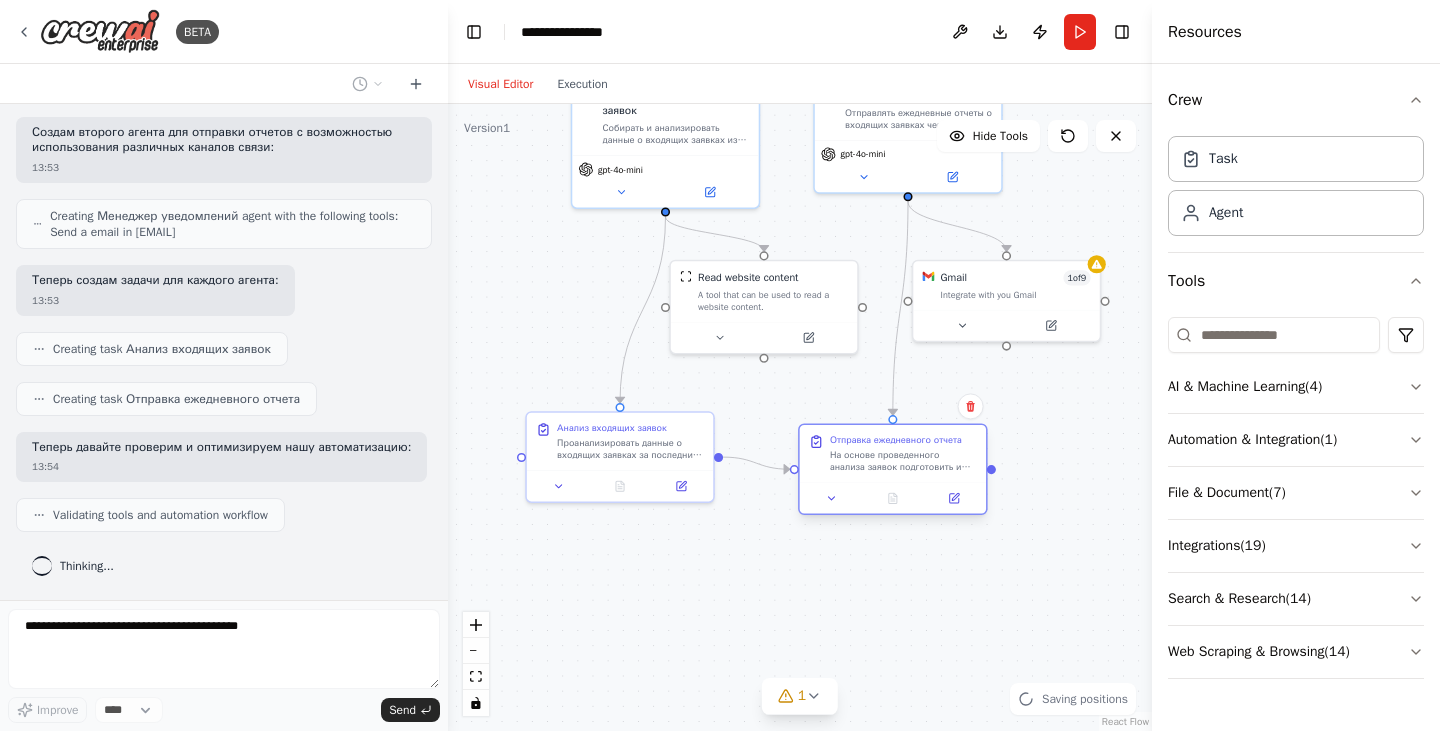 drag, startPoint x: 891, startPoint y: 425, endPoint x: 848, endPoint y: 472, distance: 63.702435 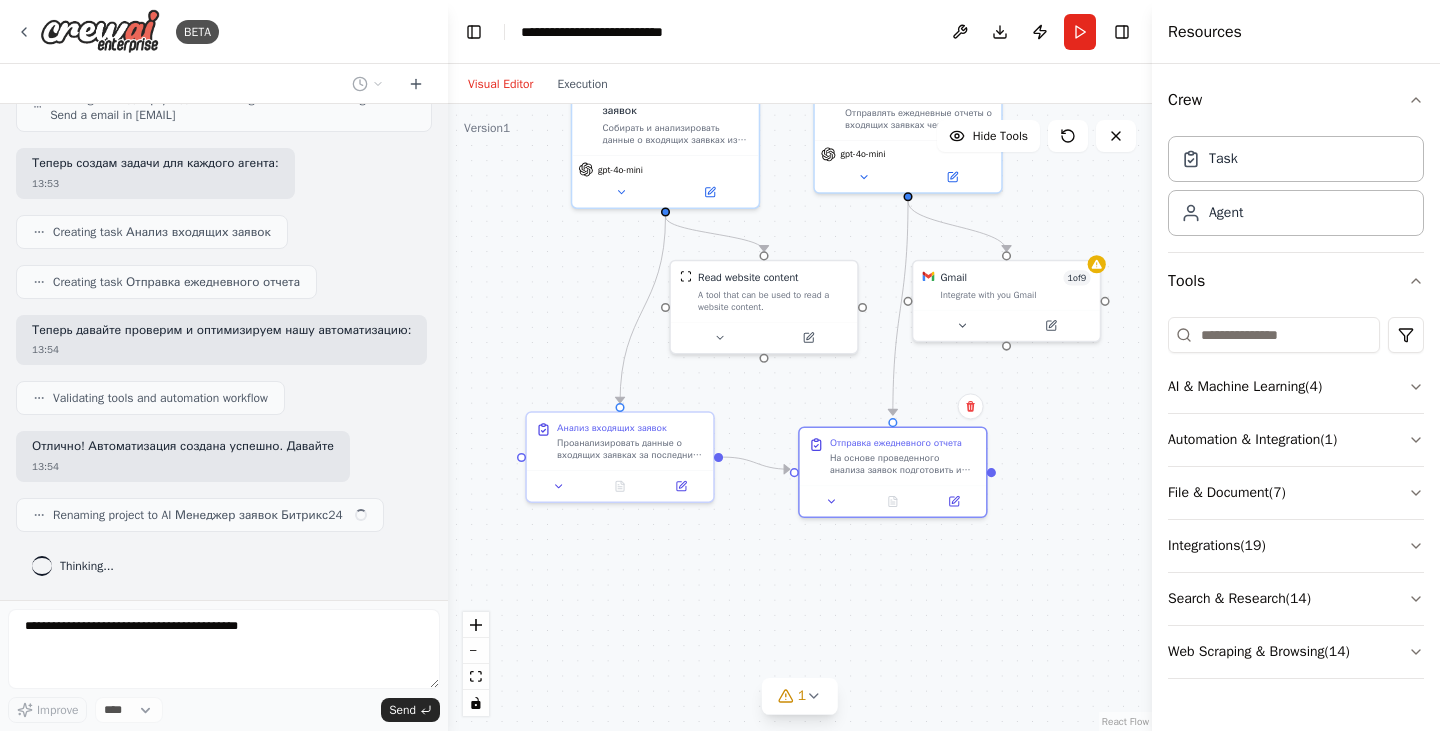 scroll, scrollTop: 1105, scrollLeft: 0, axis: vertical 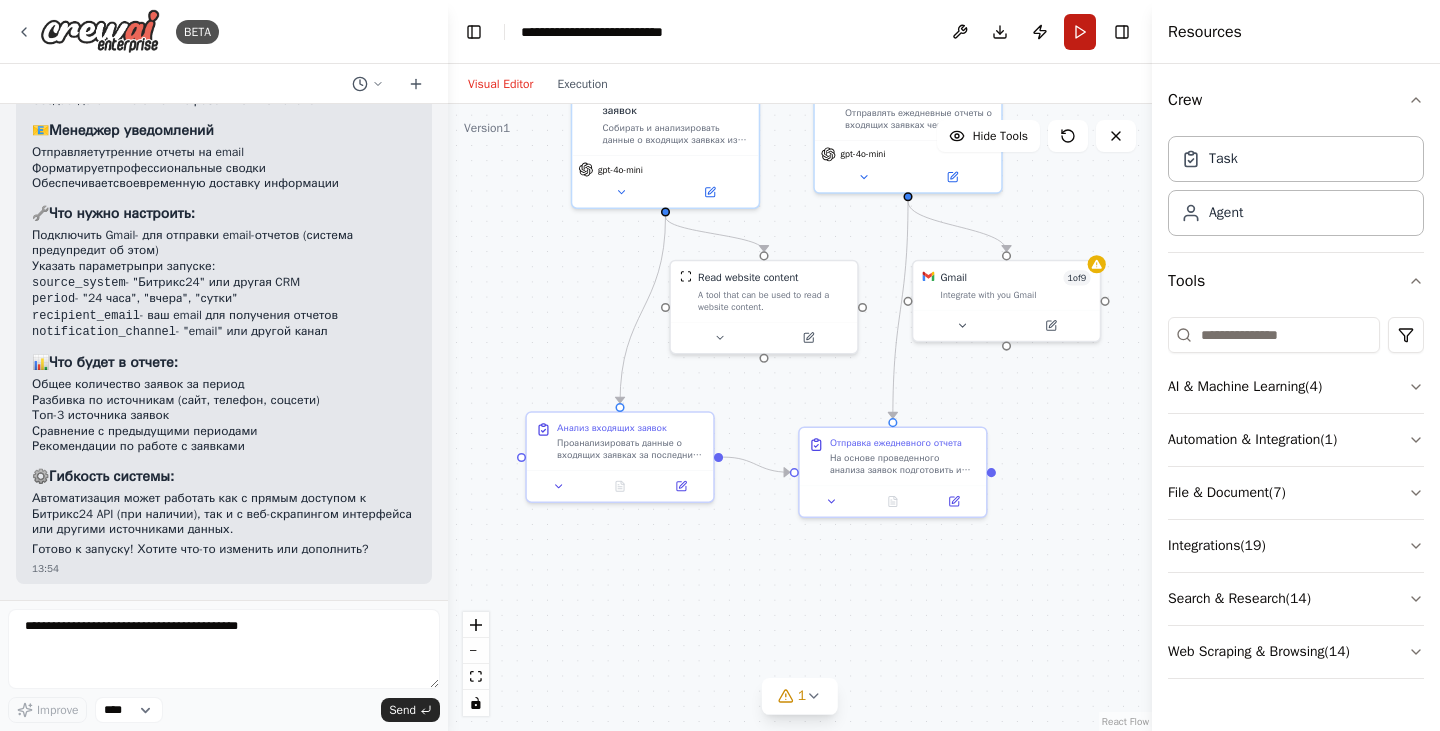 click on "Run" at bounding box center [1080, 32] 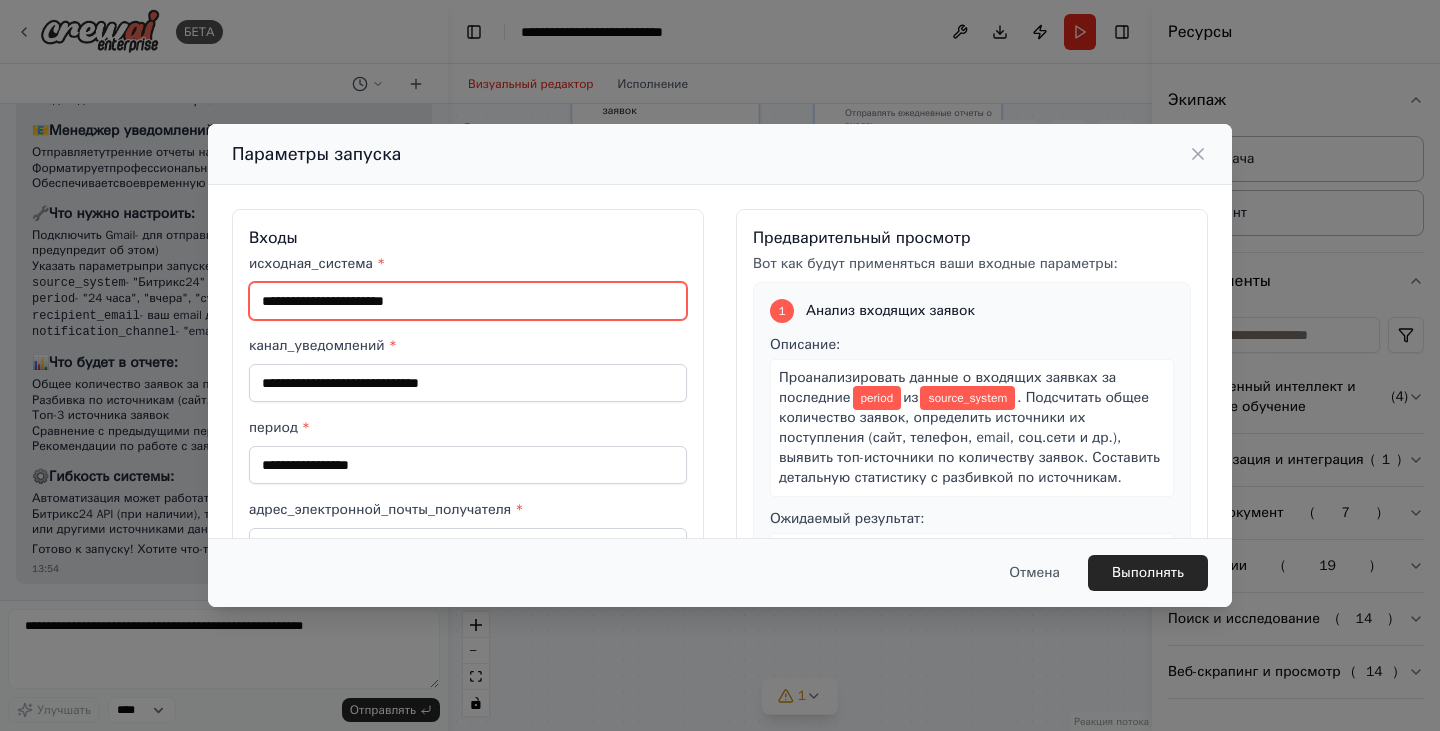 click on "исходная_система  *" at bounding box center [468, 301] 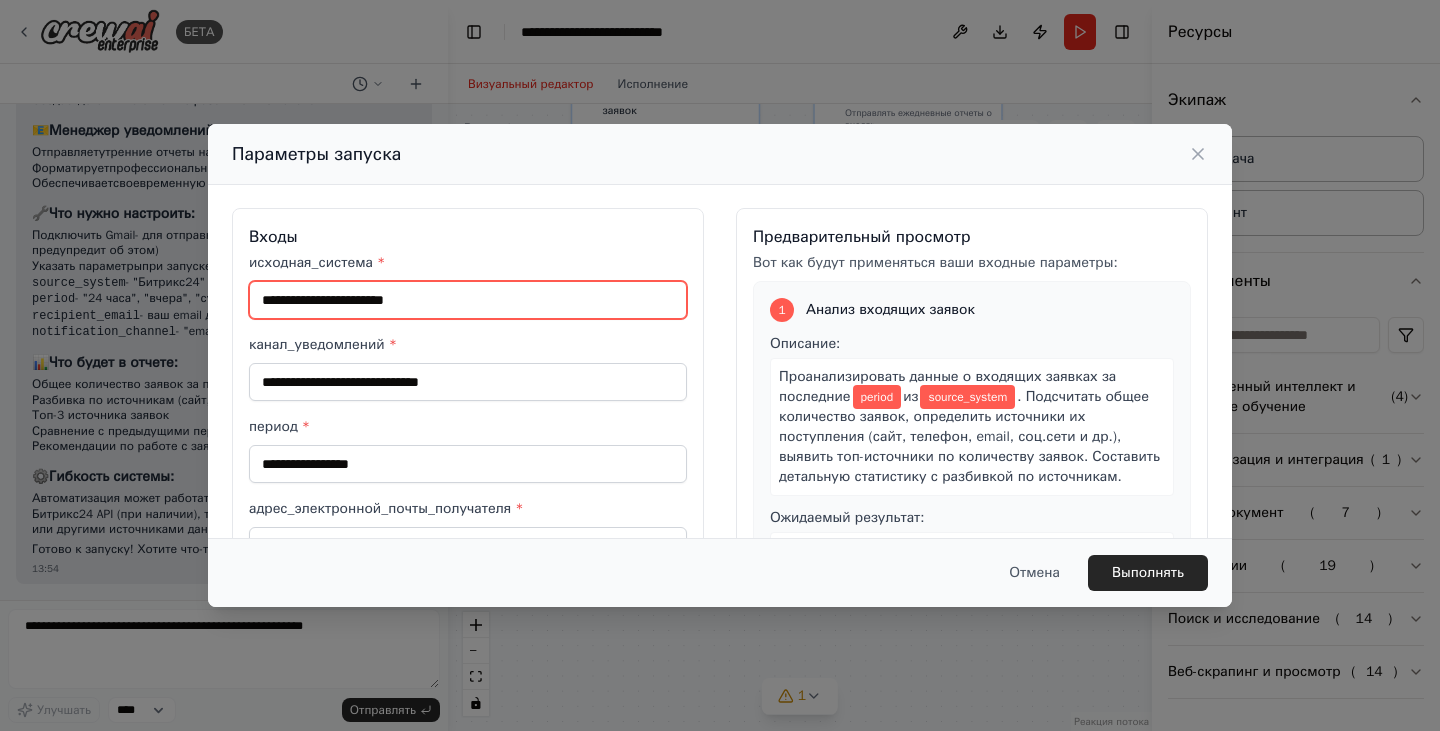 scroll, scrollTop: 0, scrollLeft: 0, axis: both 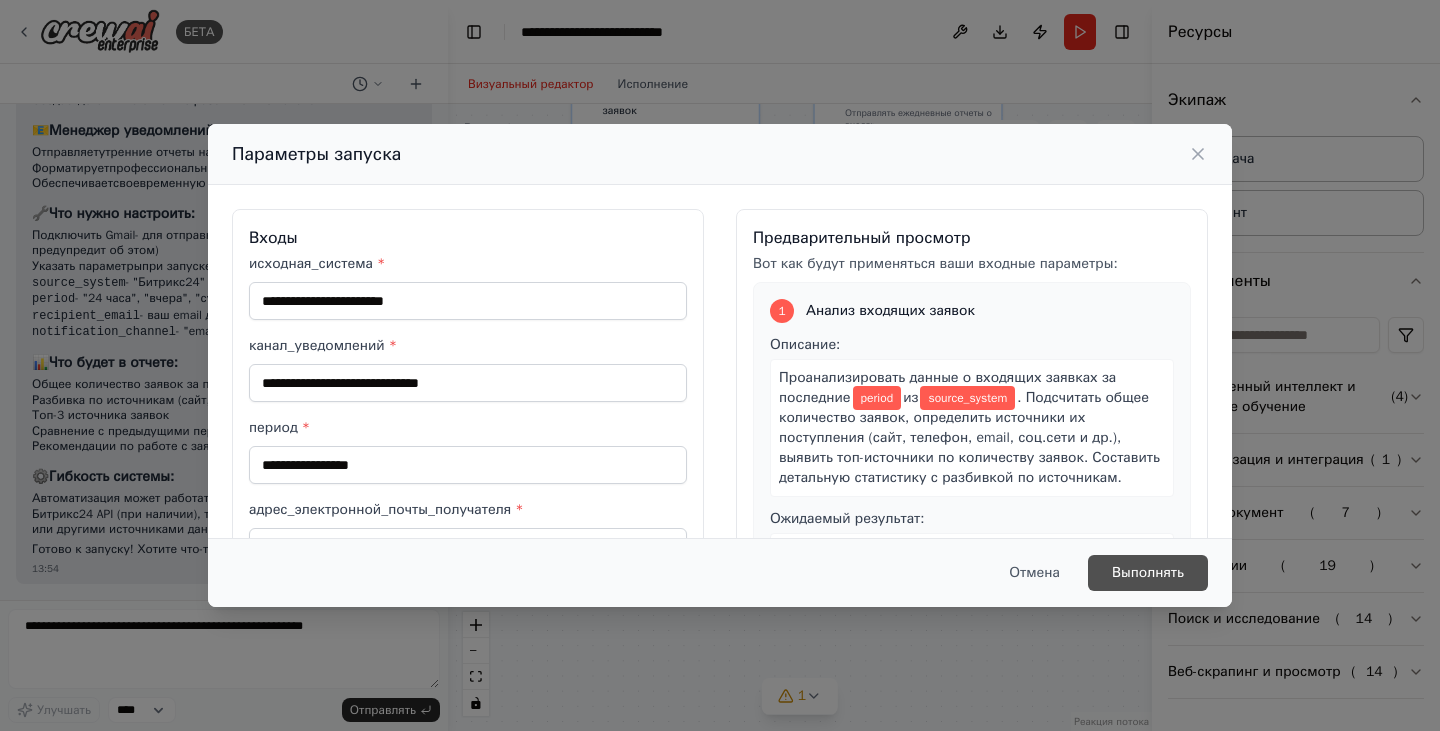 click on "Выполнять" at bounding box center [1148, 572] 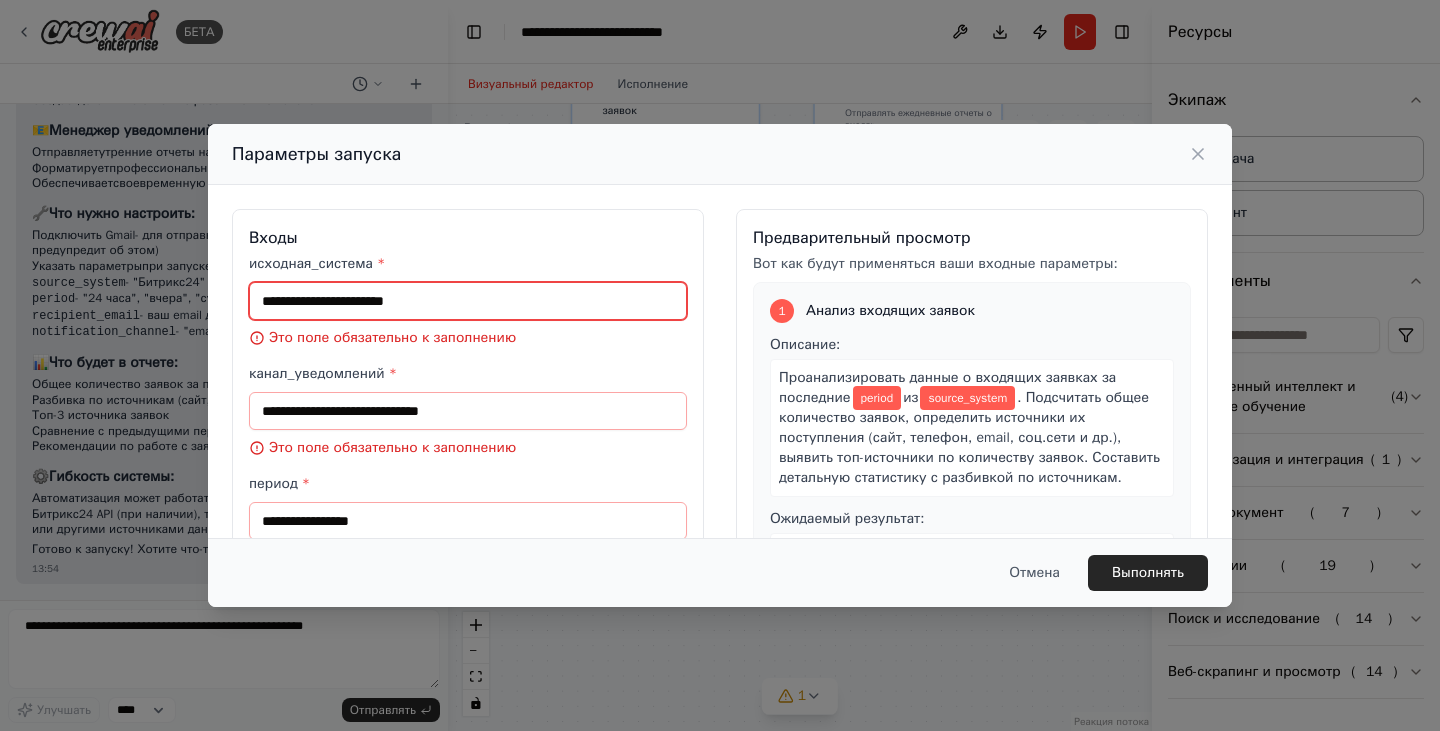 click on "исходная_система  *" at bounding box center [468, 301] 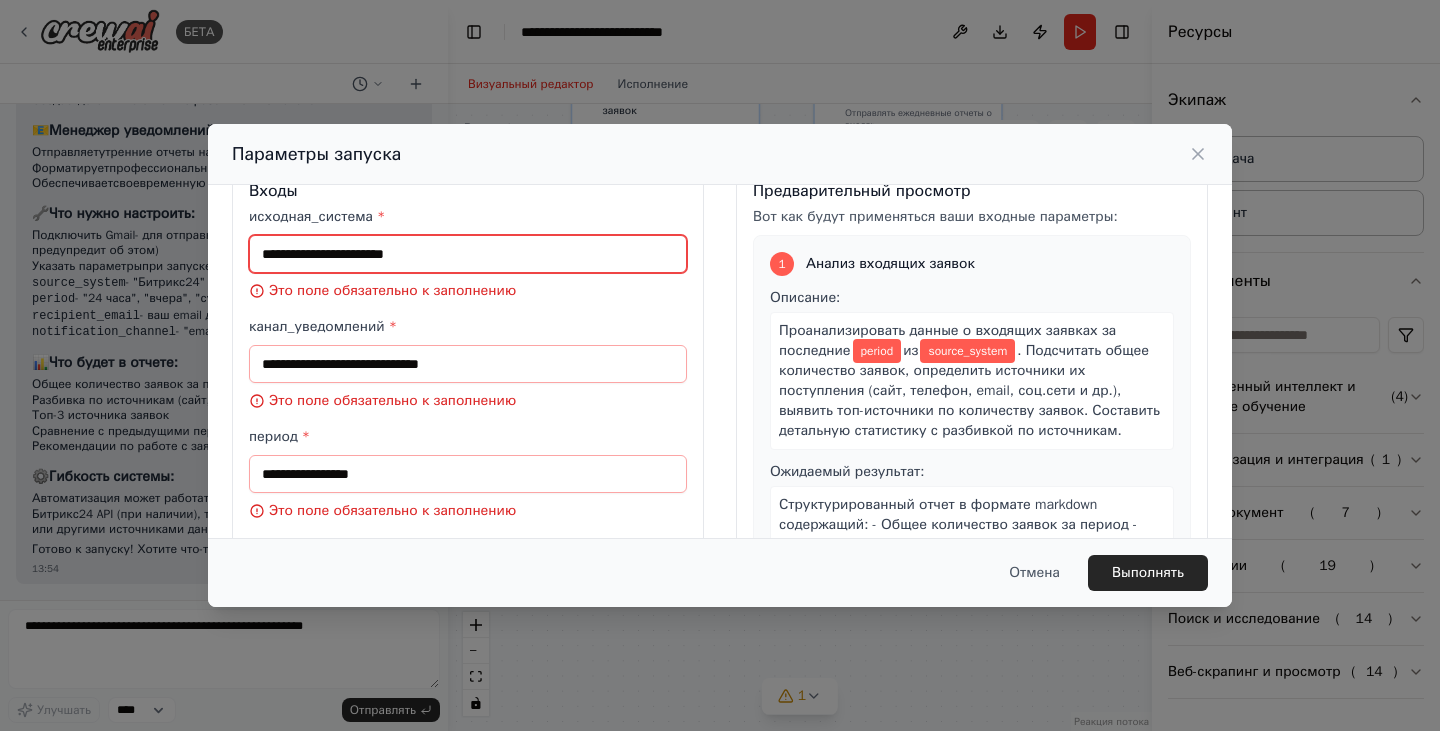 scroll, scrollTop: 0, scrollLeft: 0, axis: both 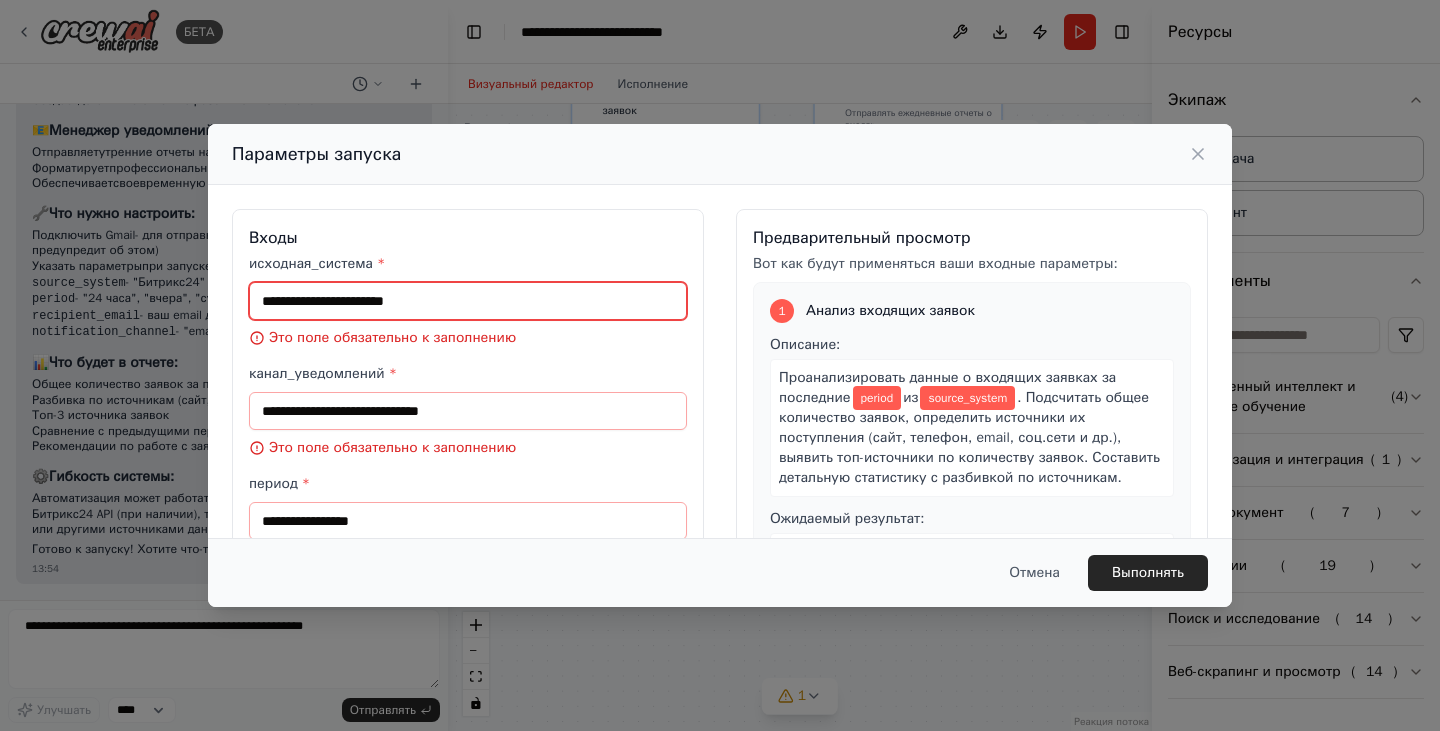 click on "исходная_система  *" at bounding box center [468, 301] 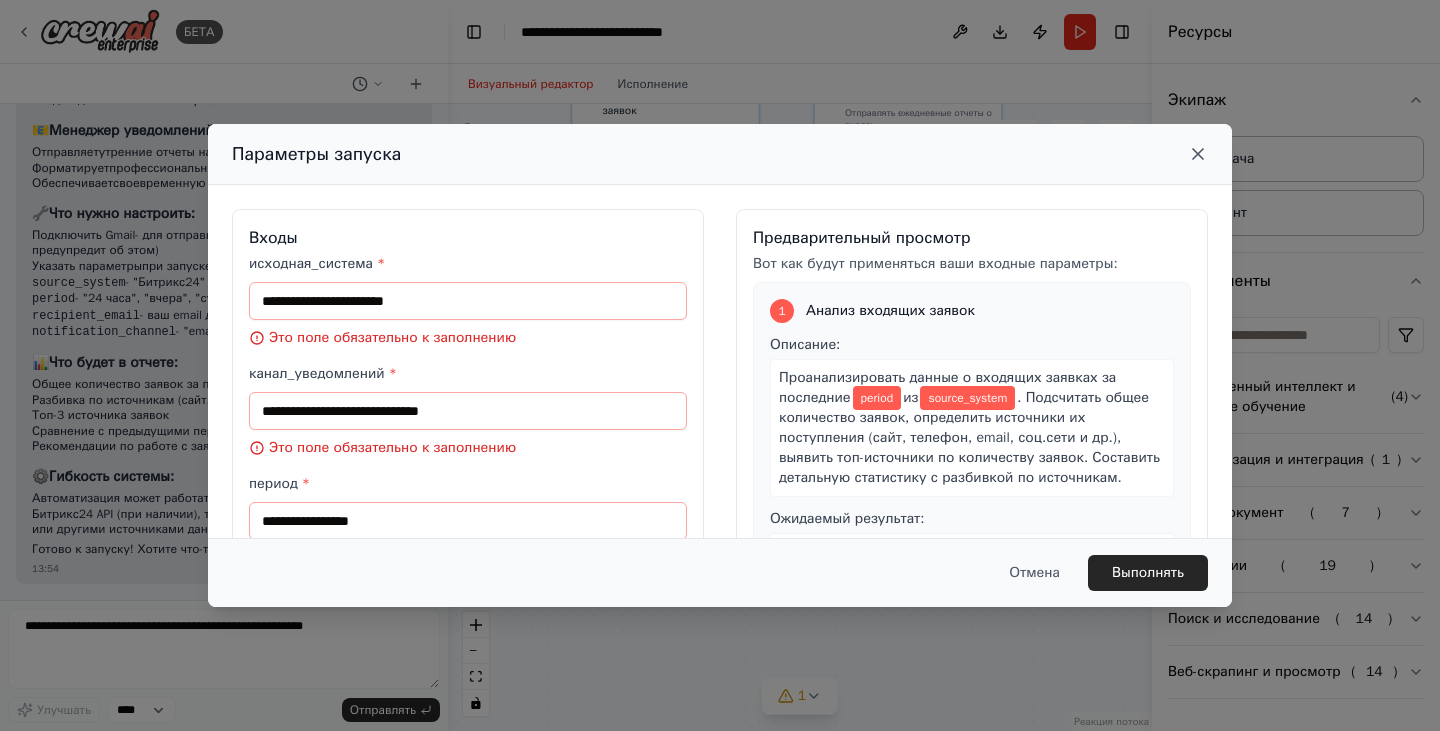 click on "Параметры запуска" at bounding box center [720, 154] 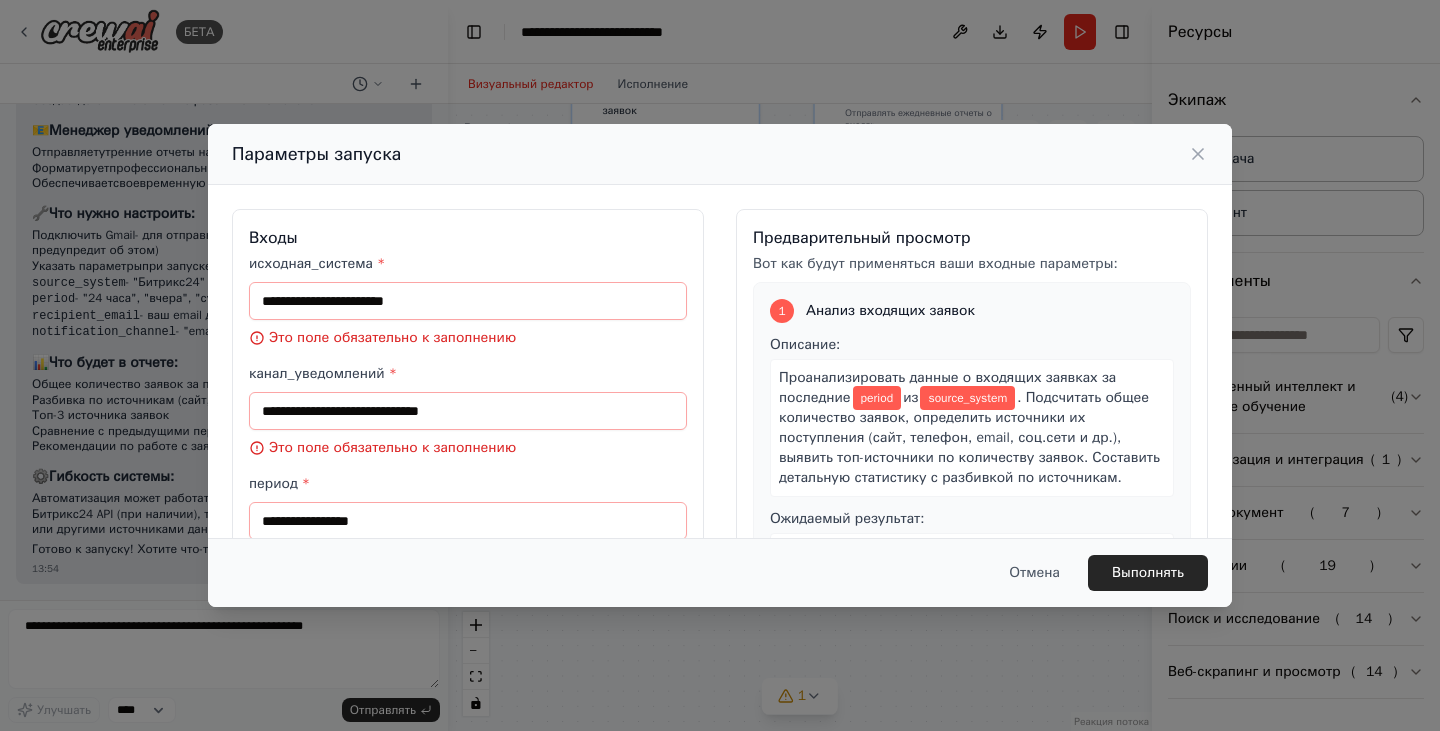 click on "Параметры запуска" at bounding box center (720, 154) 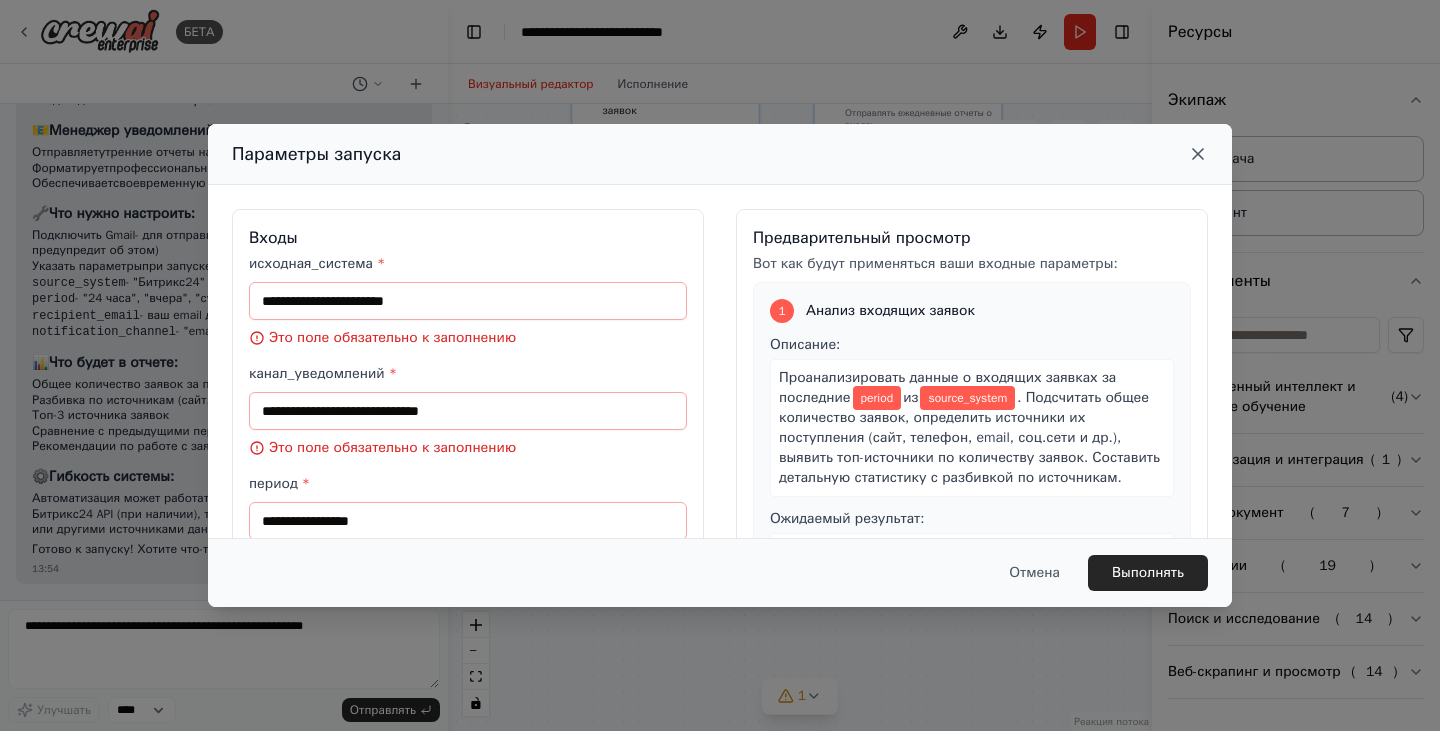 click on "Параметры запуска" at bounding box center (720, 154) 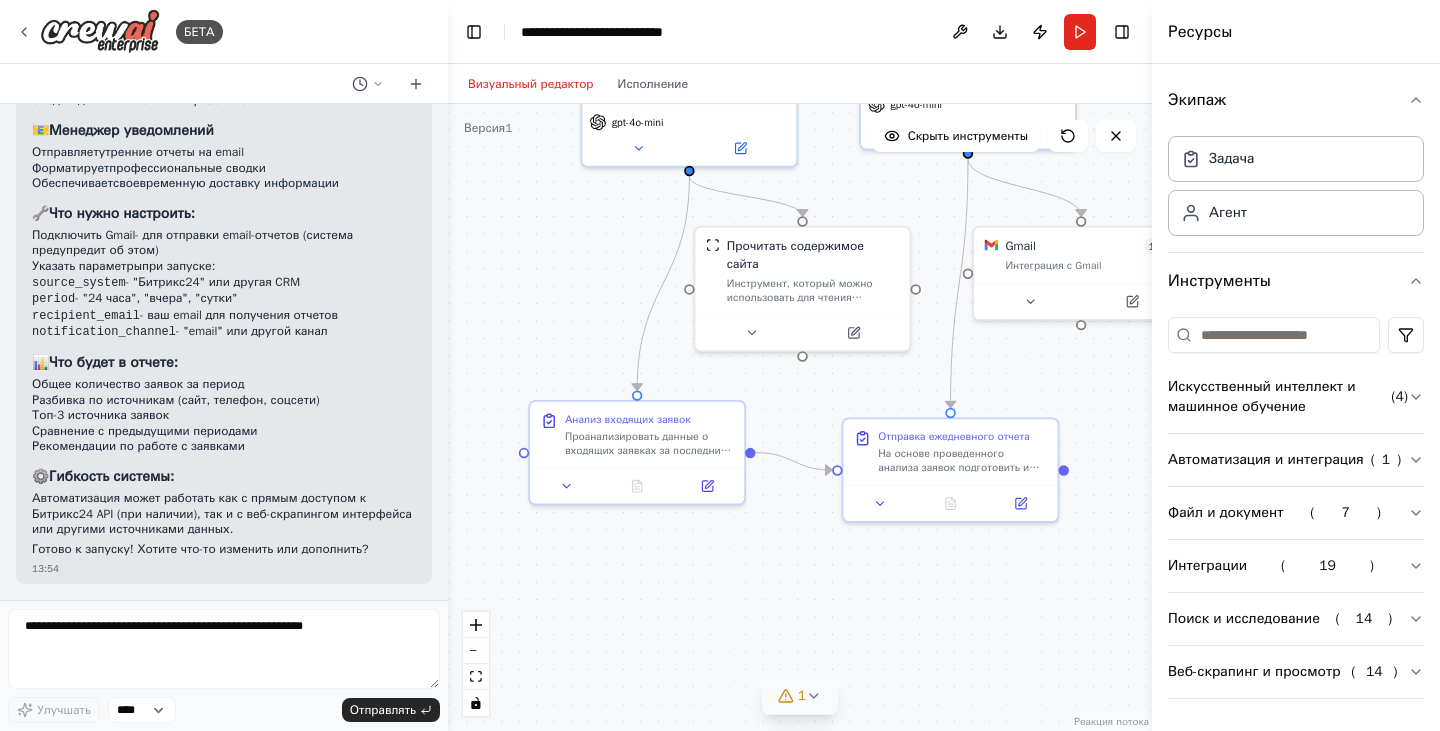 click on "1" at bounding box center (792, 696) 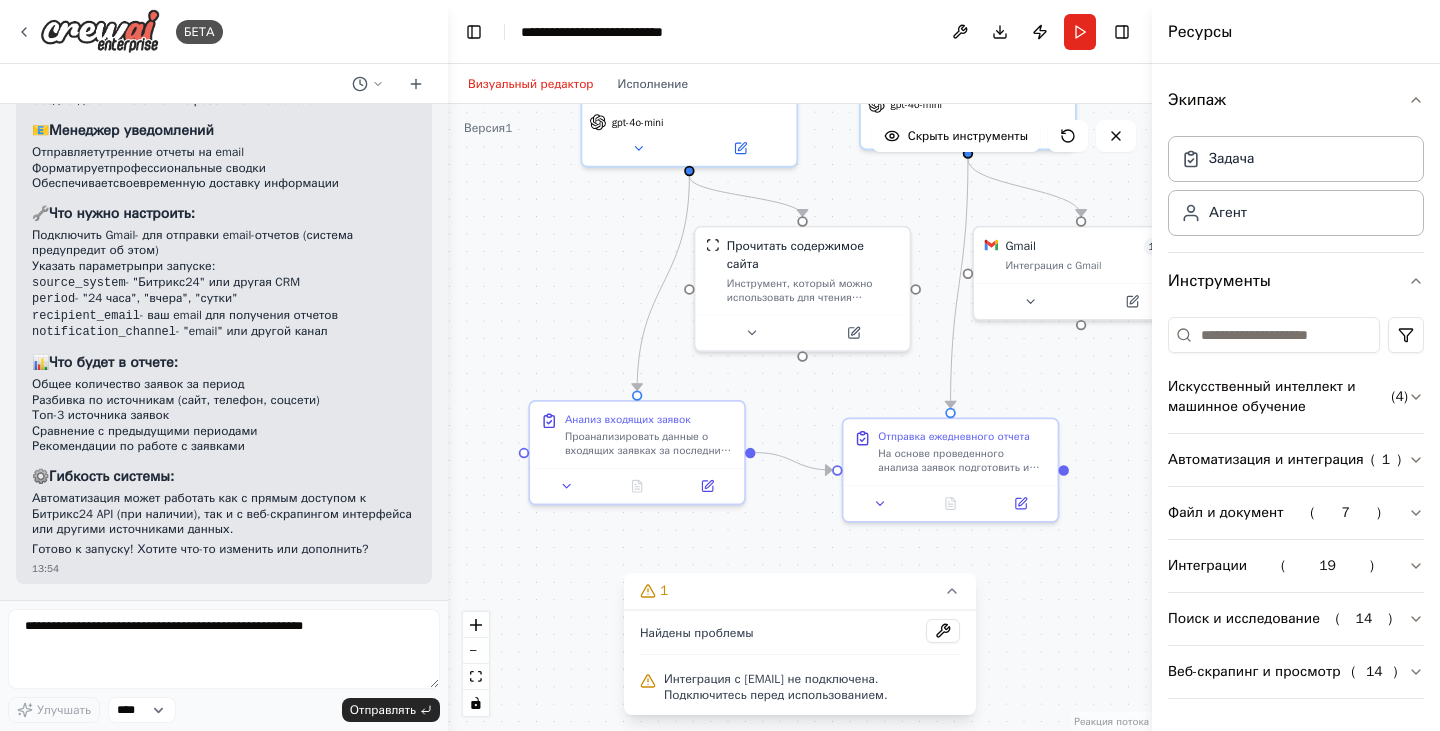 click on ".deletable-edge-delete-btn {
width: 20px;
height: 20px;
border: 0px solid #ffffff;
color: #6b7280;
background-color: #f8fafc;
cursor: pointer;
border-radius: 50%;
font-size: 12px;
padding: 3px;
display: flex;
align-items: center;
justify-content: center;
transition: all 0.2s cubic-bezier(0.4, 0, 0.2, 1);
box-shadow: 0 2px 4px rgba(0, 0, 0, 0.1);
}
.deletable-edge-delete-btn:hover {
background-color: #ef4444;
color: #ffffff;
border-color: #dc2626;
transform: scale(1.1);
box-shadow: 0 4px 12px rgba(239, 68, 68, 0.4);
}
.deletable-edge-delete-btn:active {
transform: scale(0.95);
box-shadow: 0 2px 4px rgba(239, 68, 68, 0.3);
}
Менеджер по анализу заявок gpt-4o-mini Gmail 9" at bounding box center [800, 417] 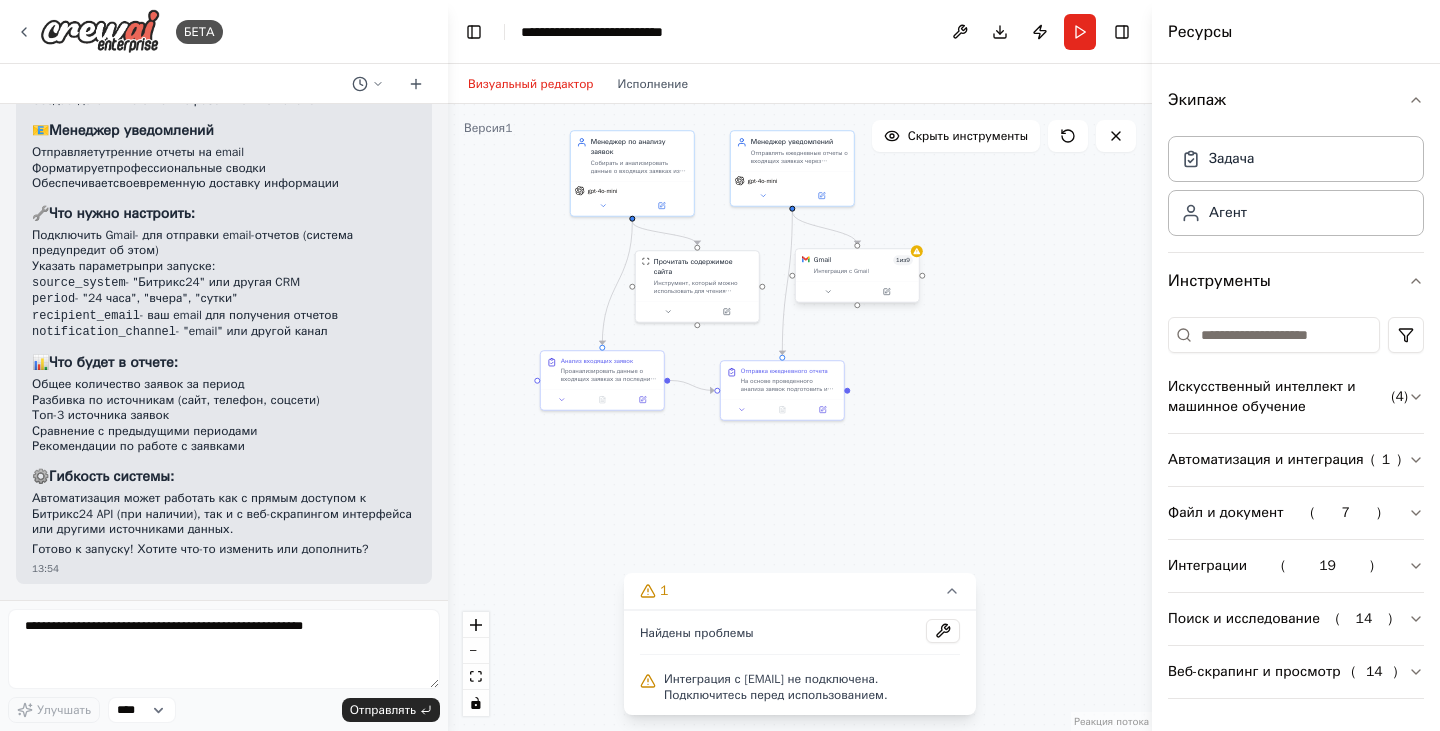 click on "Интеграция с Gmail" at bounding box center [841, 271] 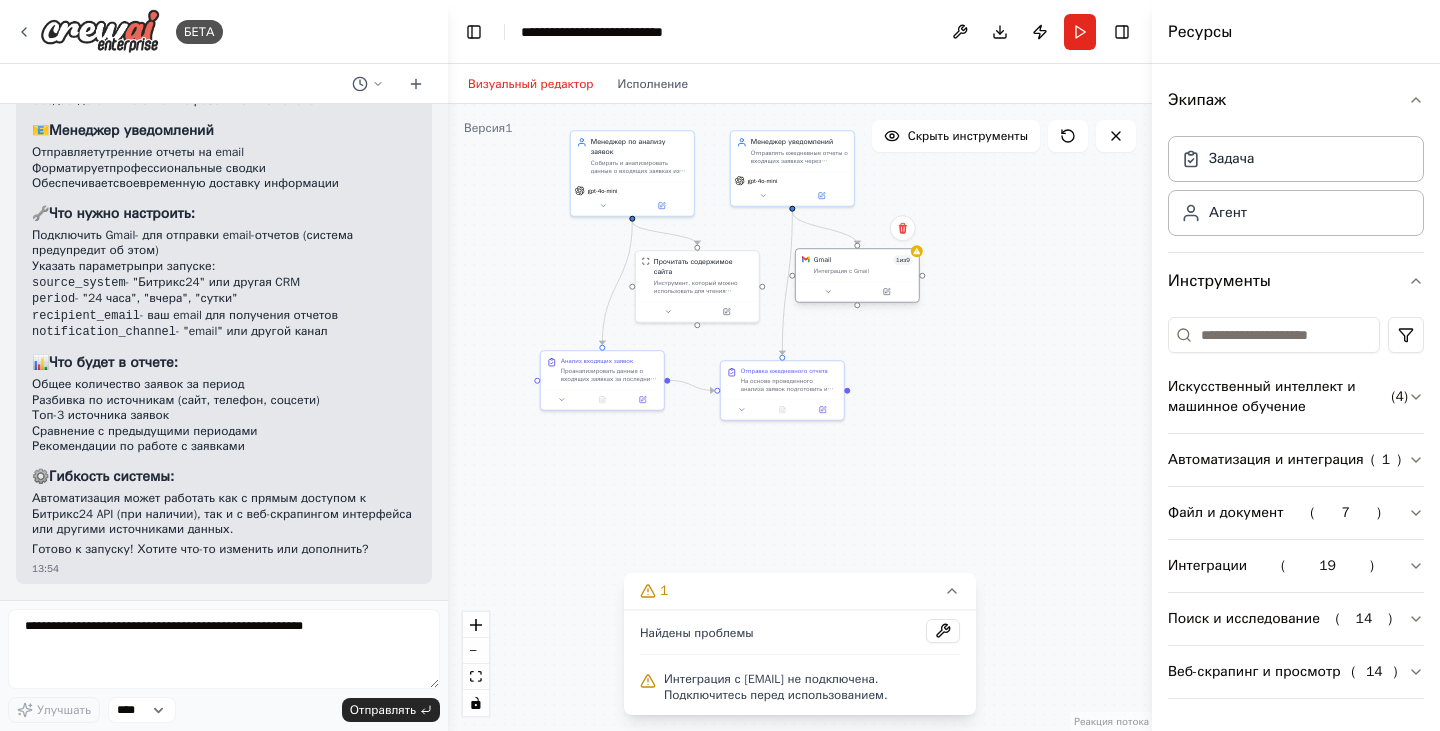 click on "Интеграция с Gmail" at bounding box center (841, 271) 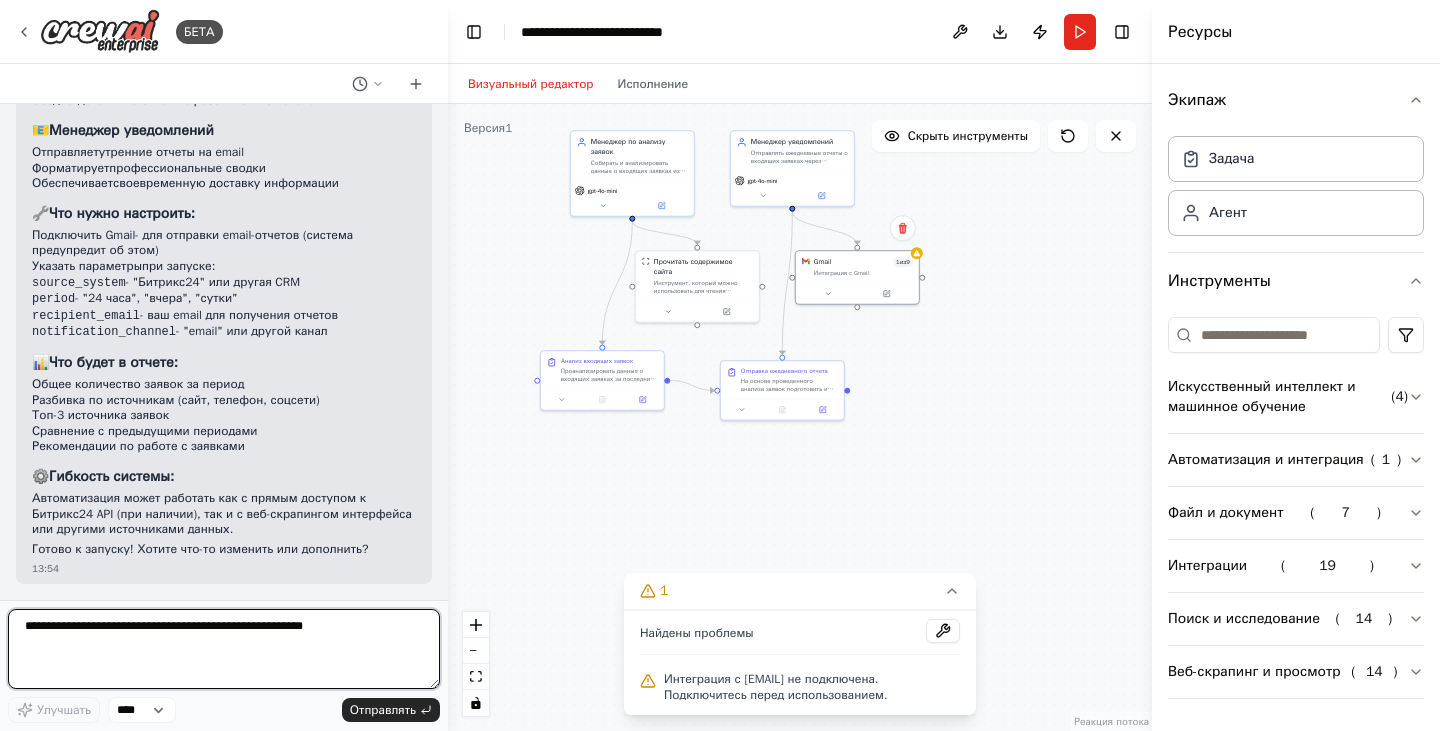 drag, startPoint x: 115, startPoint y: 687, endPoint x: 138, endPoint y: 666, distance: 31.144823 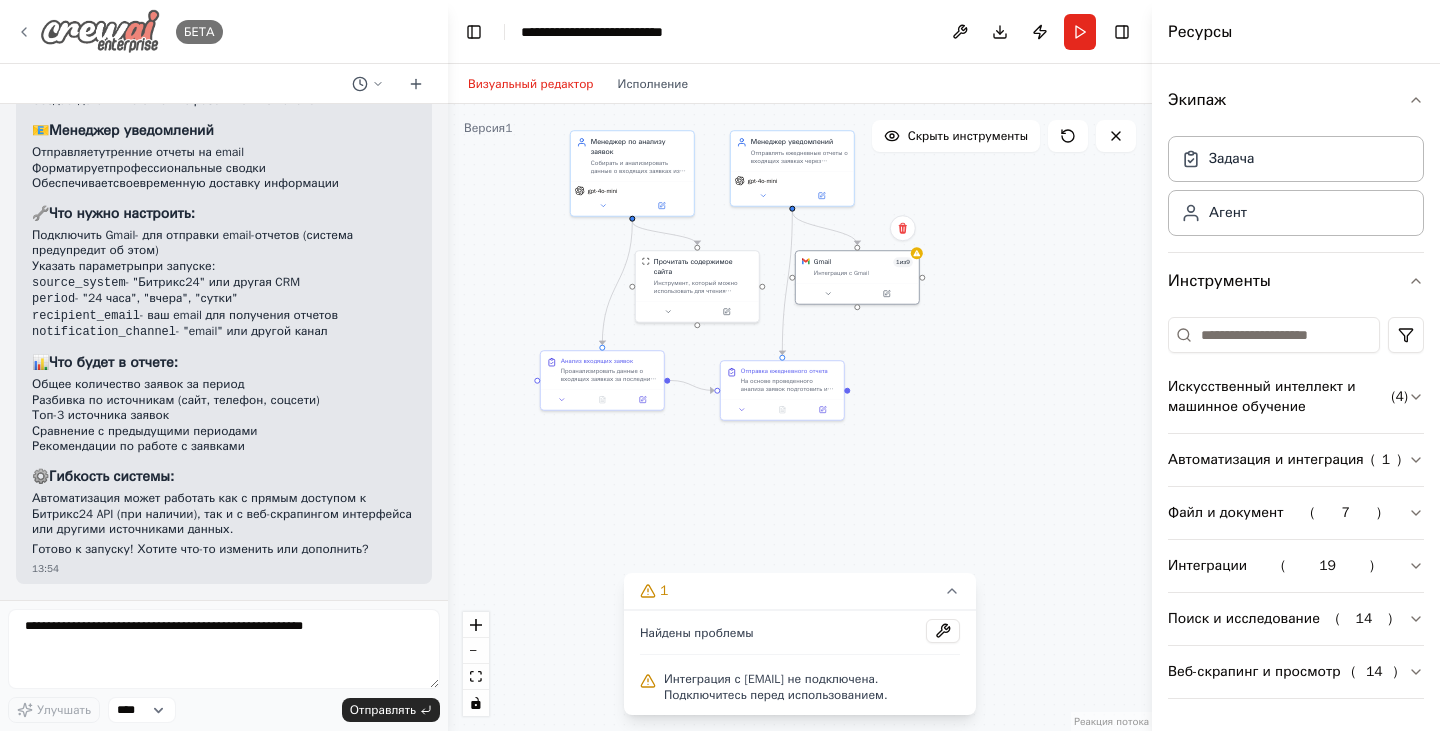 click 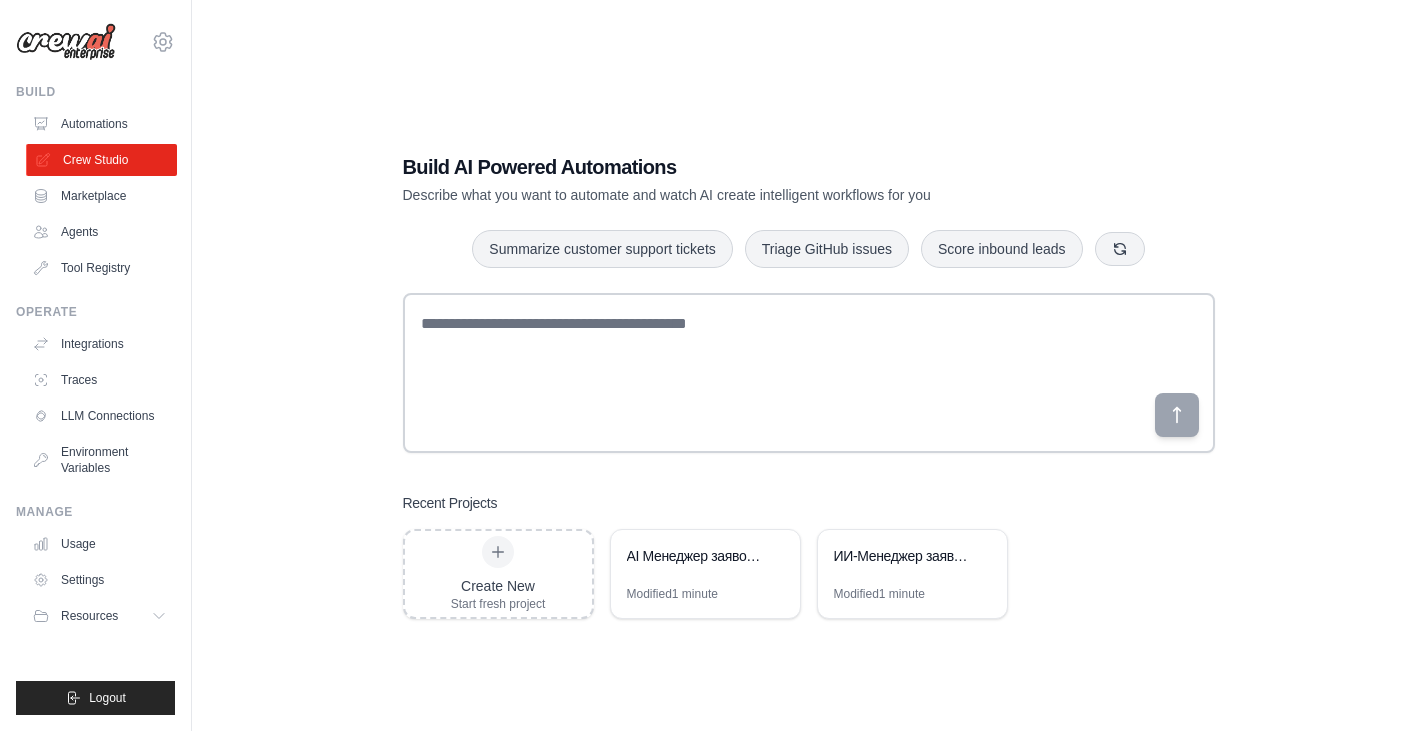 scroll, scrollTop: 0, scrollLeft: 0, axis: both 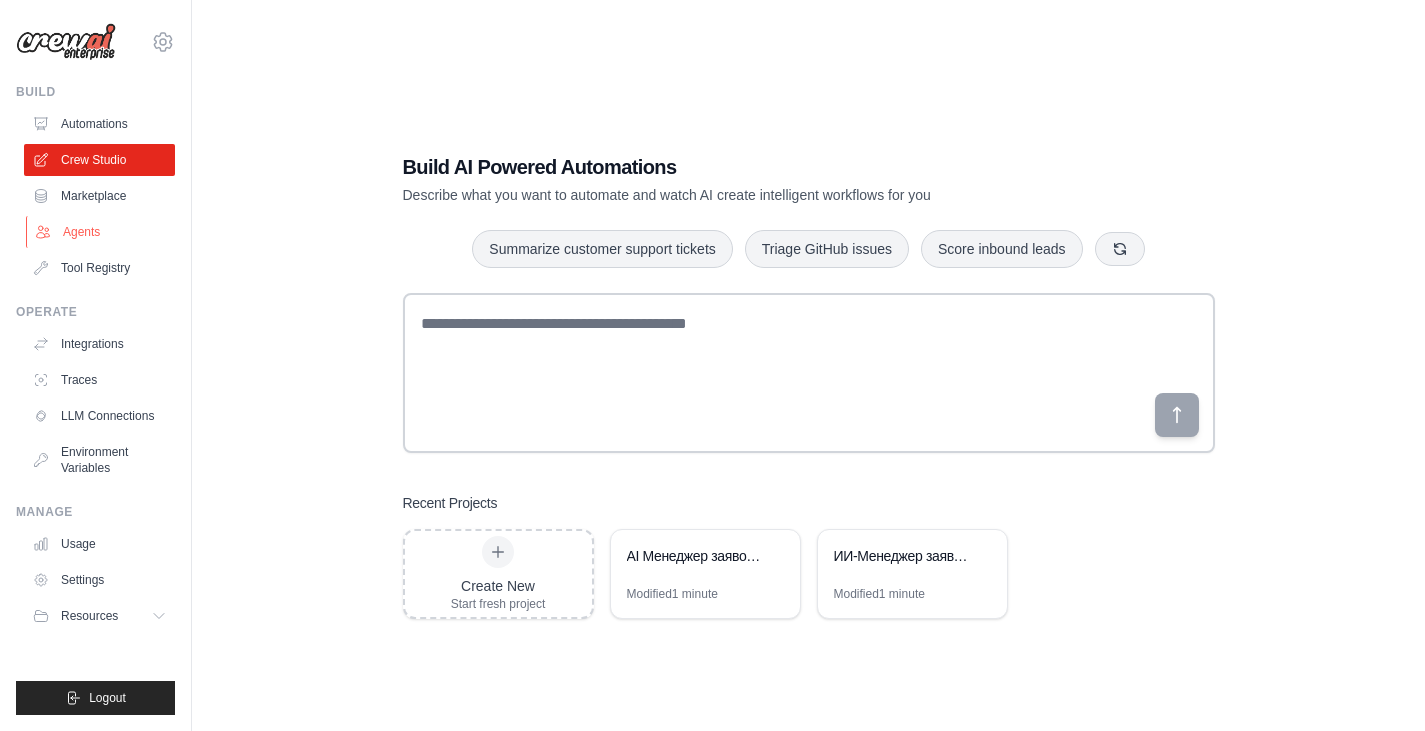 click on "Agents" at bounding box center (101, 232) 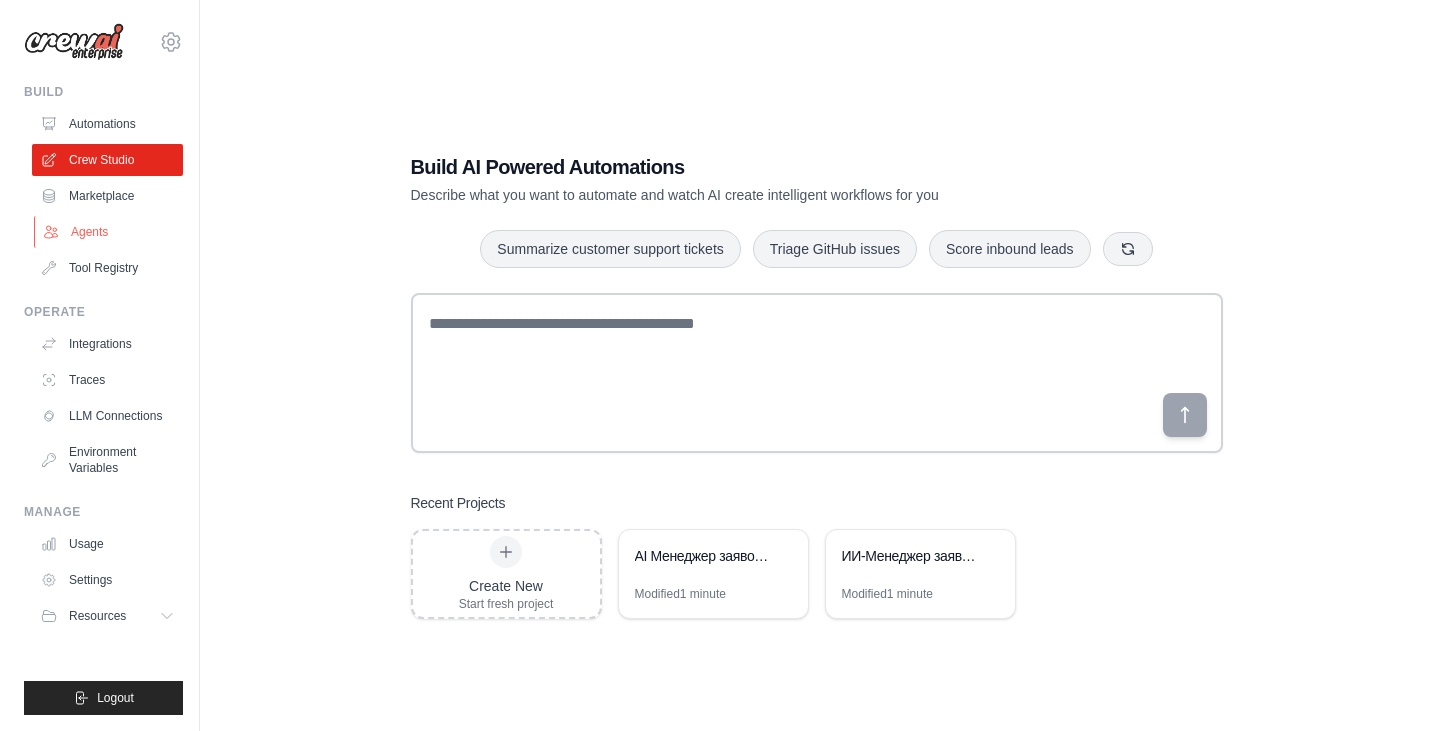 scroll, scrollTop: 0, scrollLeft: 0, axis: both 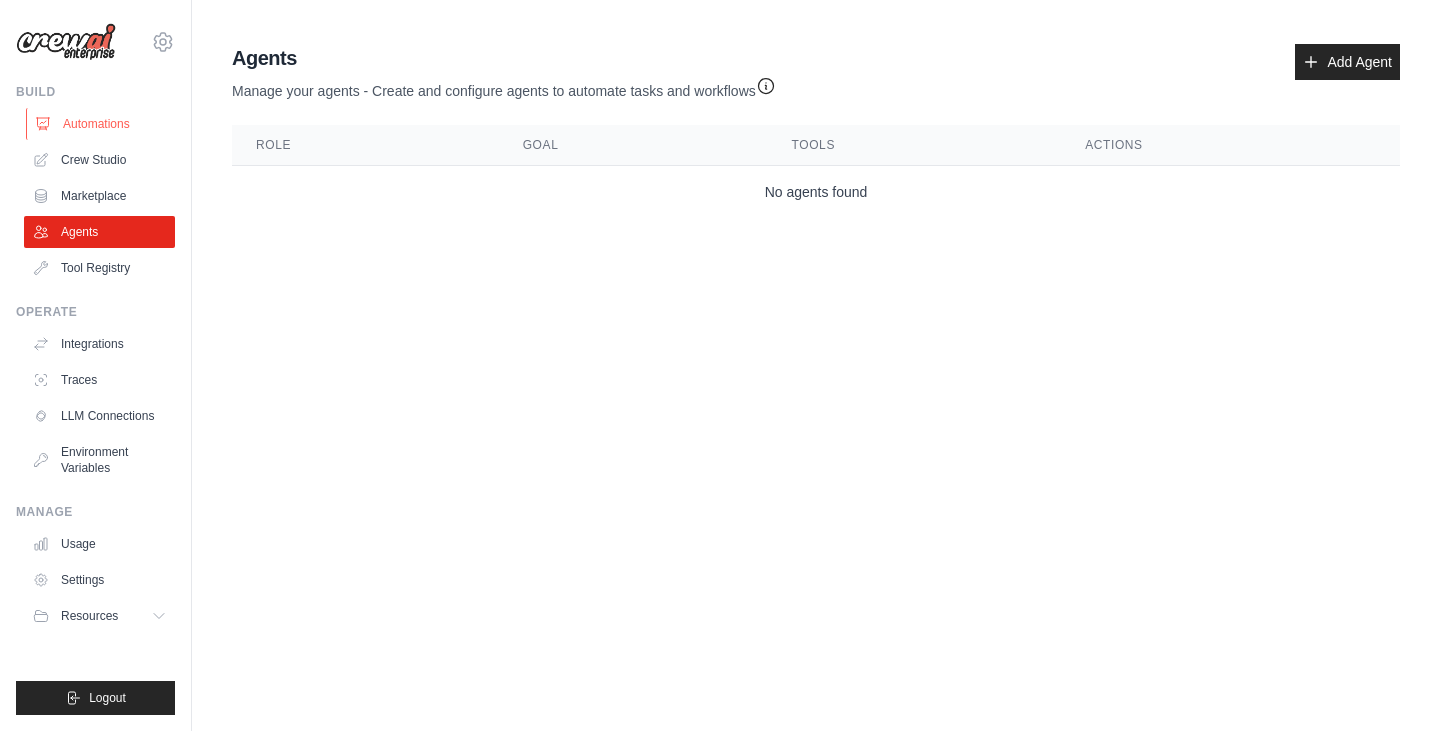 click on "Automations" at bounding box center [101, 124] 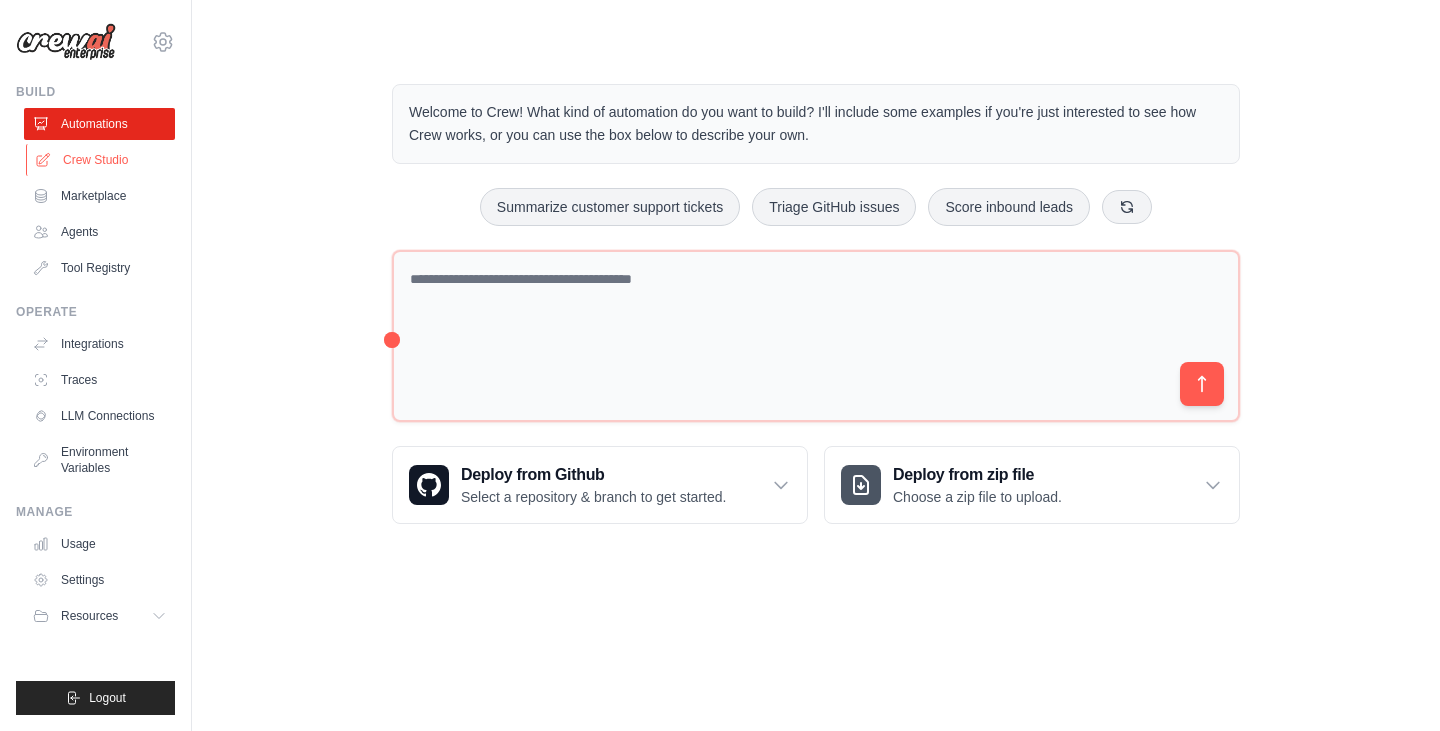 click on "Crew Studio" at bounding box center [101, 160] 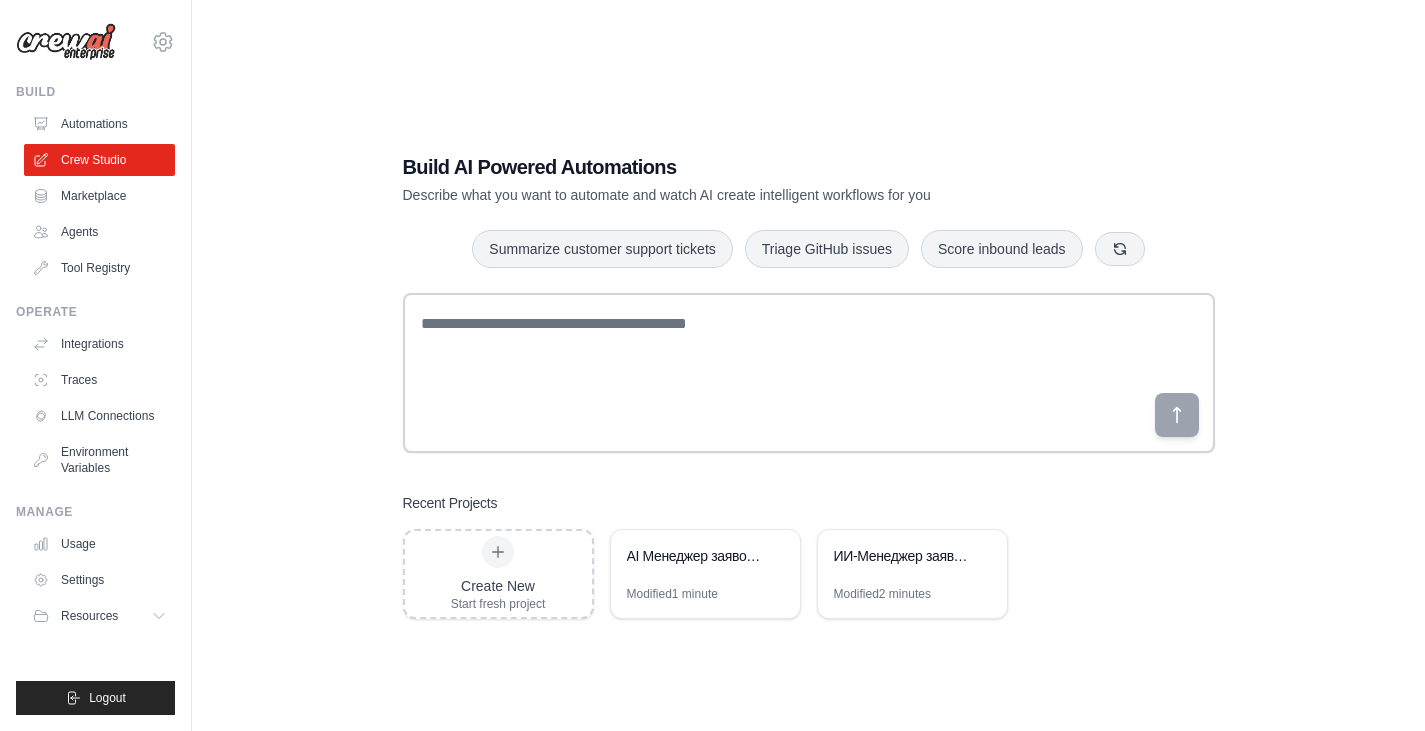 scroll, scrollTop: 0, scrollLeft: 0, axis: both 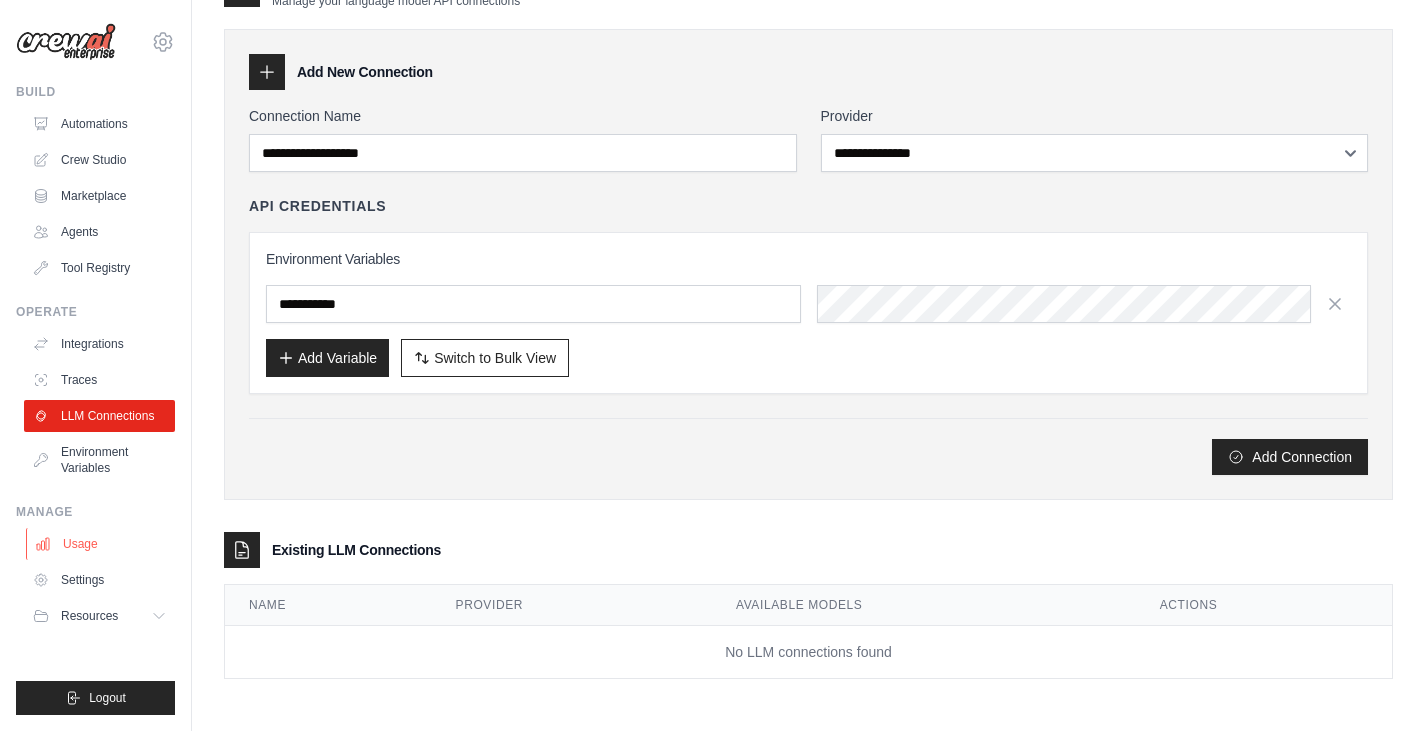 click on "Usage" at bounding box center (101, 544) 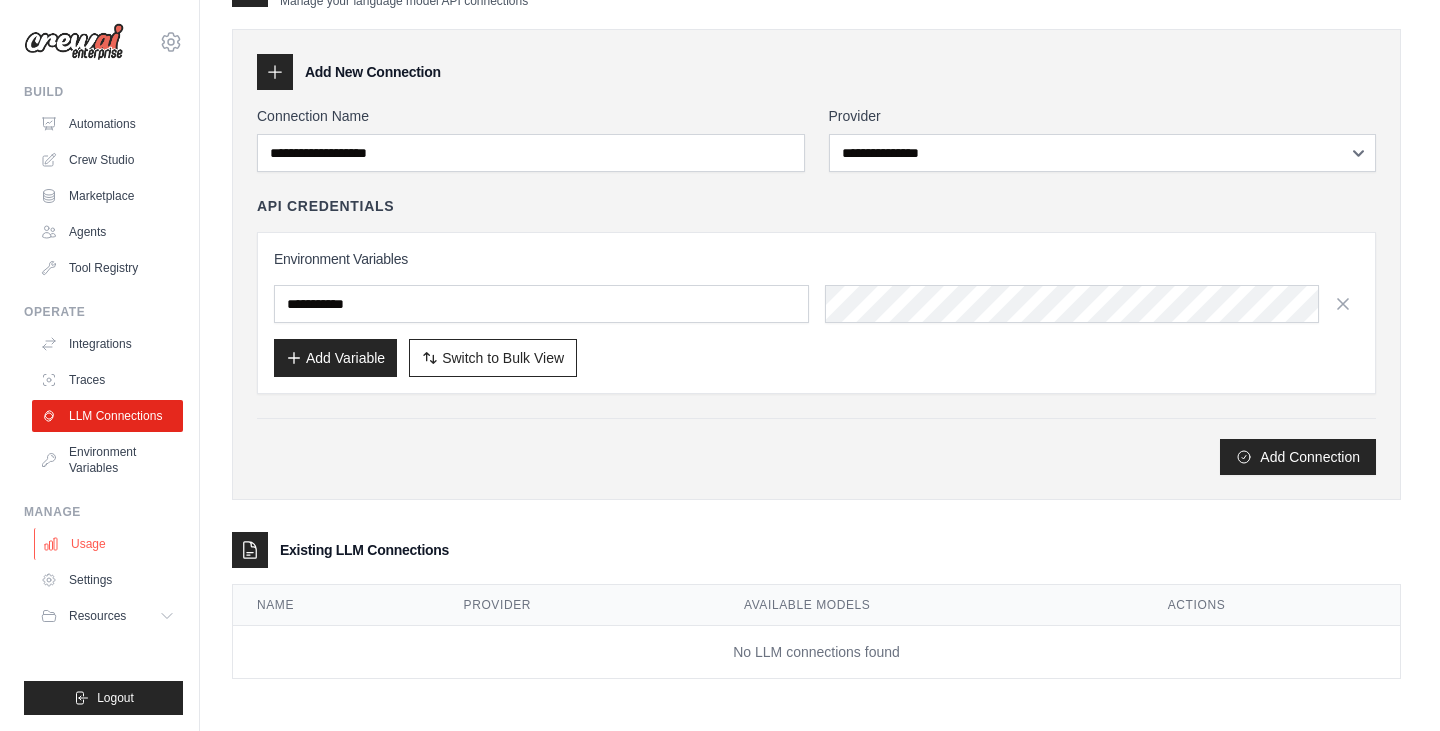 scroll, scrollTop: 0, scrollLeft: 0, axis: both 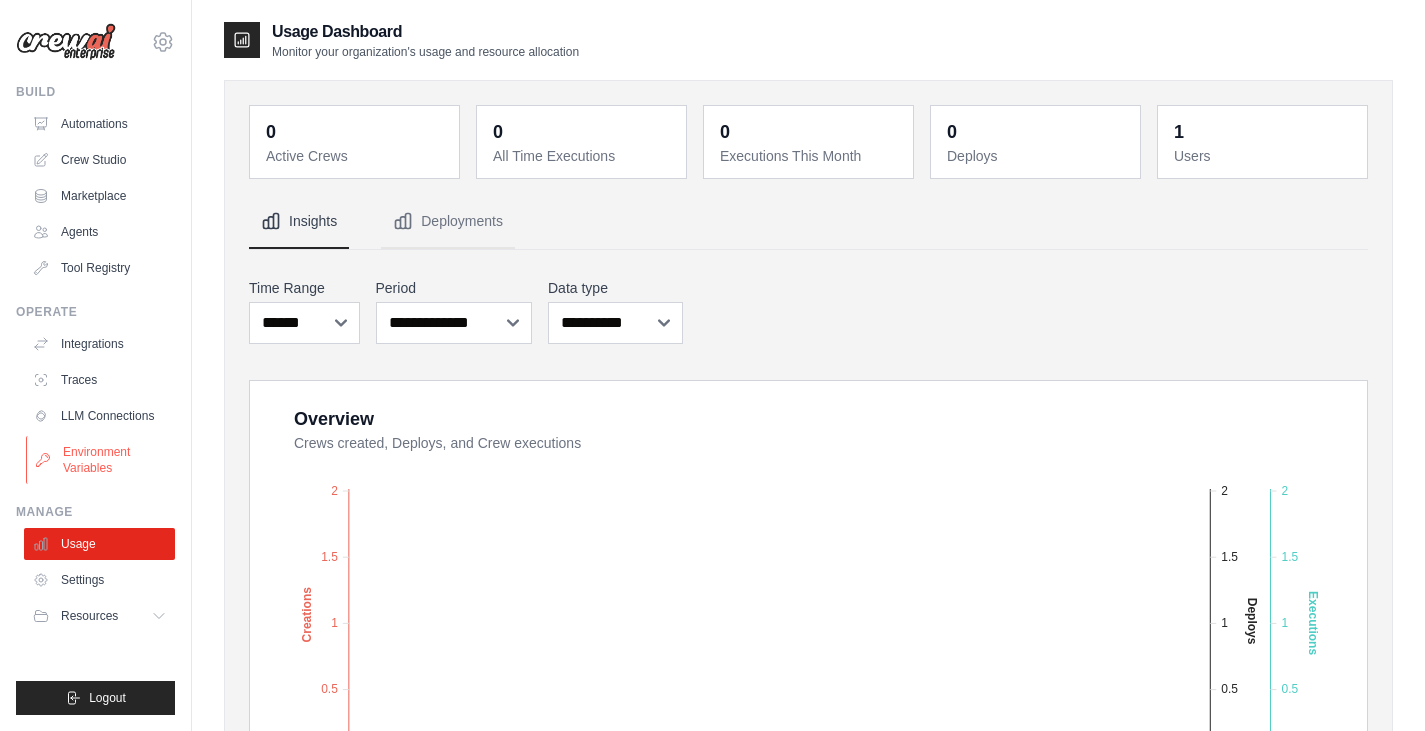 click on "Environment Variables" at bounding box center (101, 460) 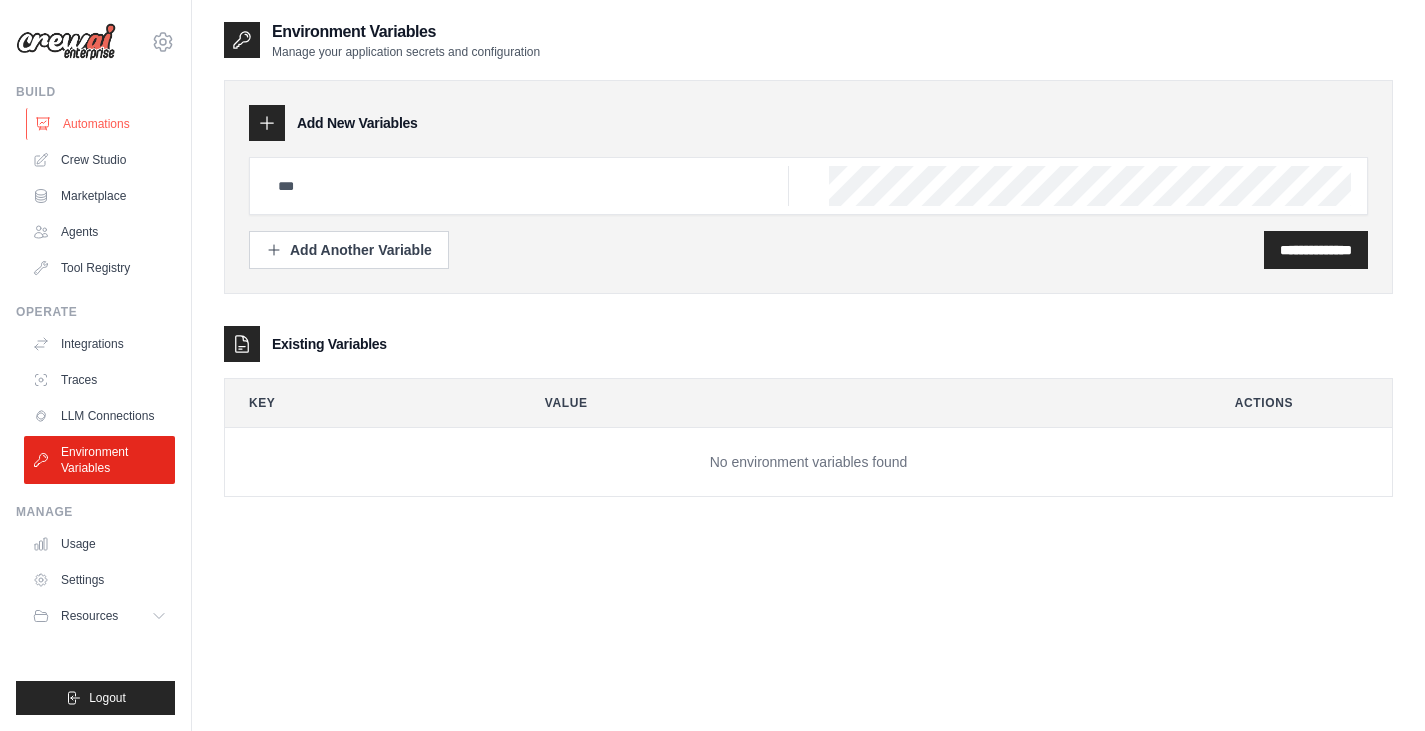 click on "Automations" at bounding box center (101, 124) 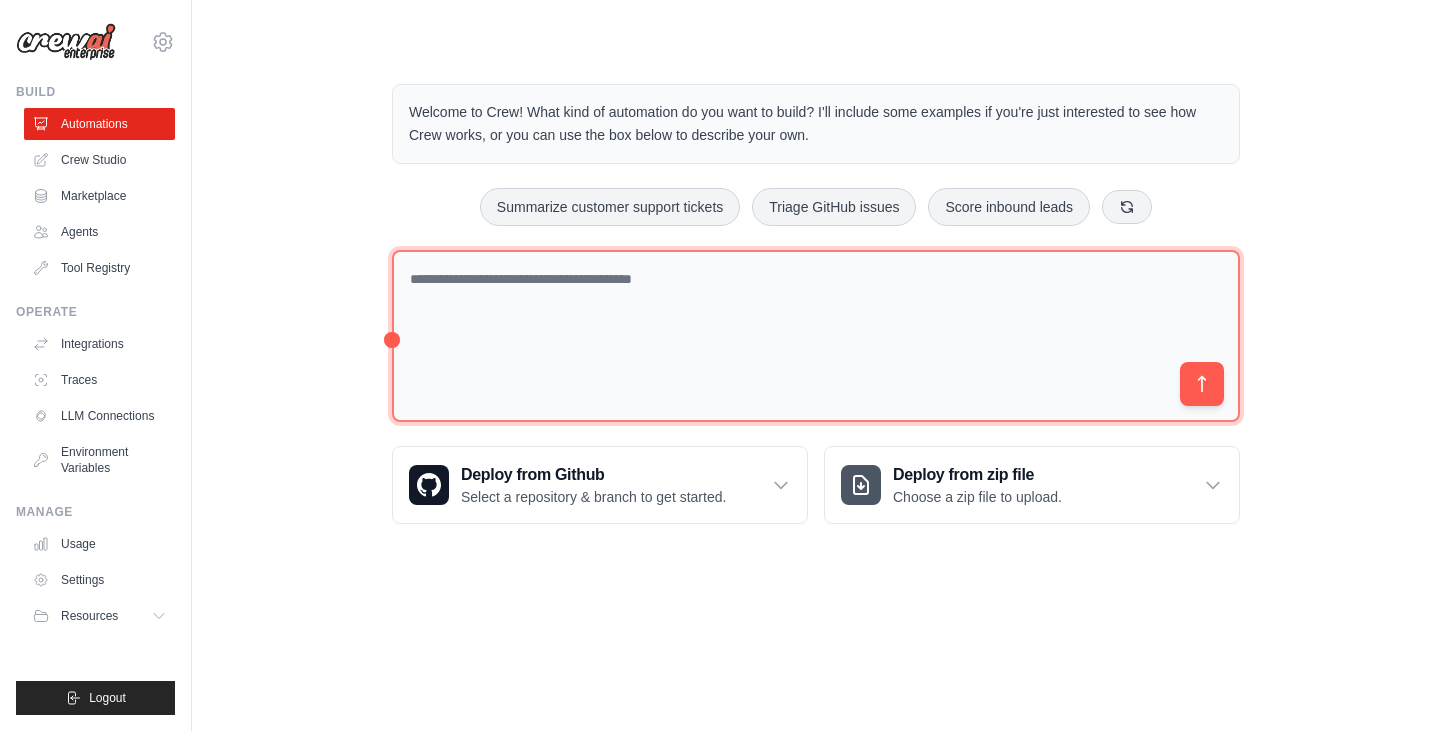 click at bounding box center (816, 336) 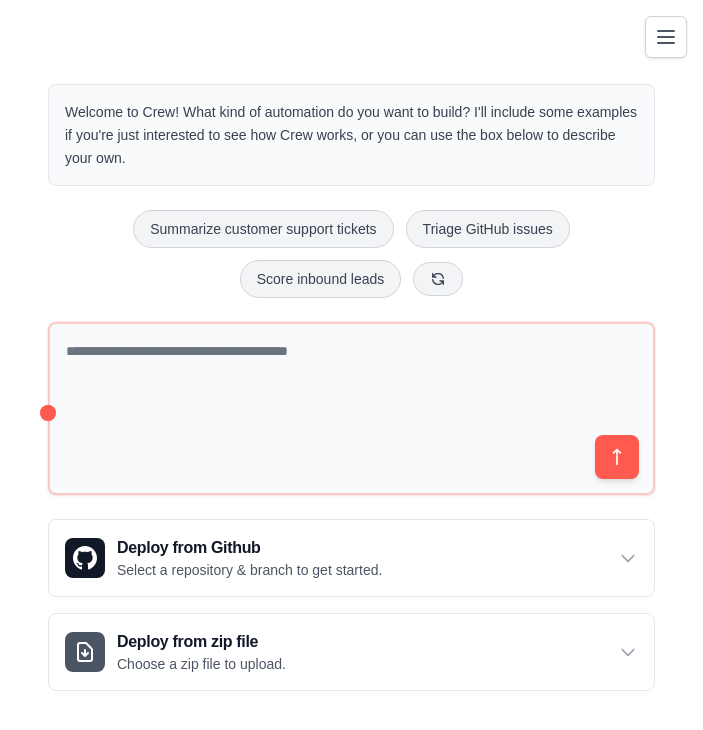 click on "Welcome to Crew! What kind of automation do you want to build?
I'll include some examples if you're just interested to see how
Crew works, or you can use the box below to describe your own.
Summarize customer support tickets
Triage GitHub issues
Score inbound leads
Deploy from Github
Select a repository & branch to get started." at bounding box center (351, 387) 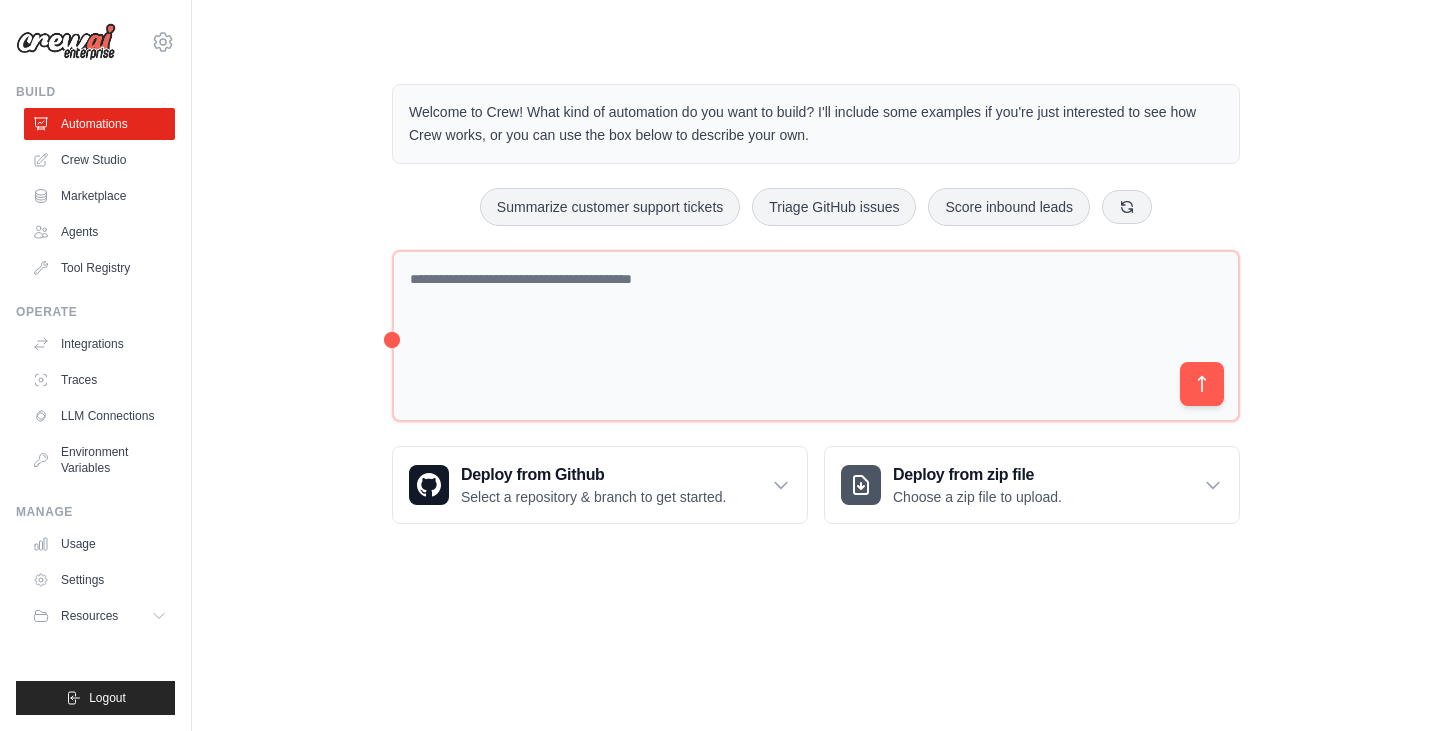 click on "Welcome to Crew! What kind of automation do you want to build?
I'll include some examples if you're just interested to see how
Crew works, or you can use the box below to describe your own.
Summarize customer support tickets
Triage GitHub issues
Score inbound leads
Deploy from Github
Select a repository & branch to get started." at bounding box center (816, 304) 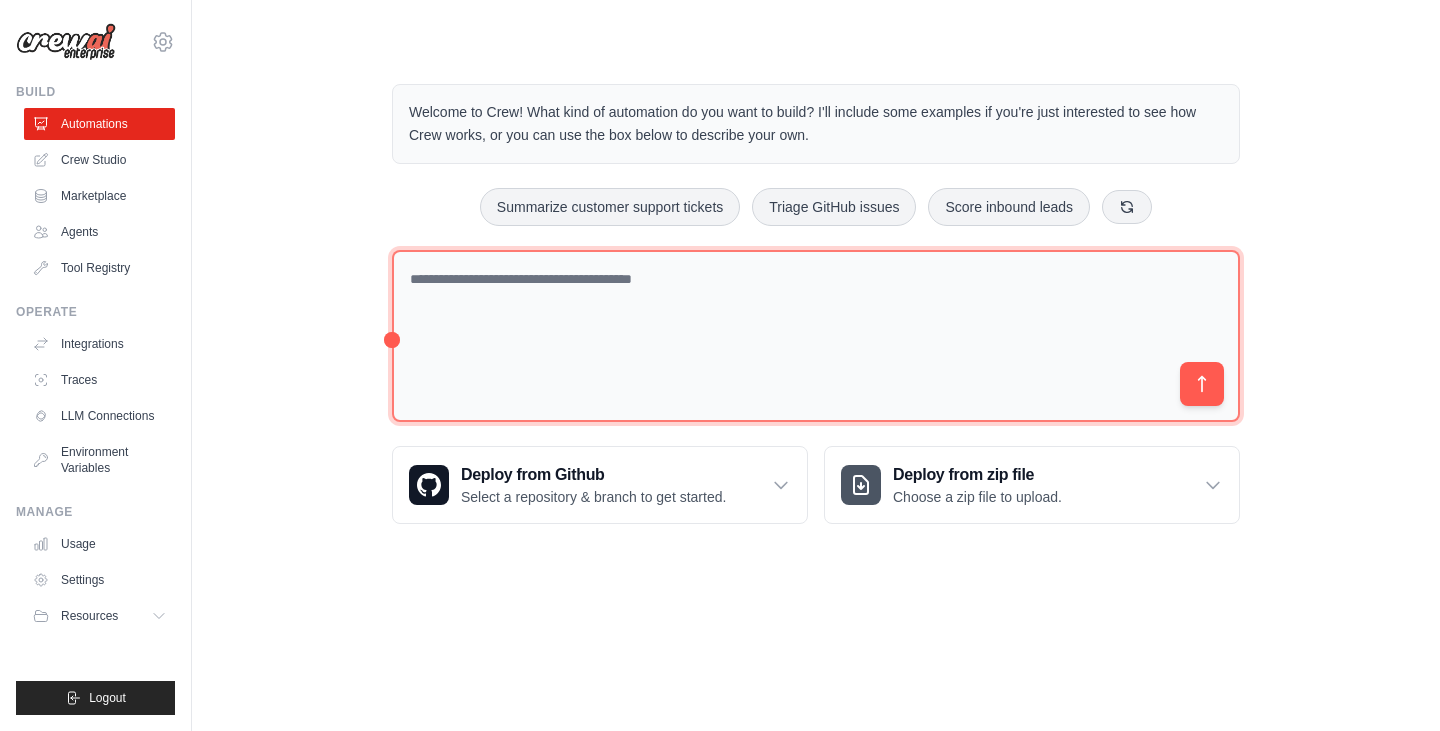 click at bounding box center [816, 336] 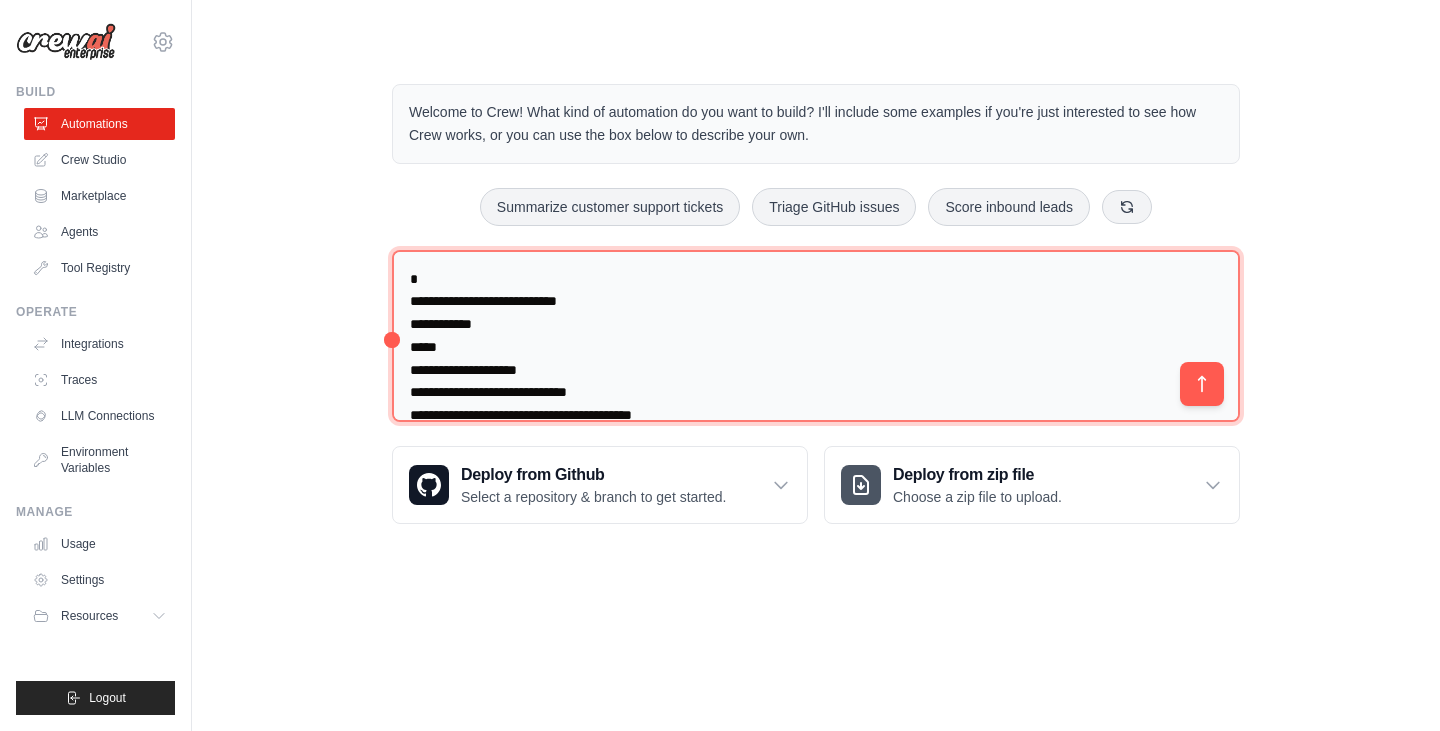 scroll, scrollTop: 32171, scrollLeft: 0, axis: vertical 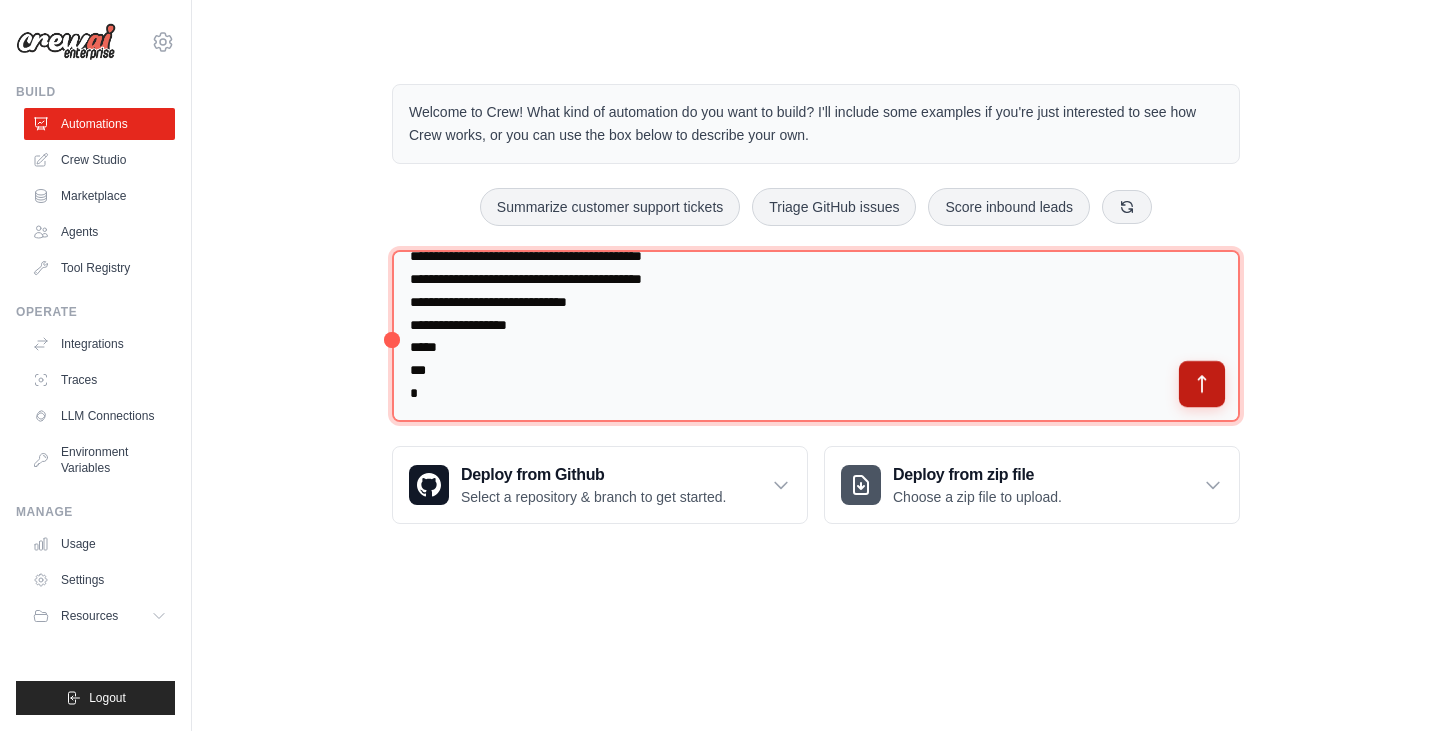 type on "**********" 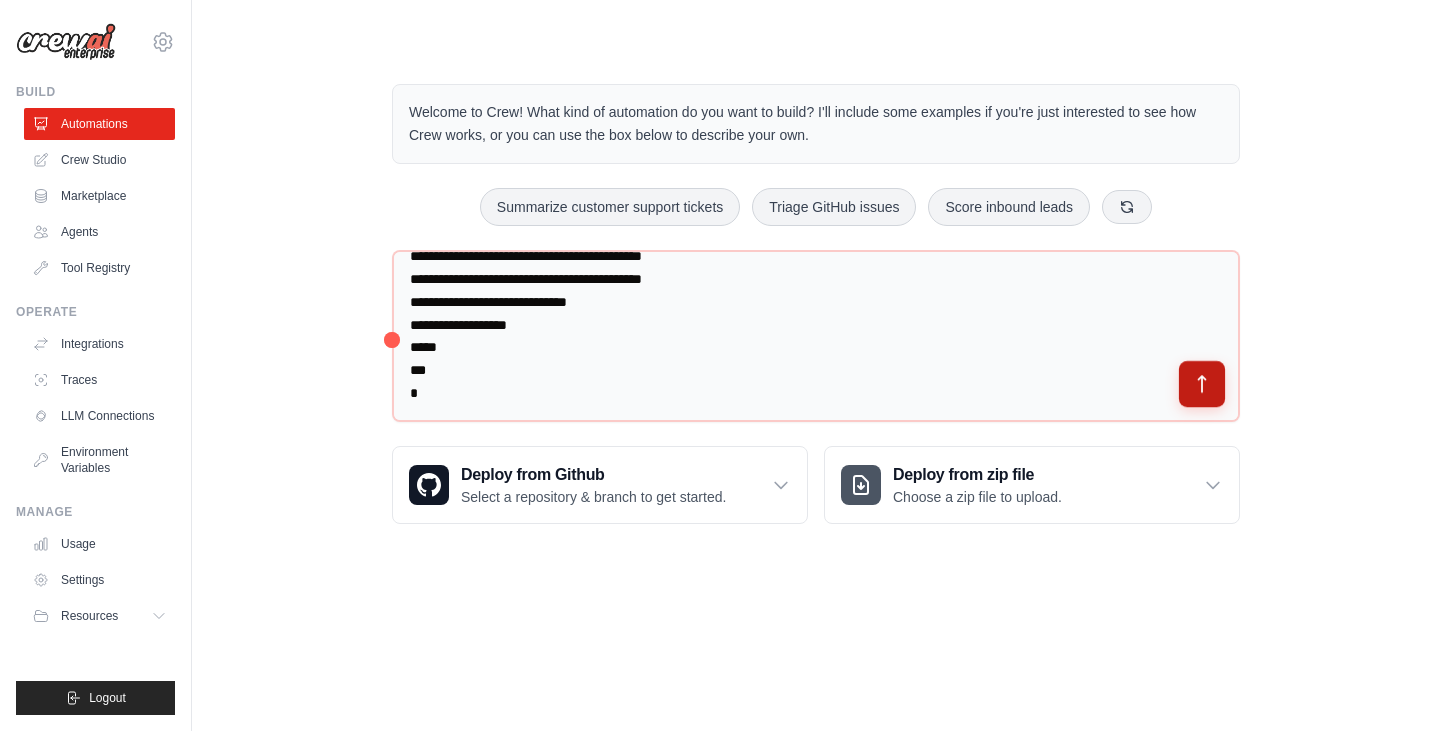click 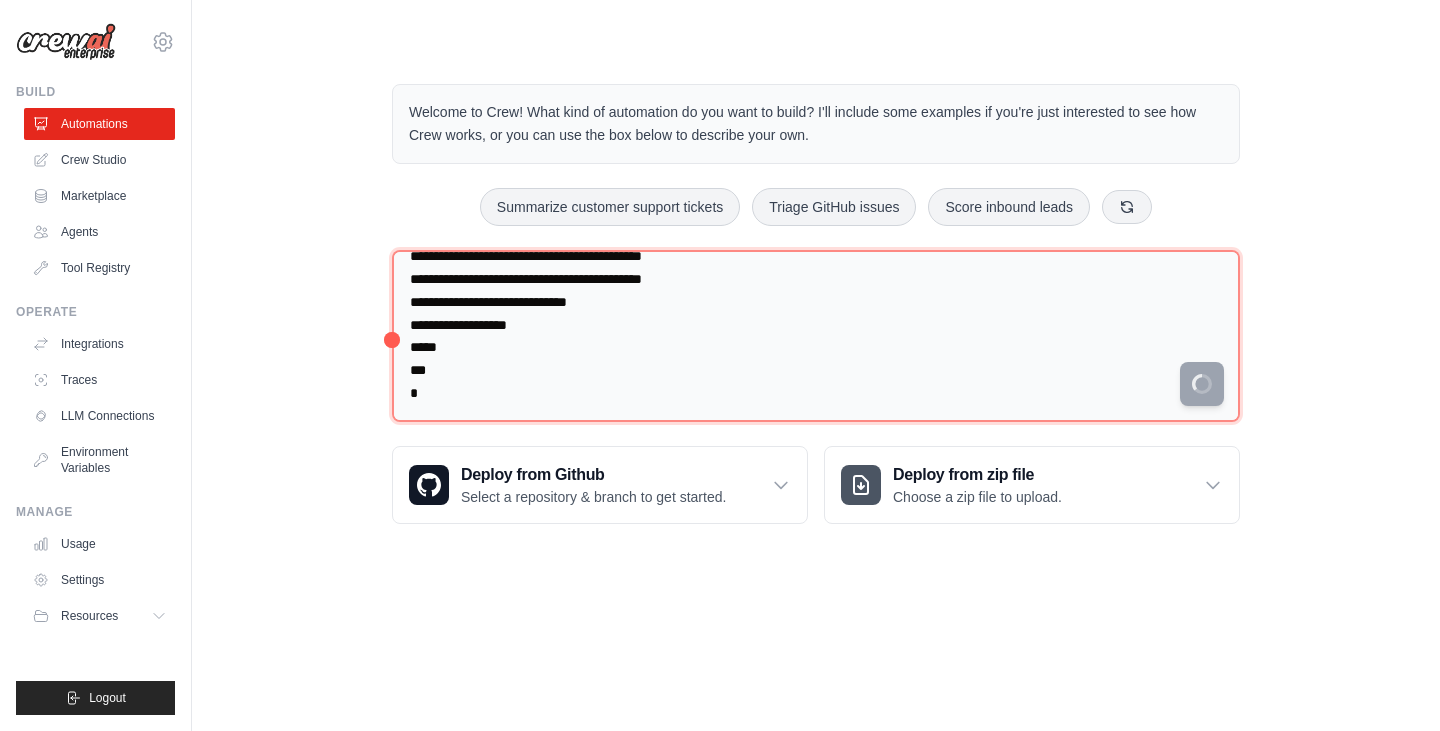 scroll, scrollTop: 32191, scrollLeft: 0, axis: vertical 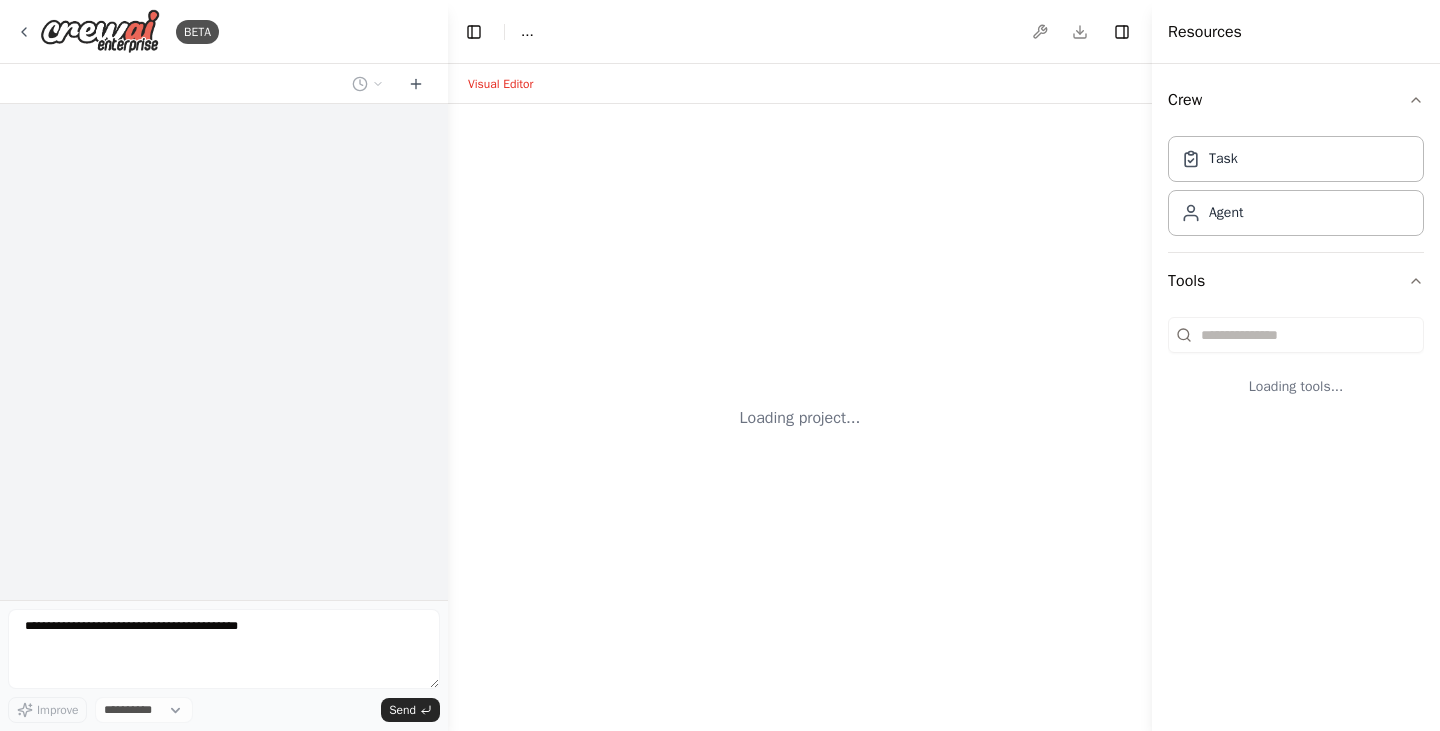 select on "****" 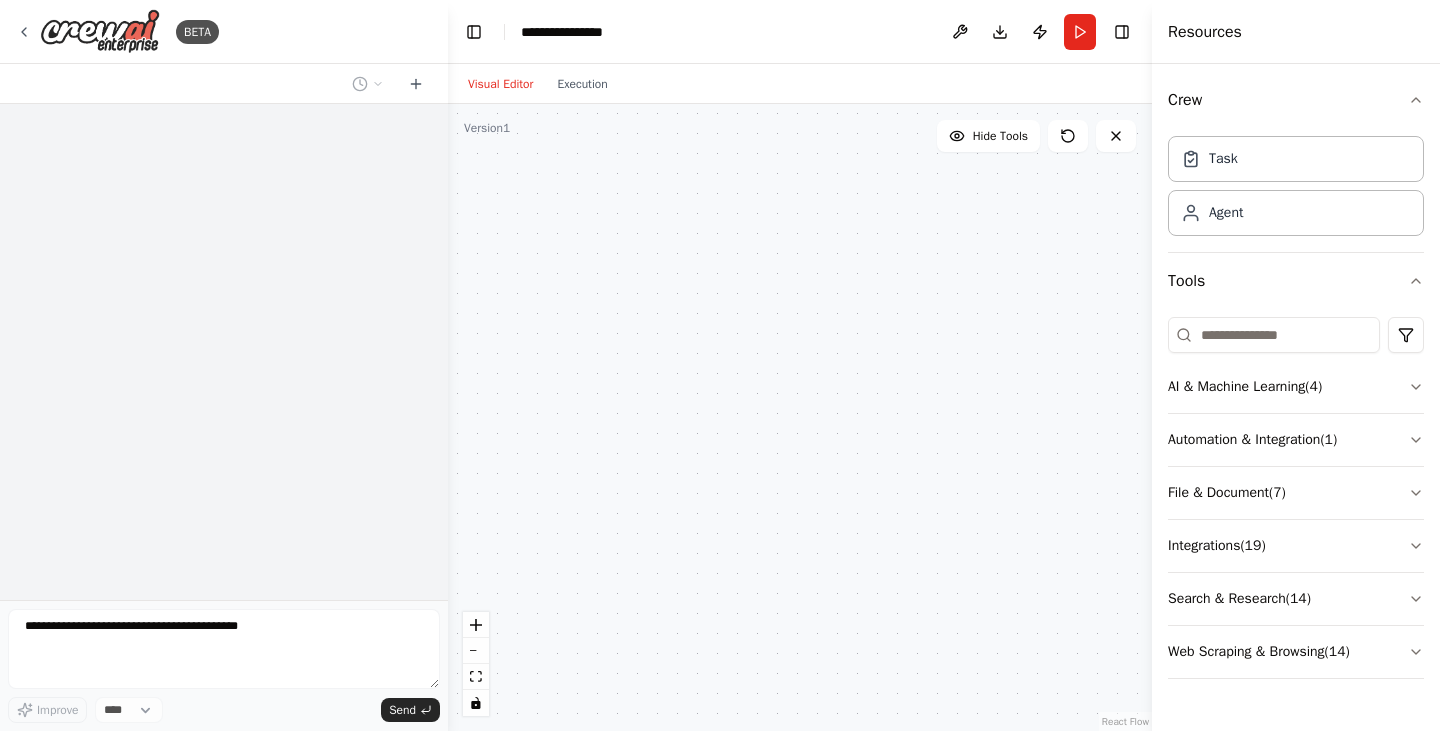 scroll, scrollTop: 0, scrollLeft: 0, axis: both 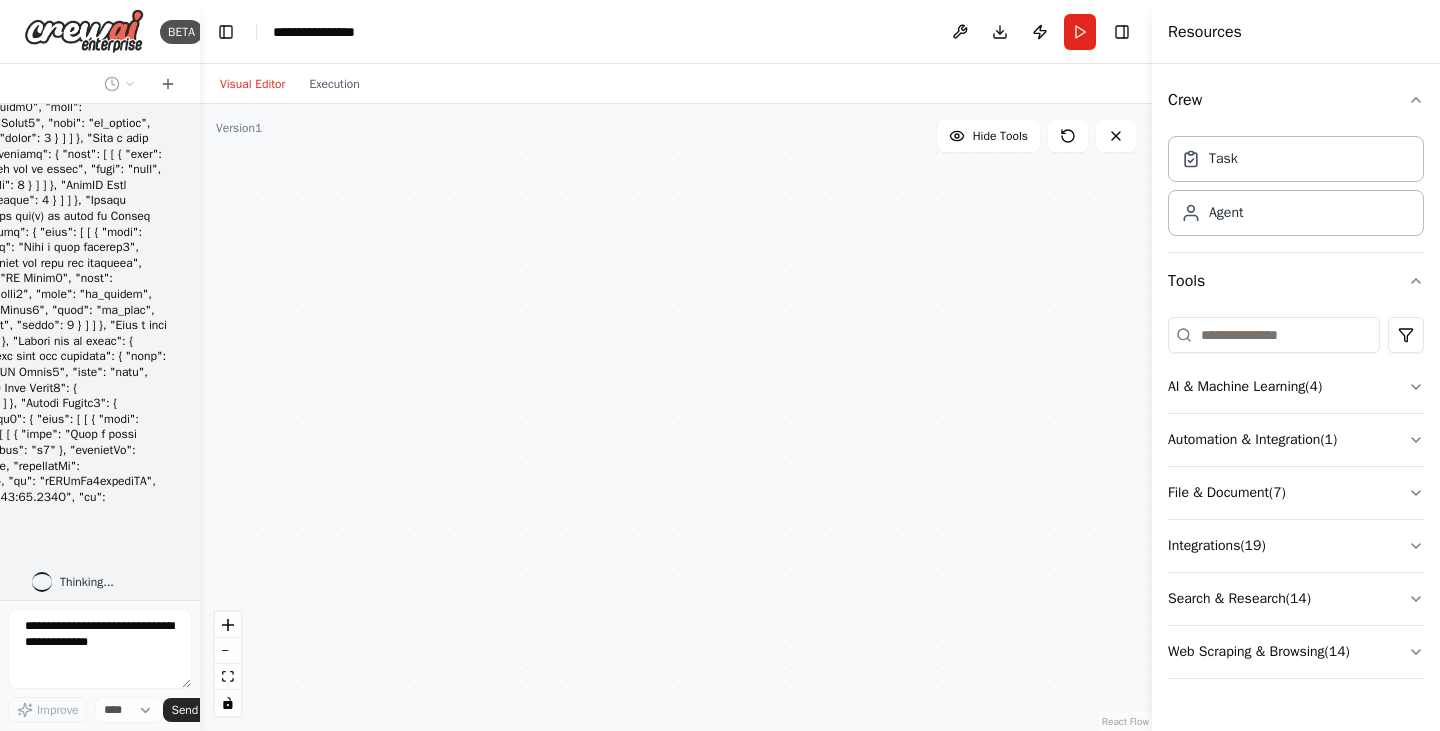 drag, startPoint x: 444, startPoint y: 554, endPoint x: 617, endPoint y: 558, distance: 173.04623 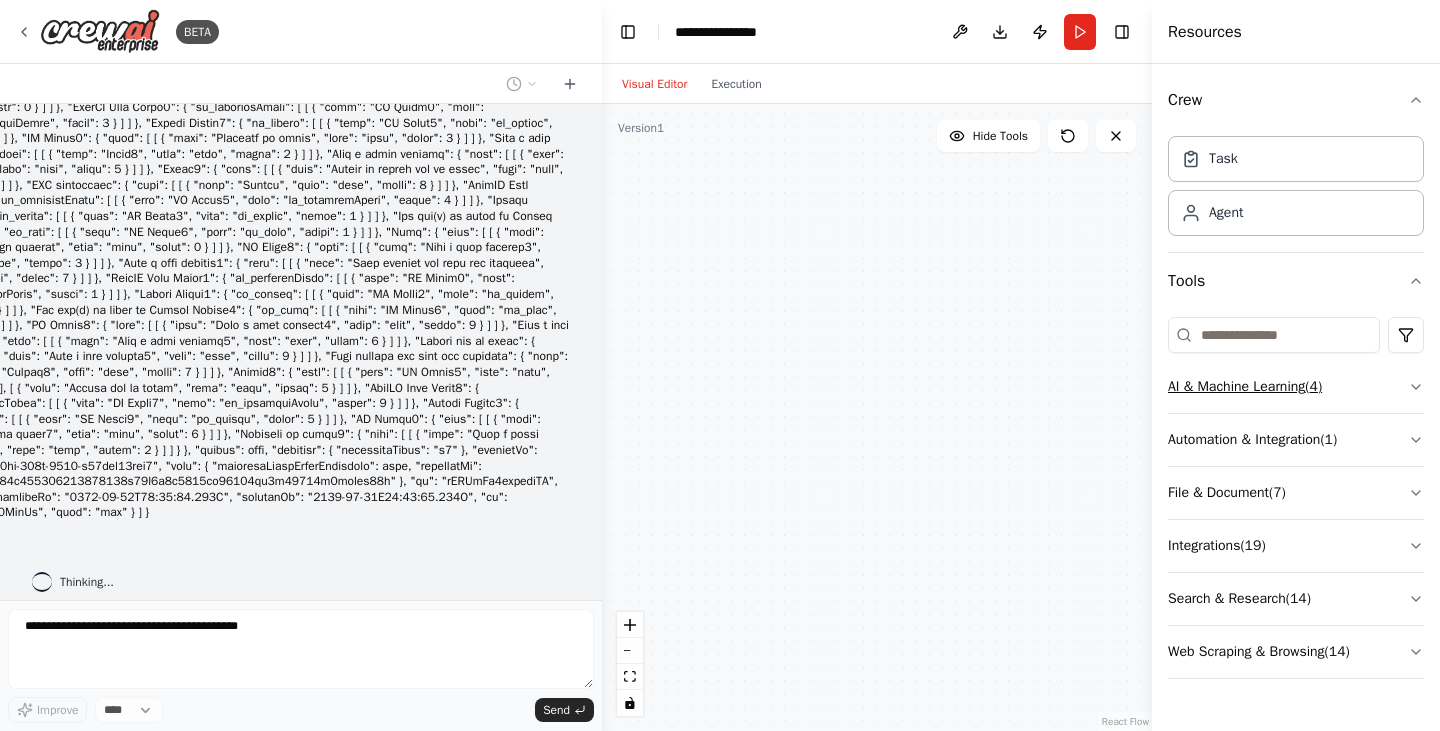 click 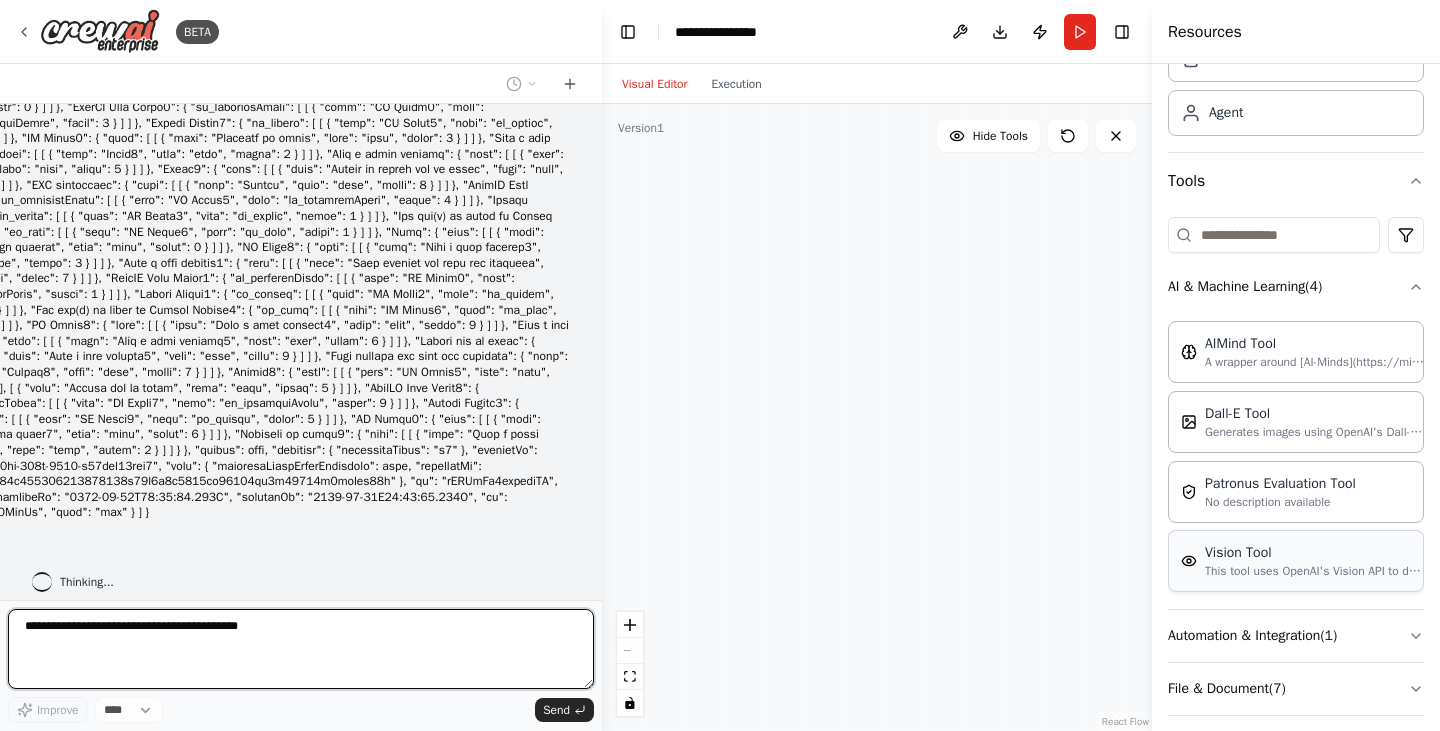 scroll, scrollTop: 276, scrollLeft: 0, axis: vertical 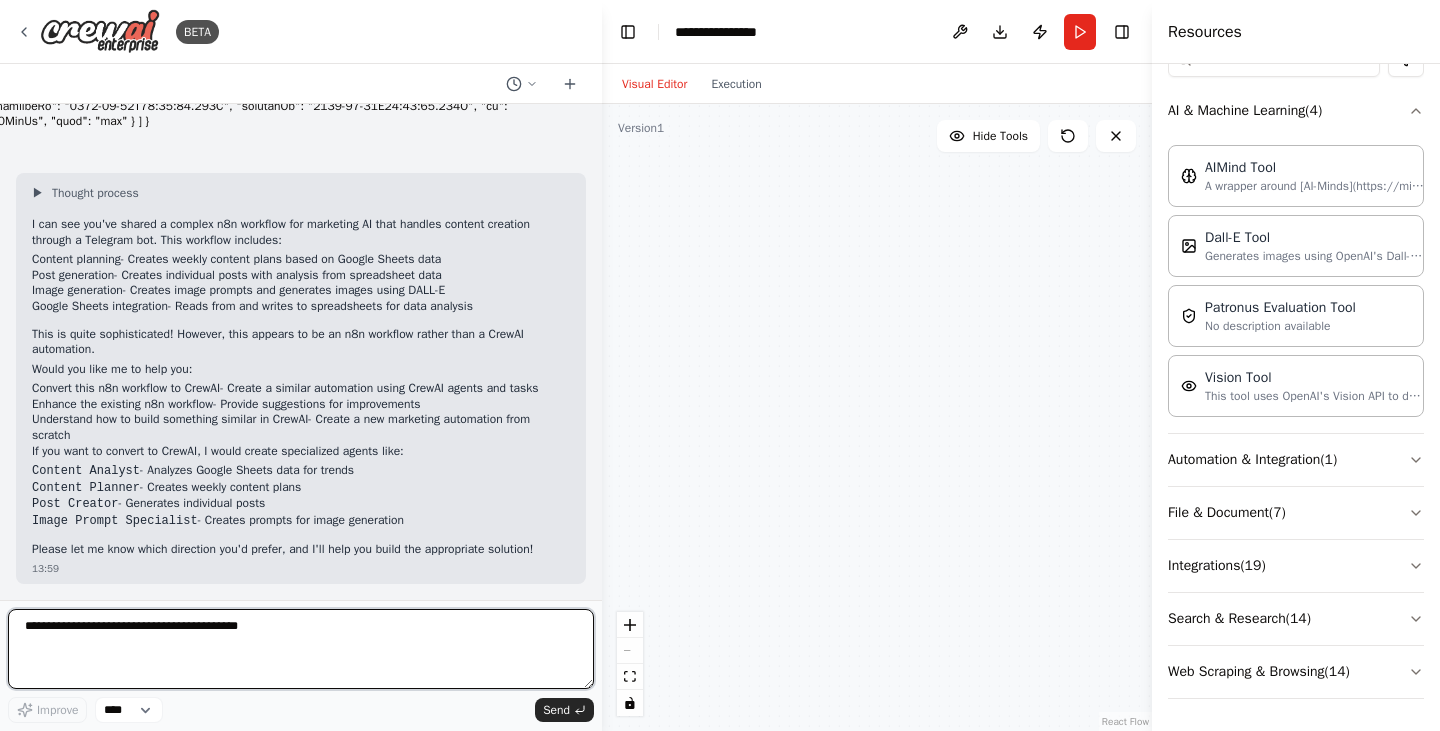 drag, startPoint x: 322, startPoint y: 633, endPoint x: 302, endPoint y: 631, distance: 20.09975 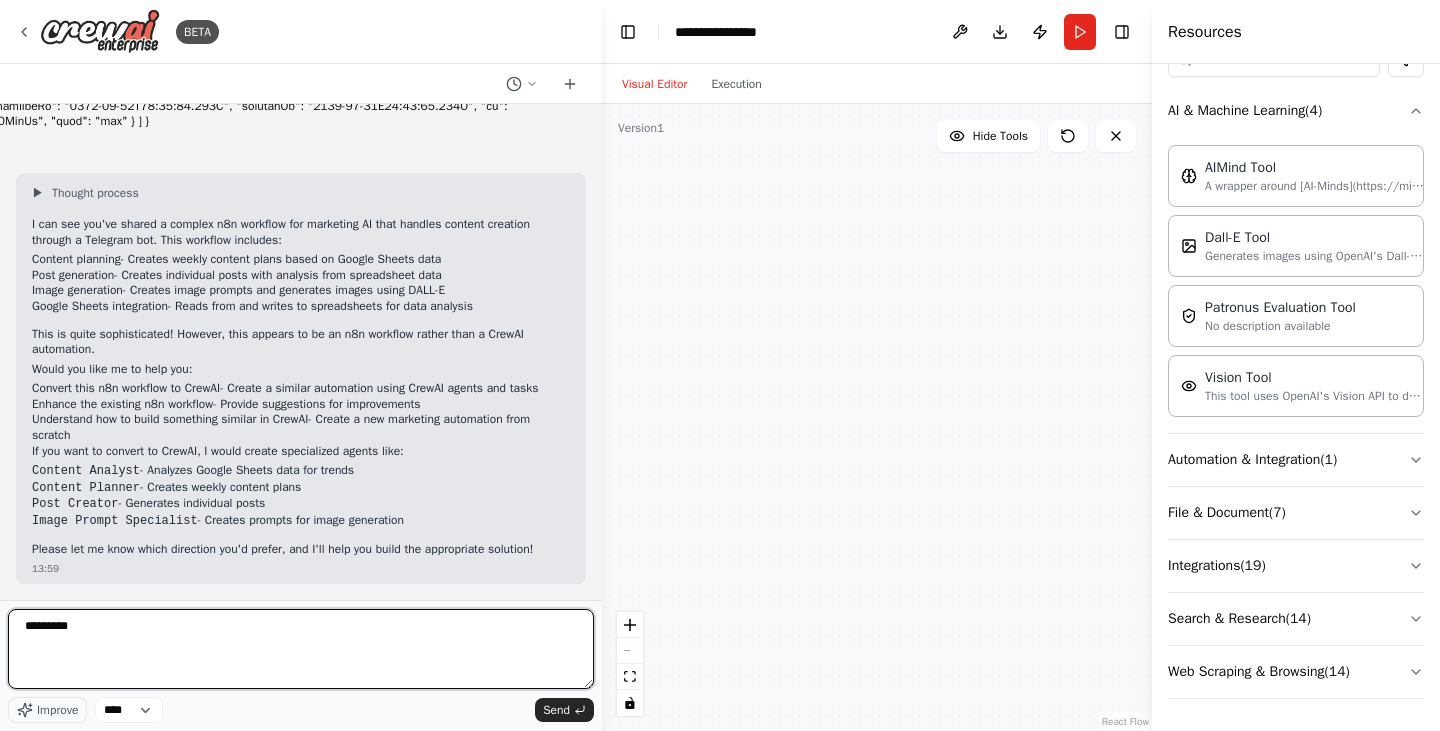 type on "**********" 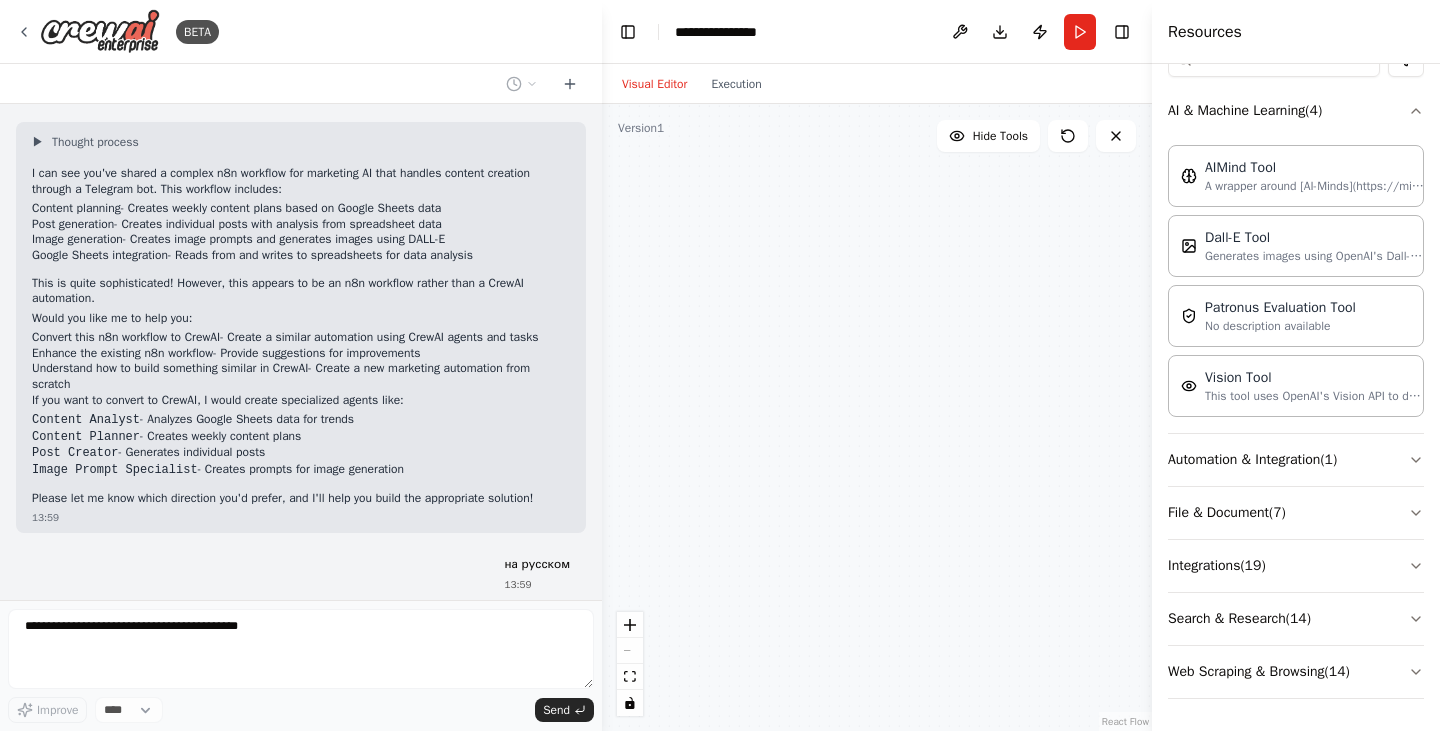 scroll, scrollTop: 3766, scrollLeft: 0, axis: vertical 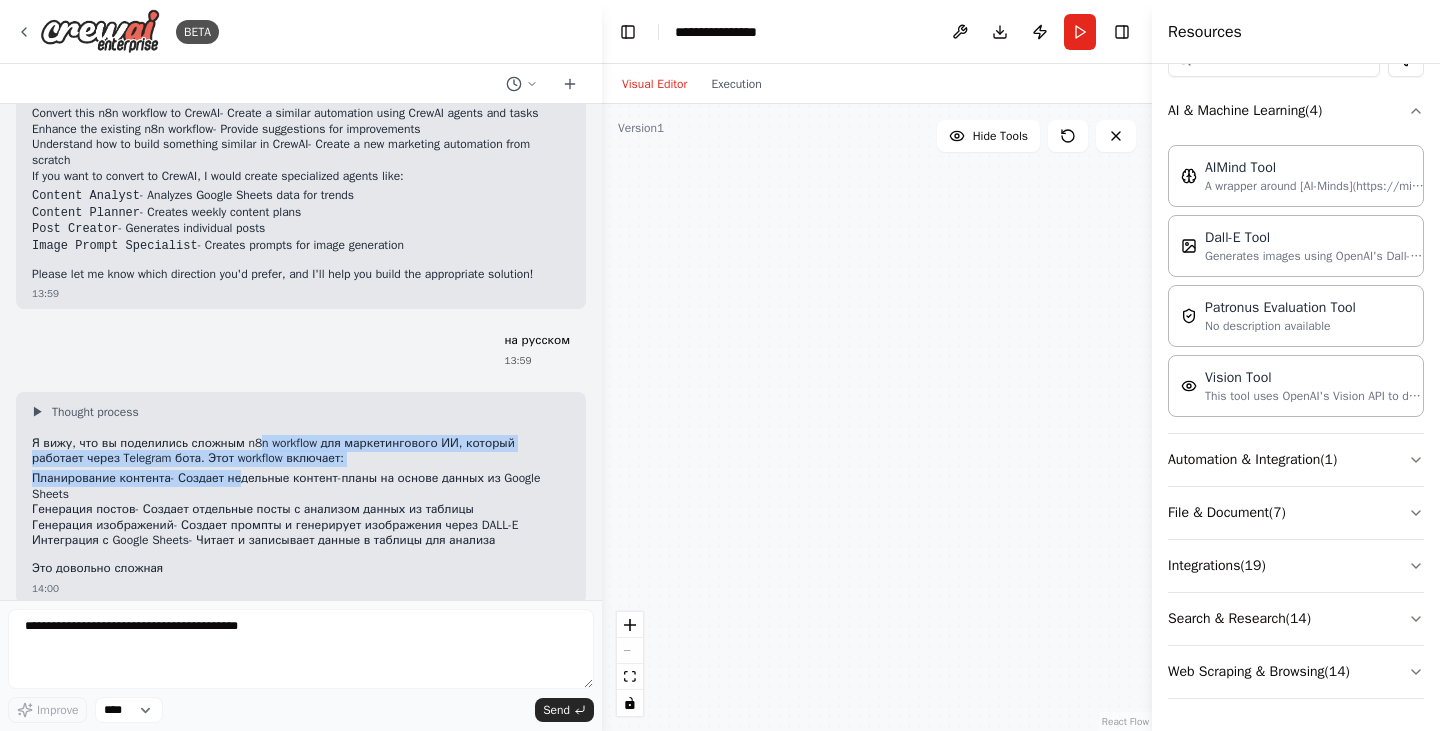 drag, startPoint x: 251, startPoint y: 451, endPoint x: 241, endPoint y: 466, distance: 18.027756 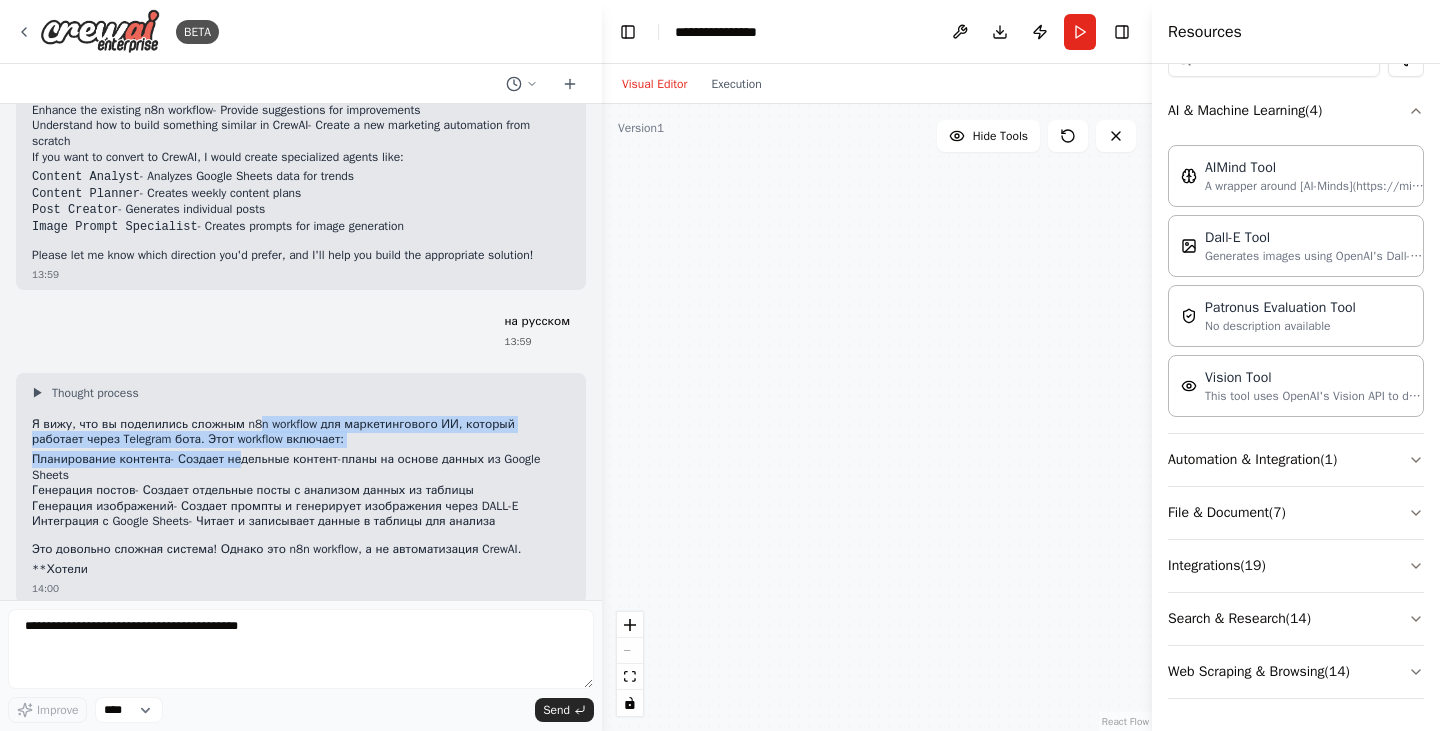 click on "Планирование контента  - Создает недельные контент-планы на основе данных из Google Sheets
Генерация постов  - Создает отдельные посты с анализом данных из таблицы
Генерация изображений  - Создает промпты и генерирует изображения через DALL-E
Интеграция с Google Sheets  - Читает и записывает данные в таблицы для анализа" at bounding box center [301, 491] 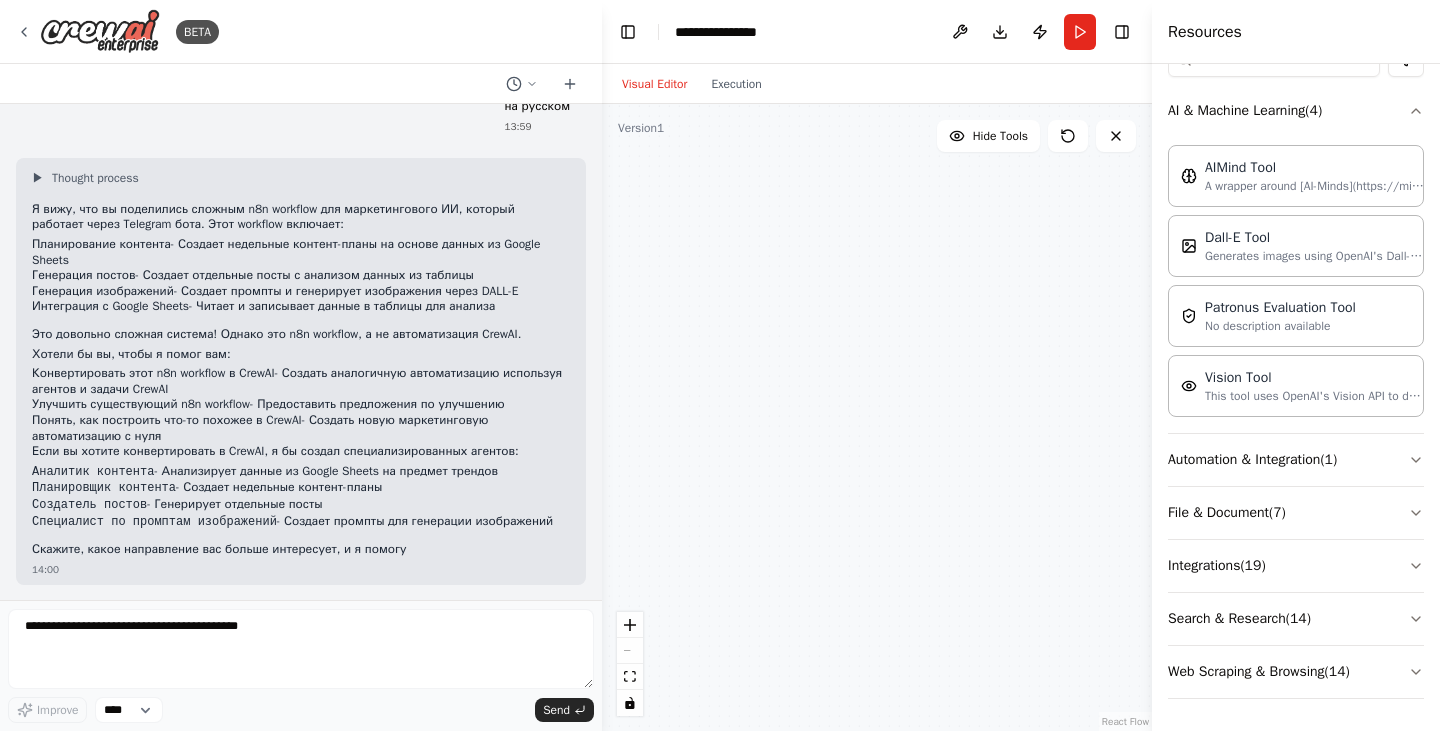 scroll, scrollTop: 4172, scrollLeft: 0, axis: vertical 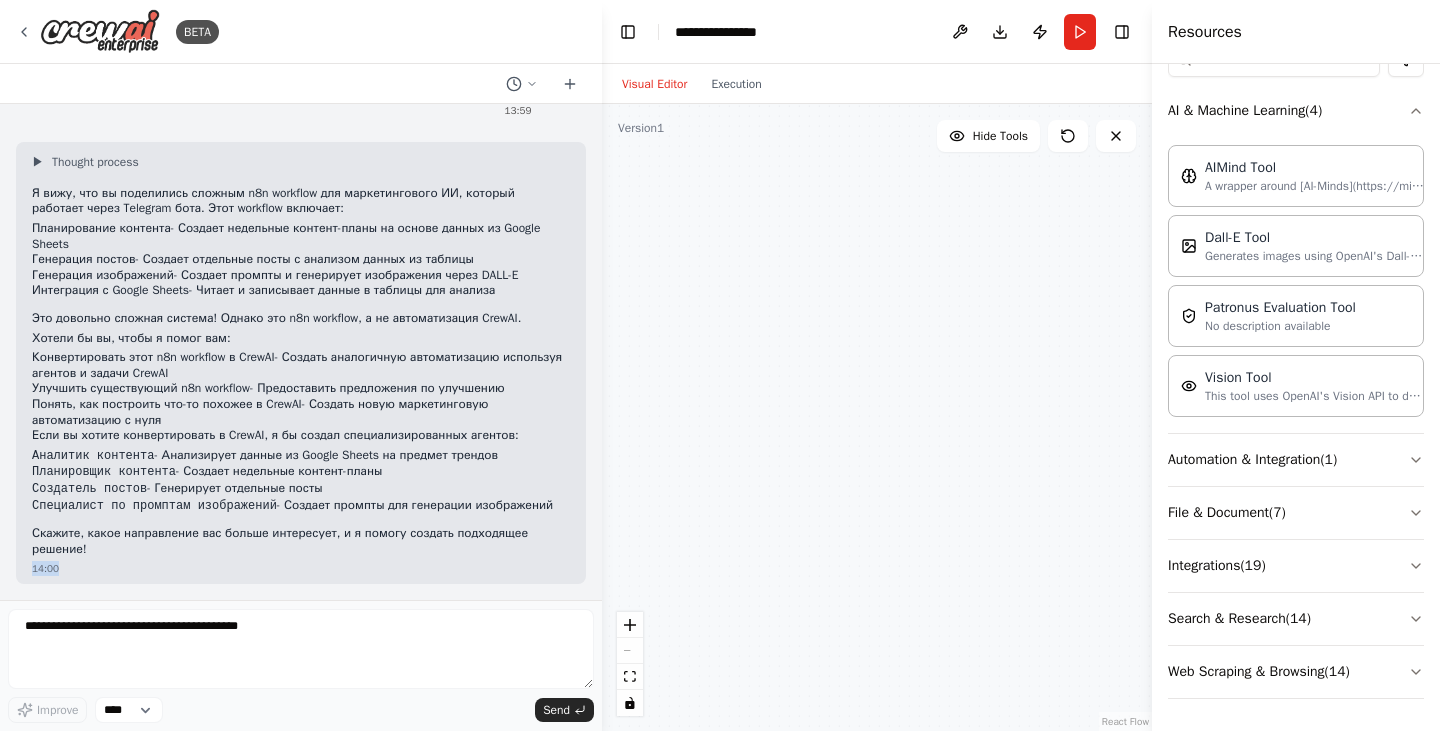 drag, startPoint x: 209, startPoint y: 595, endPoint x: 122, endPoint y: 556, distance: 95.34149 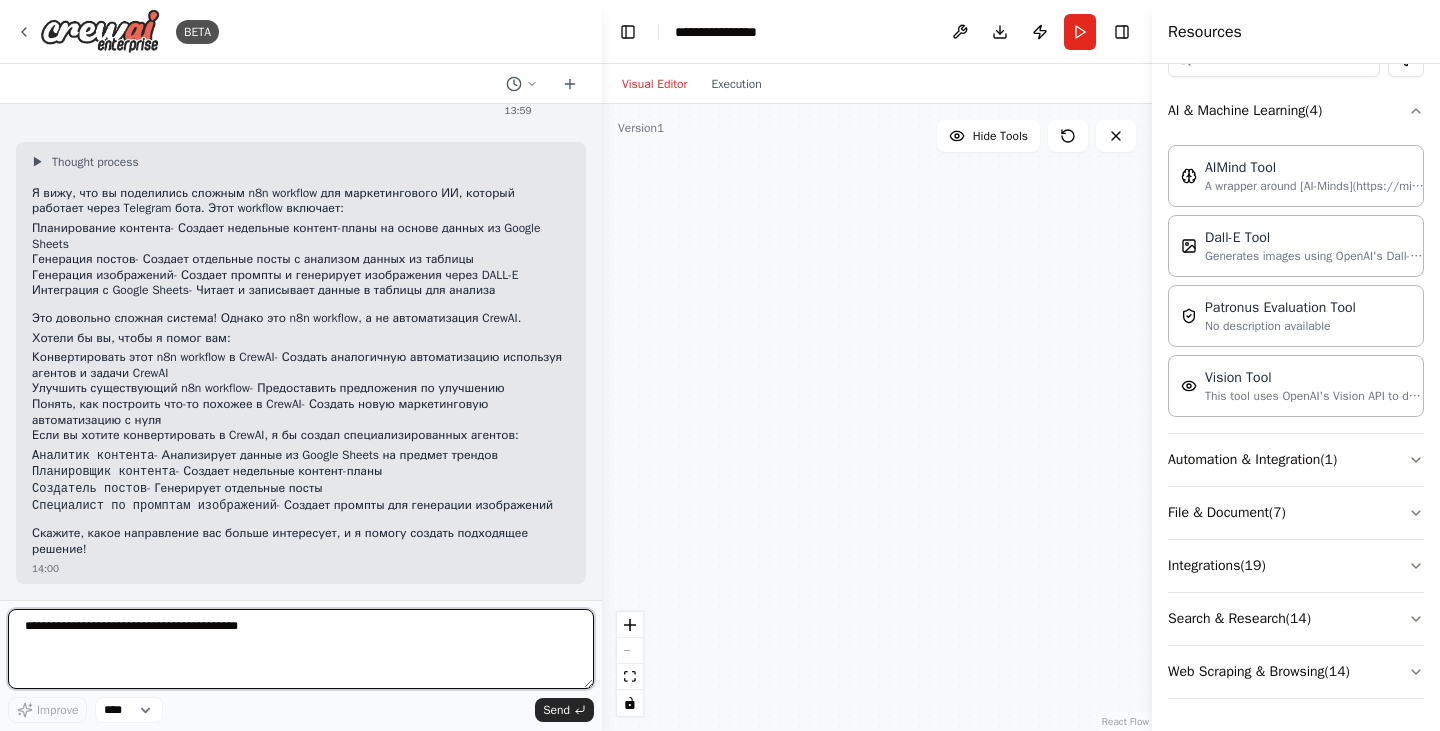 click at bounding box center (301, 649) 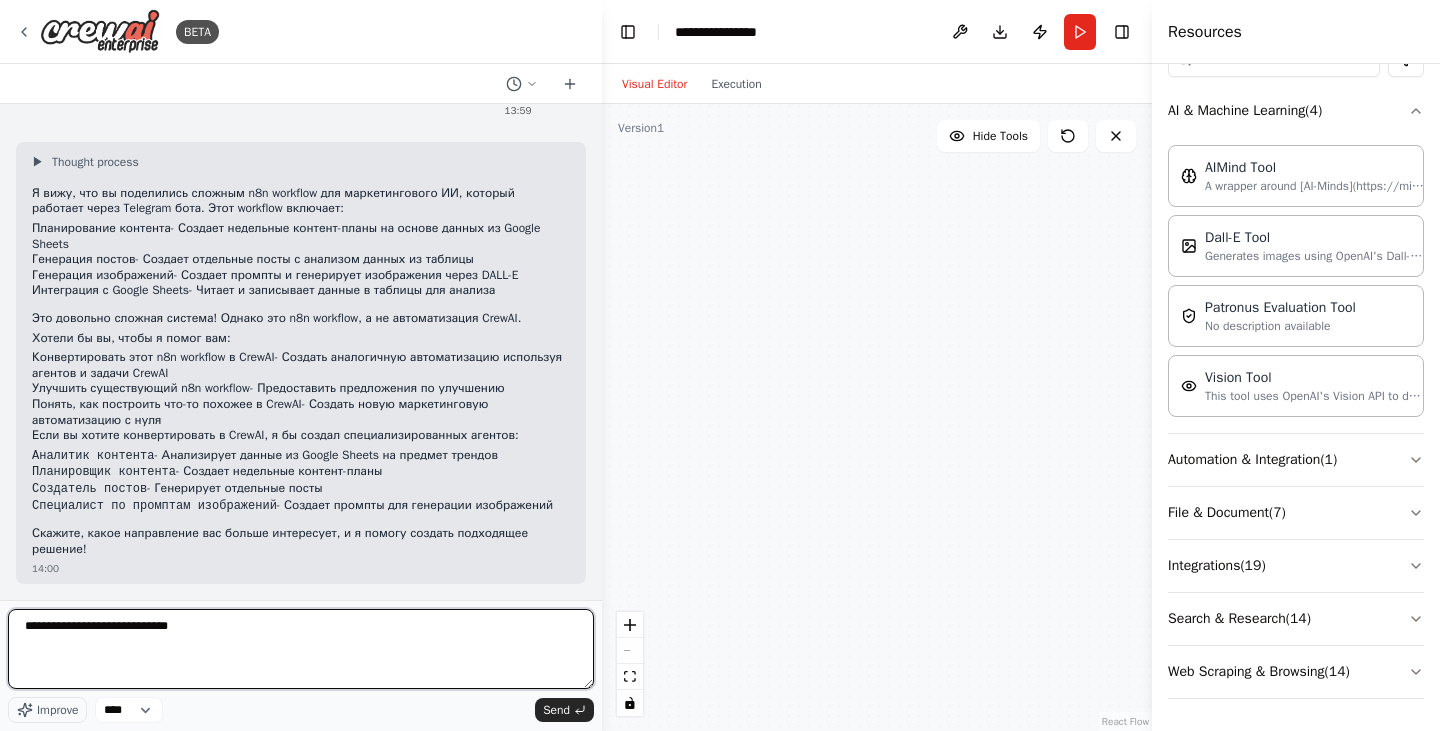 type on "**********" 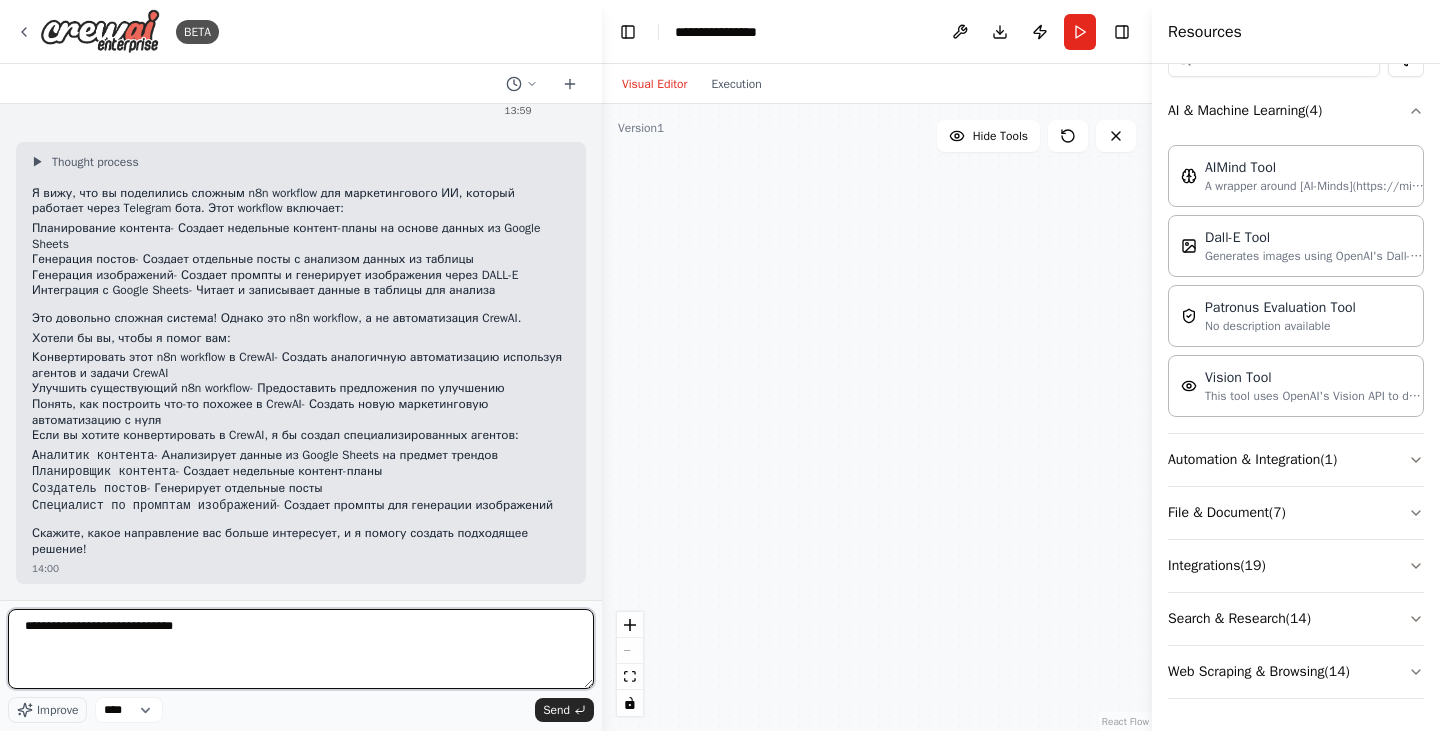 type 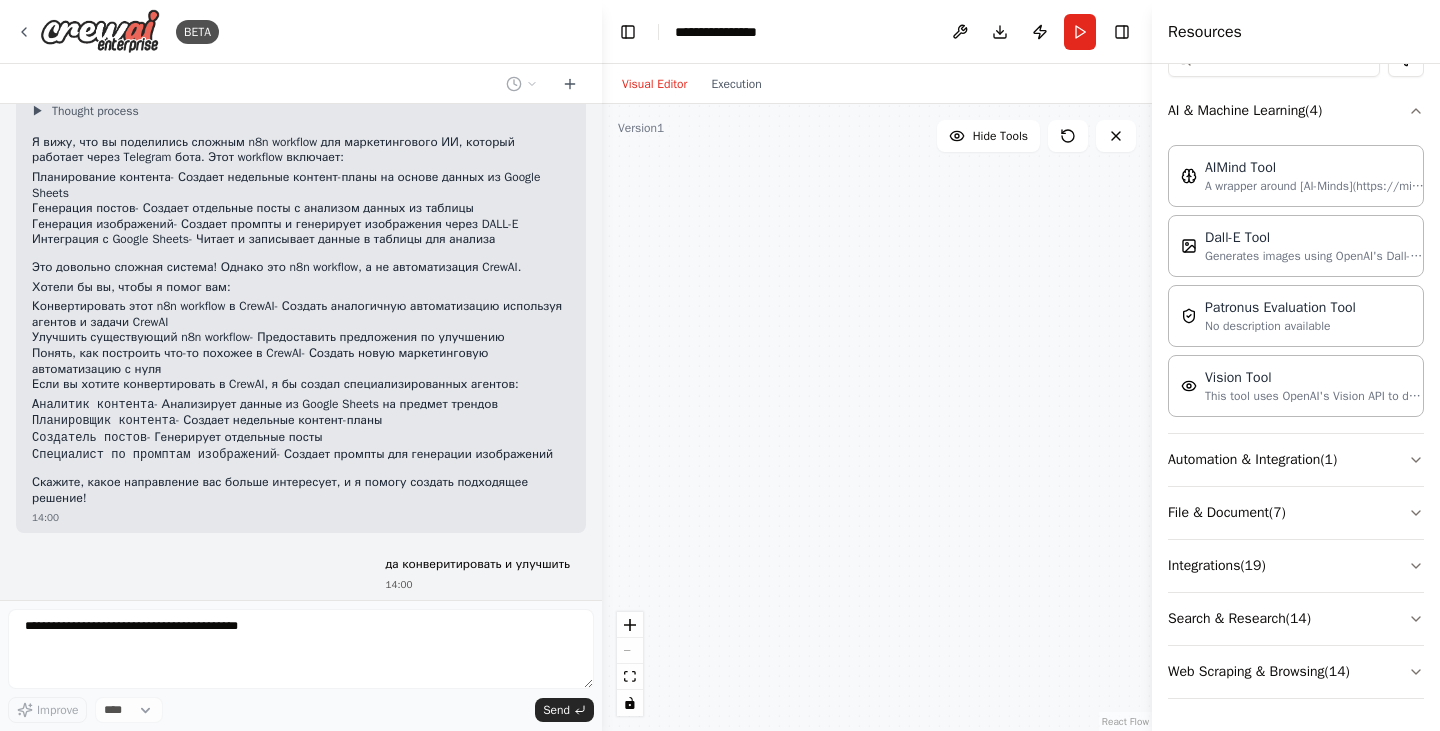 scroll, scrollTop: 4291, scrollLeft: 0, axis: vertical 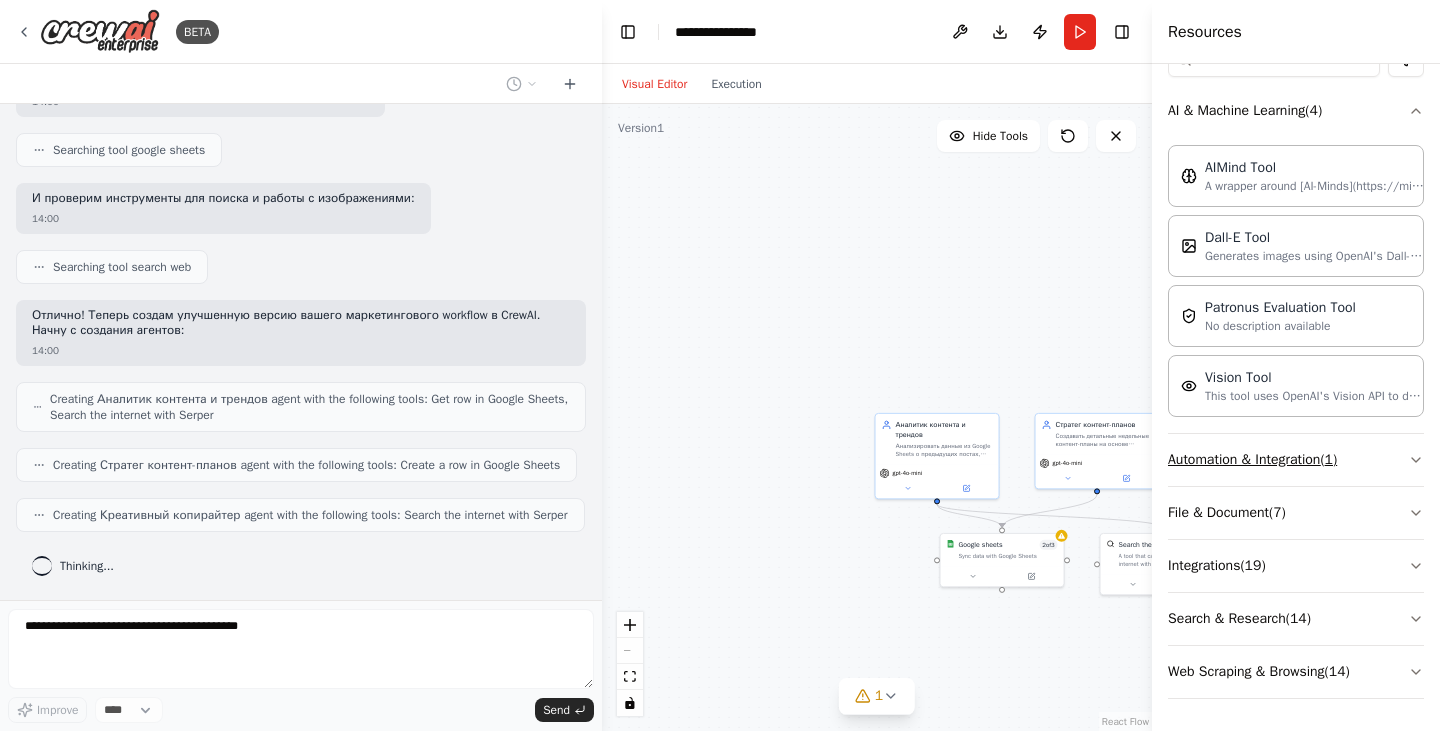 click on "Automation & Integration  ( 1 )" at bounding box center (1296, 460) 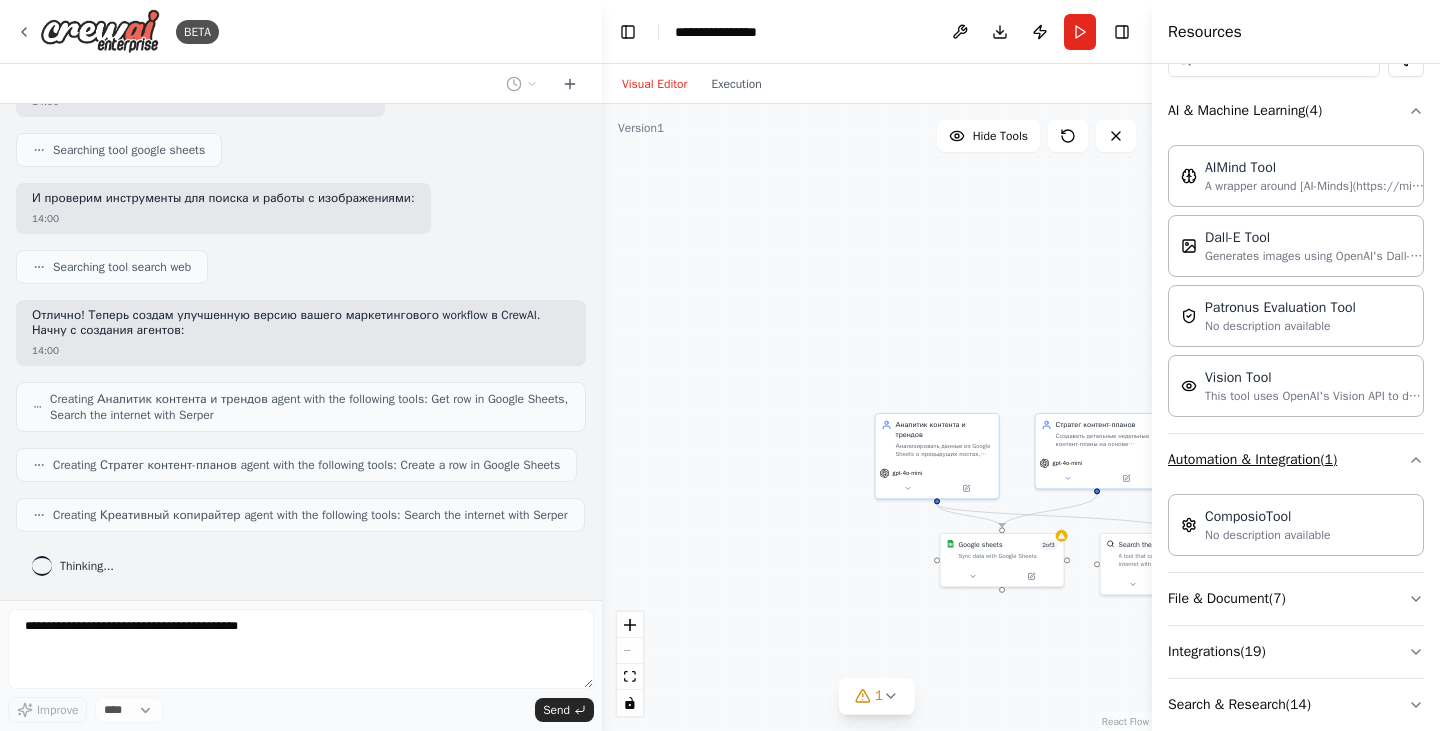 scroll, scrollTop: 5038, scrollLeft: 0, axis: vertical 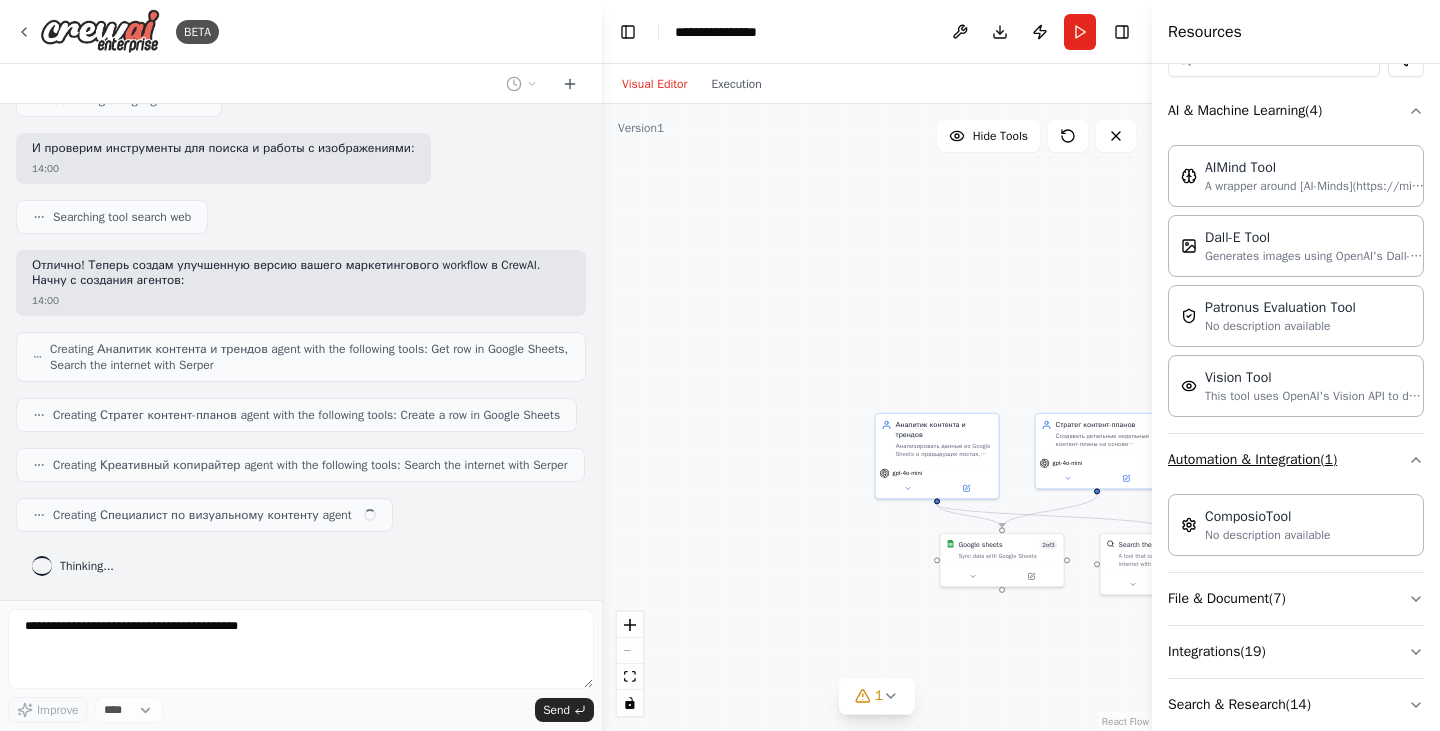 click on "Automation & Integration  ( 1 )" at bounding box center [1296, 460] 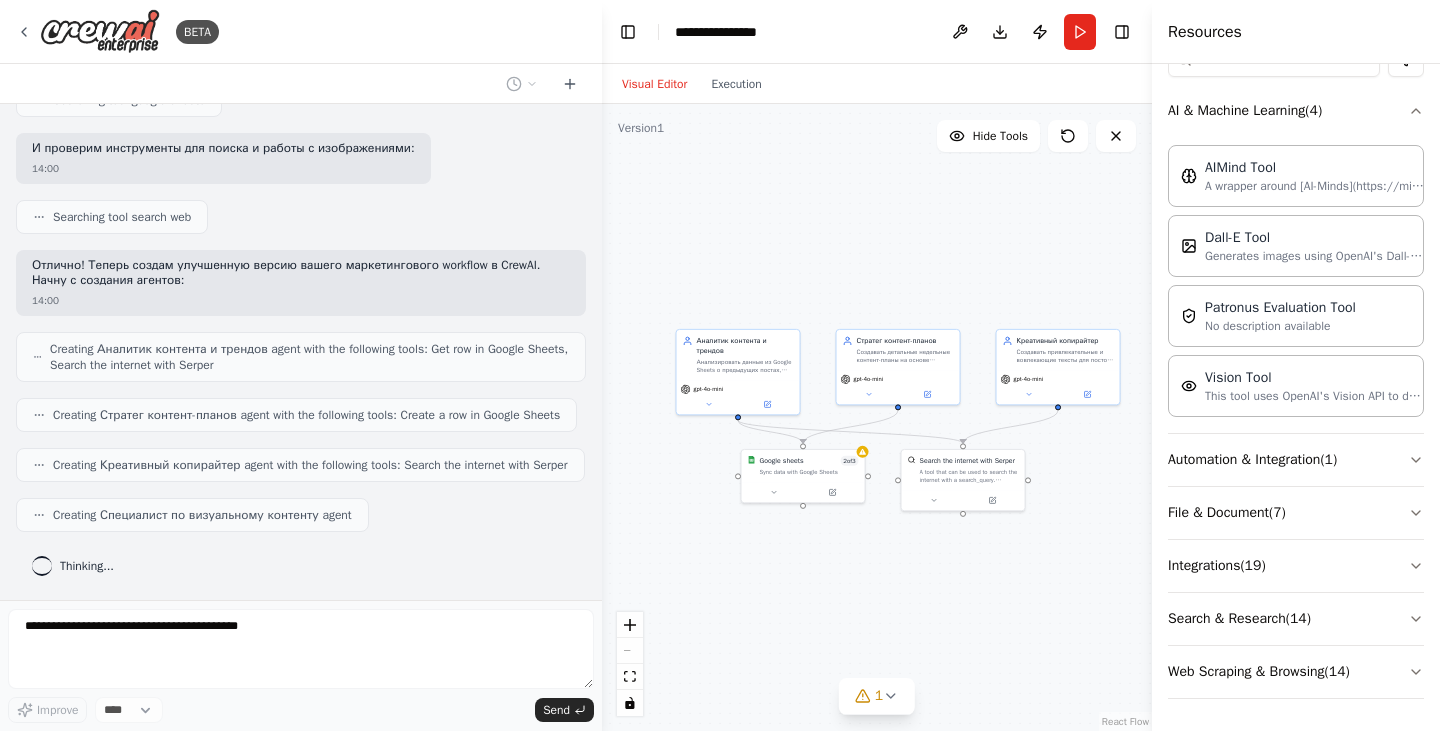 drag, startPoint x: 803, startPoint y: 278, endPoint x: 604, endPoint y: 194, distance: 216.00232 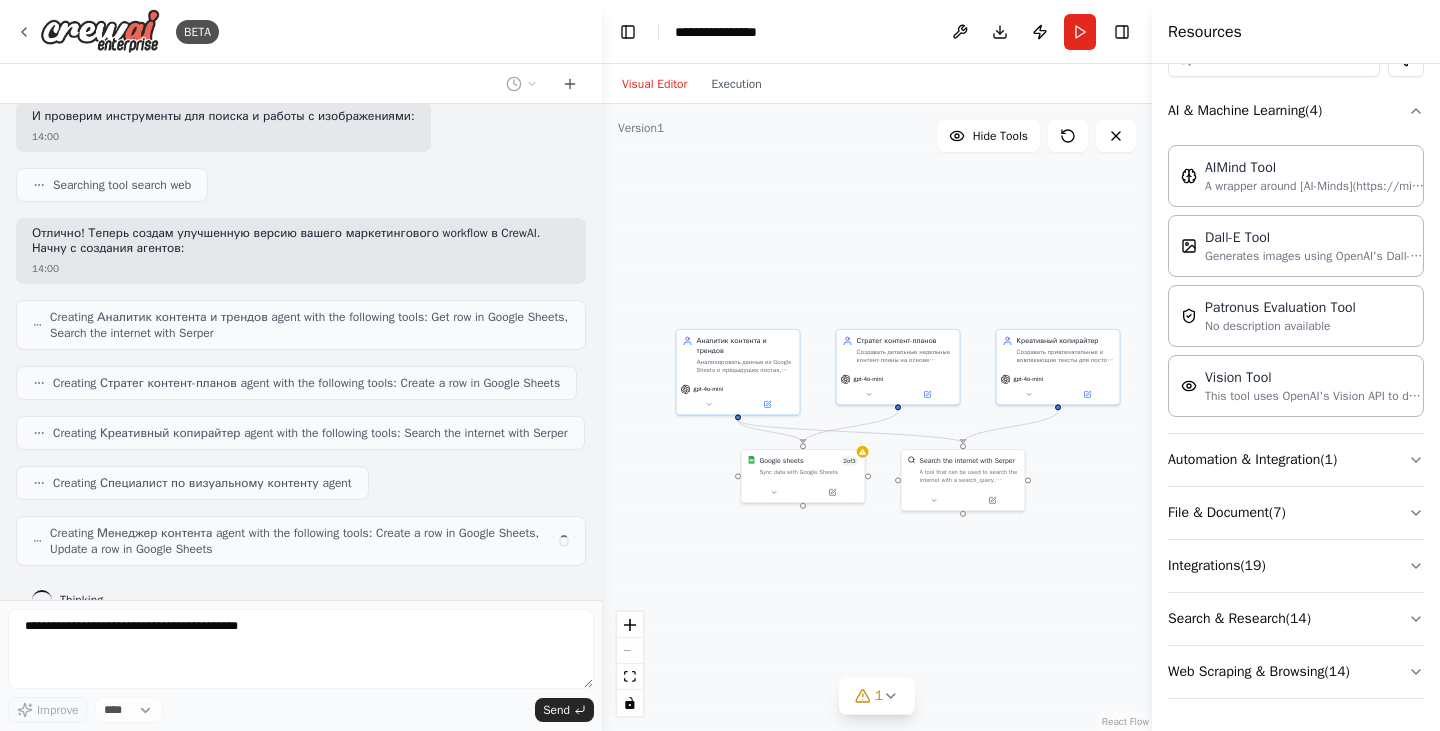 scroll, scrollTop: 5104, scrollLeft: 0, axis: vertical 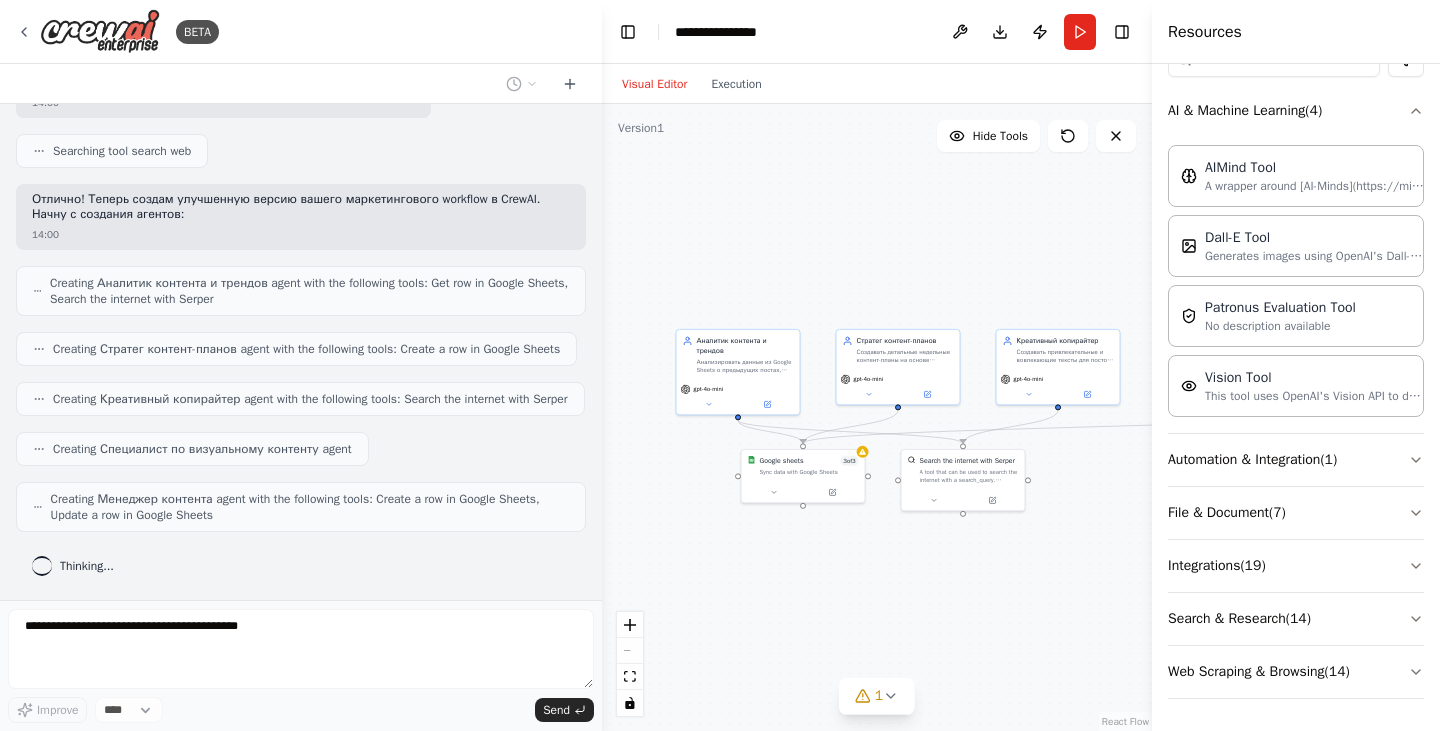 drag, startPoint x: 1059, startPoint y: 127, endPoint x: 1013, endPoint y: 286, distance: 165.52039 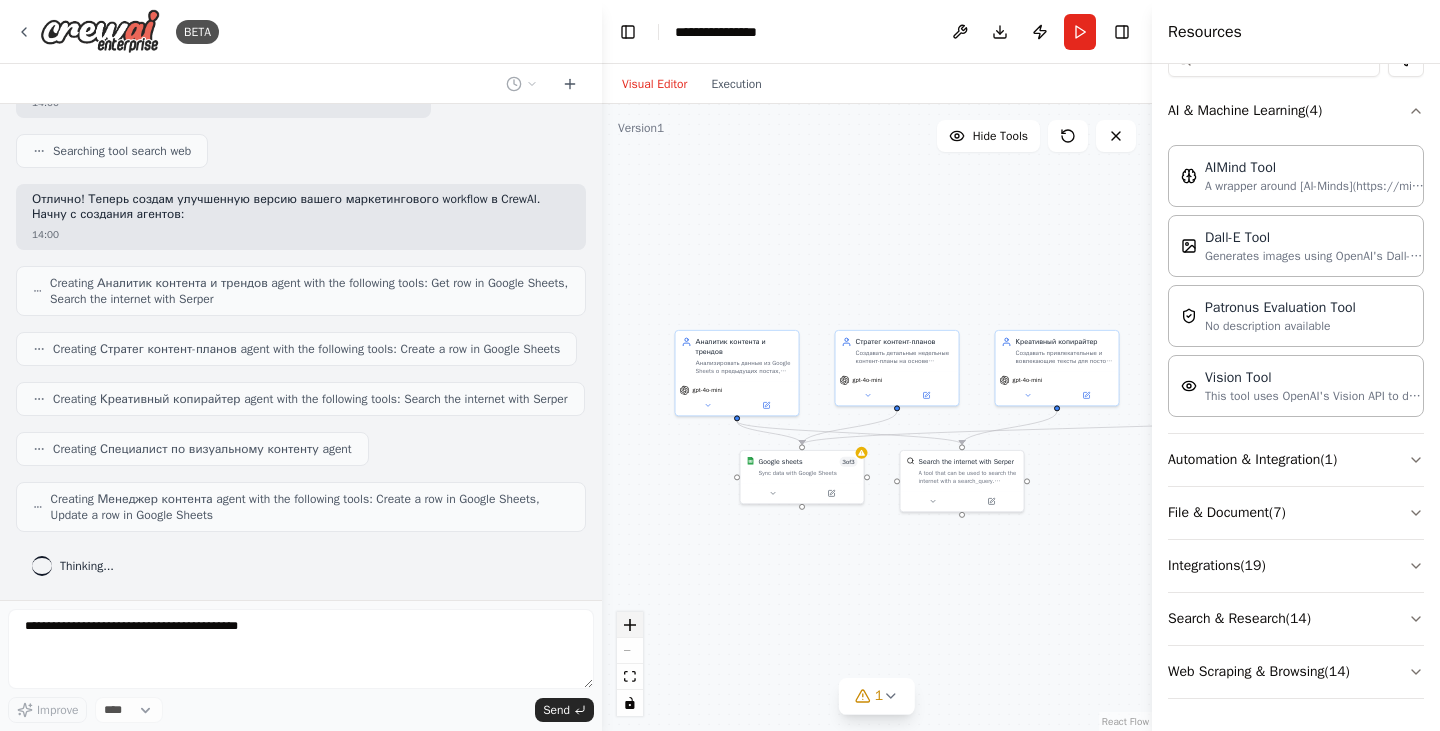 drag, startPoint x: 644, startPoint y: 624, endPoint x: 635, endPoint y: 633, distance: 12.727922 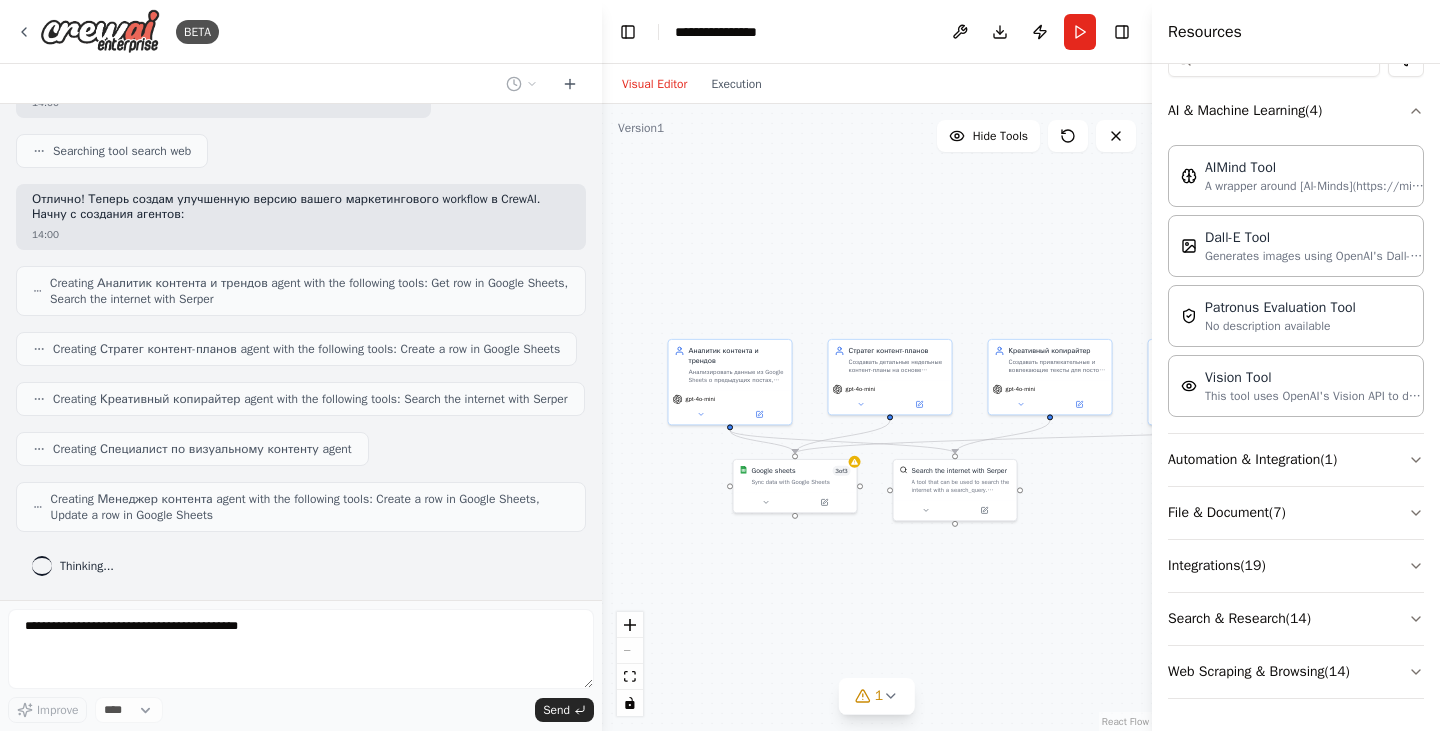 click at bounding box center [630, 664] 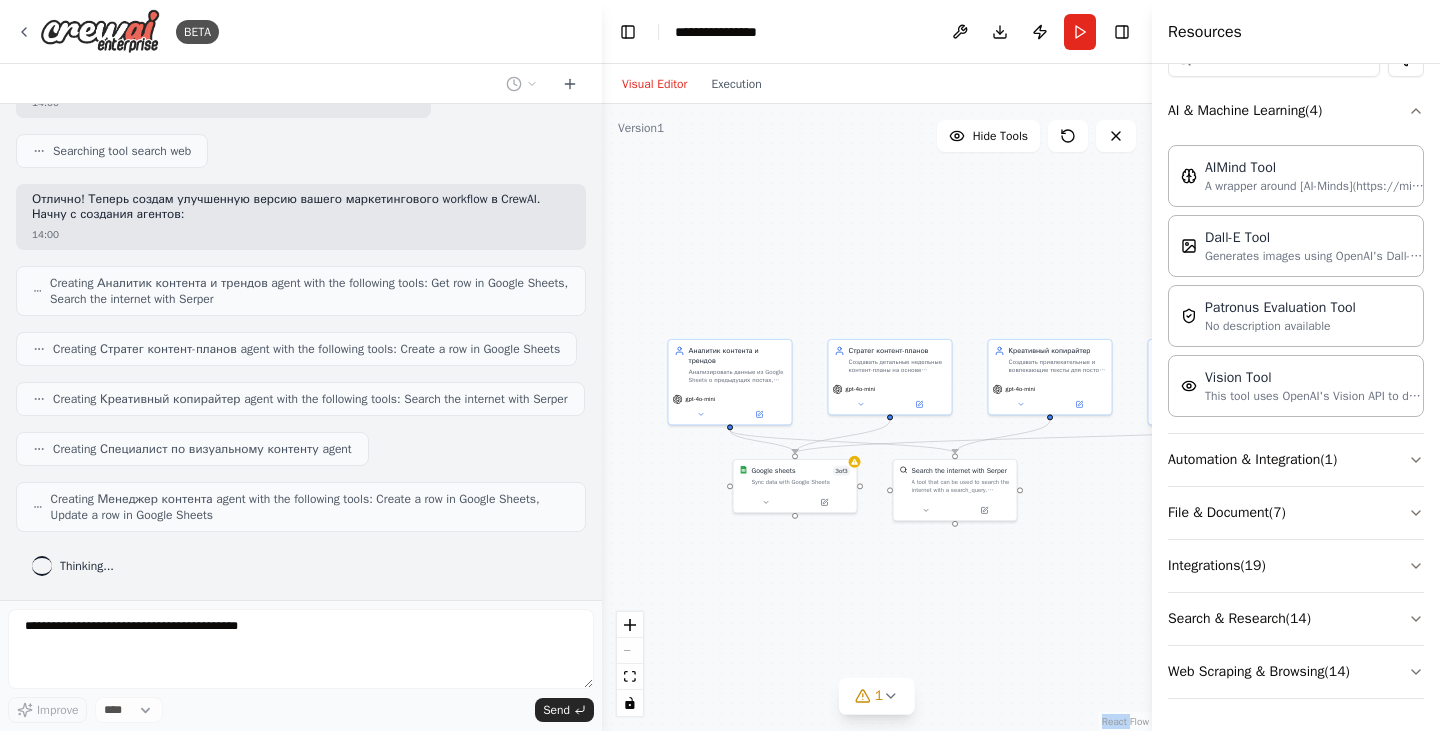 click at bounding box center (630, 664) 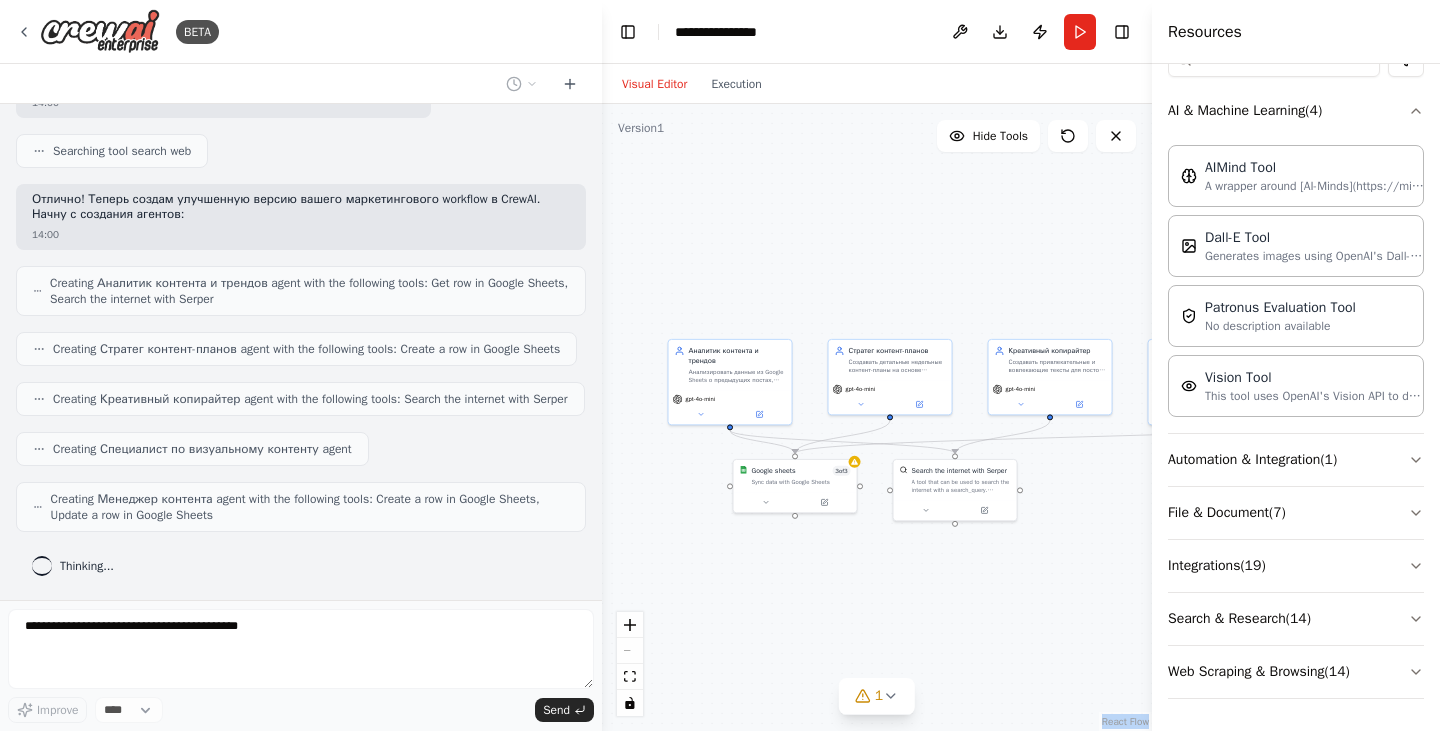 click at bounding box center [630, 664] 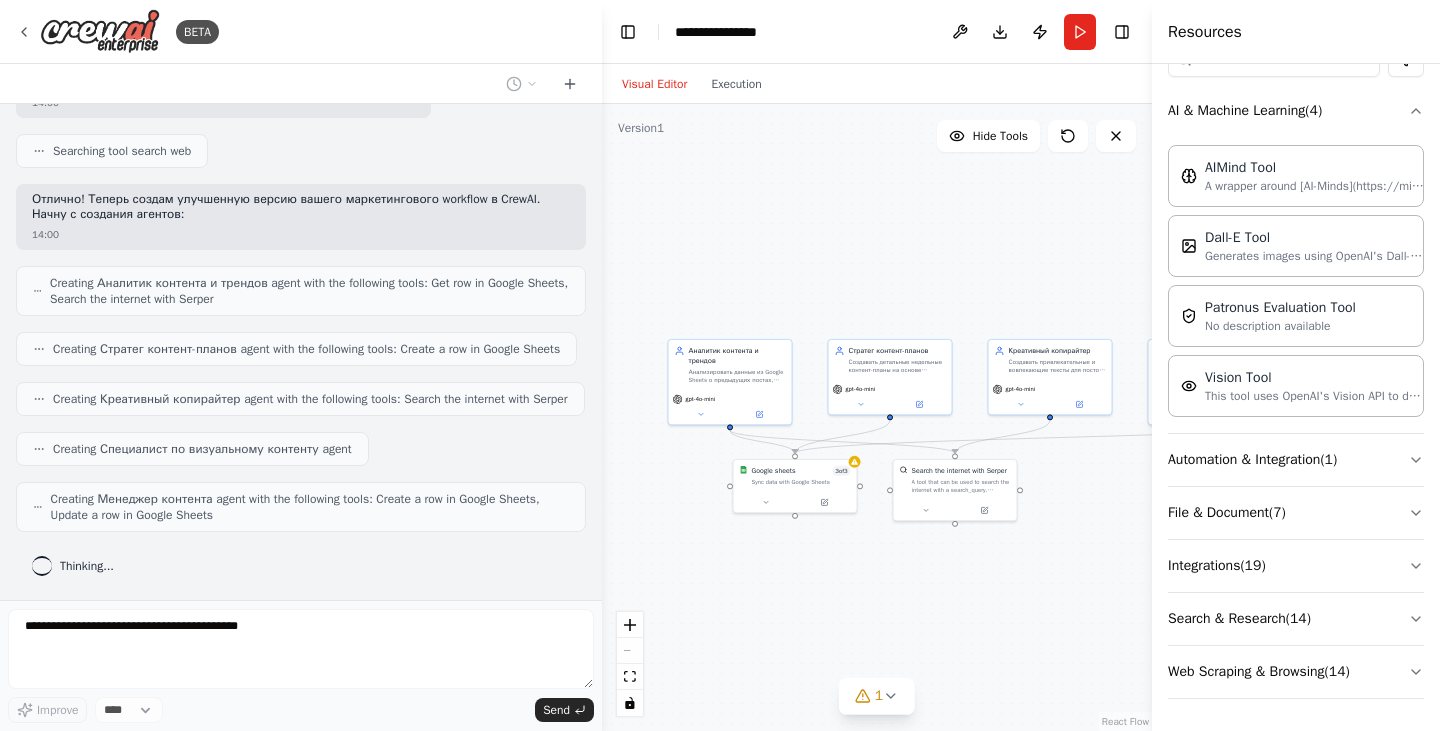 scroll, scrollTop: 5220, scrollLeft: 0, axis: vertical 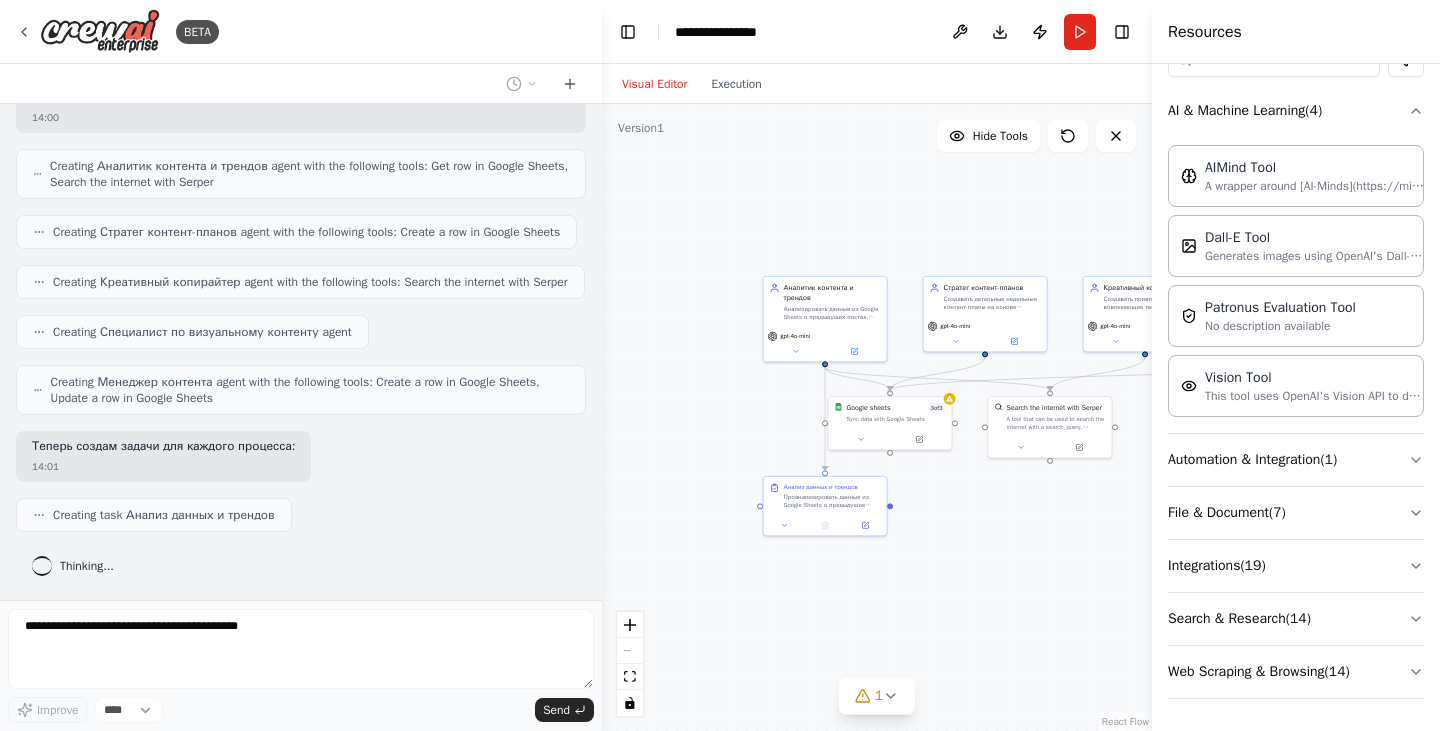 drag, startPoint x: 868, startPoint y: 301, endPoint x: 963, endPoint y: 238, distance: 113.99123 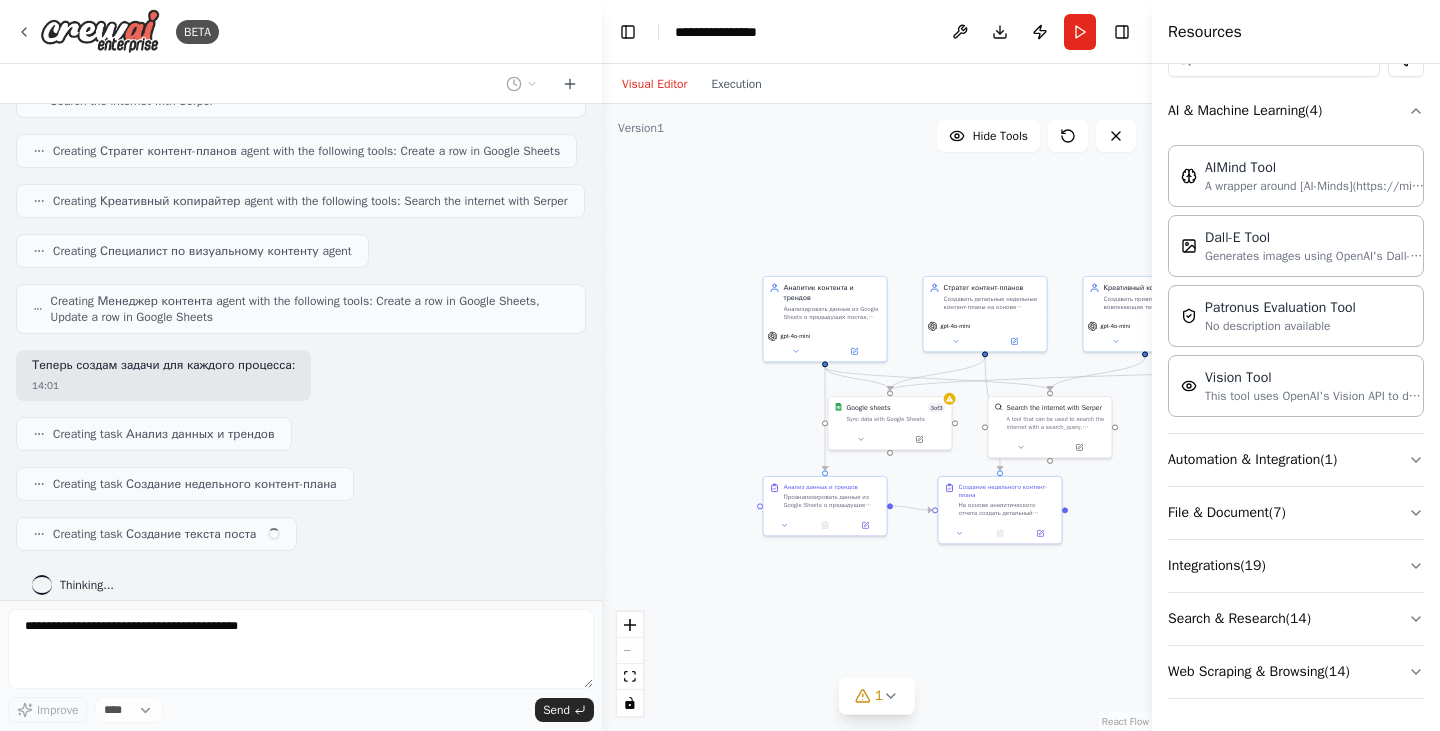 scroll, scrollTop: 5320, scrollLeft: 0, axis: vertical 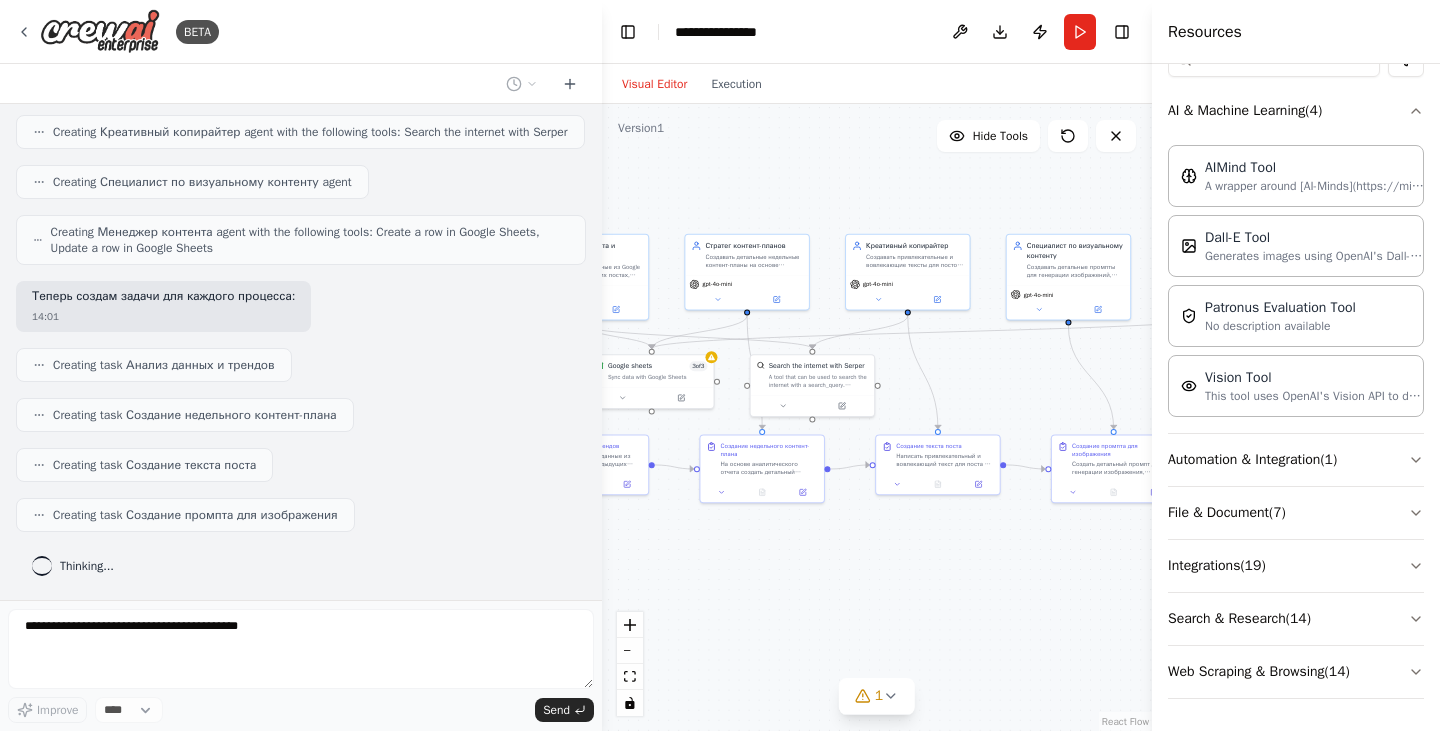 drag, startPoint x: 894, startPoint y: 214, endPoint x: 726, endPoint y: 182, distance: 171.02046 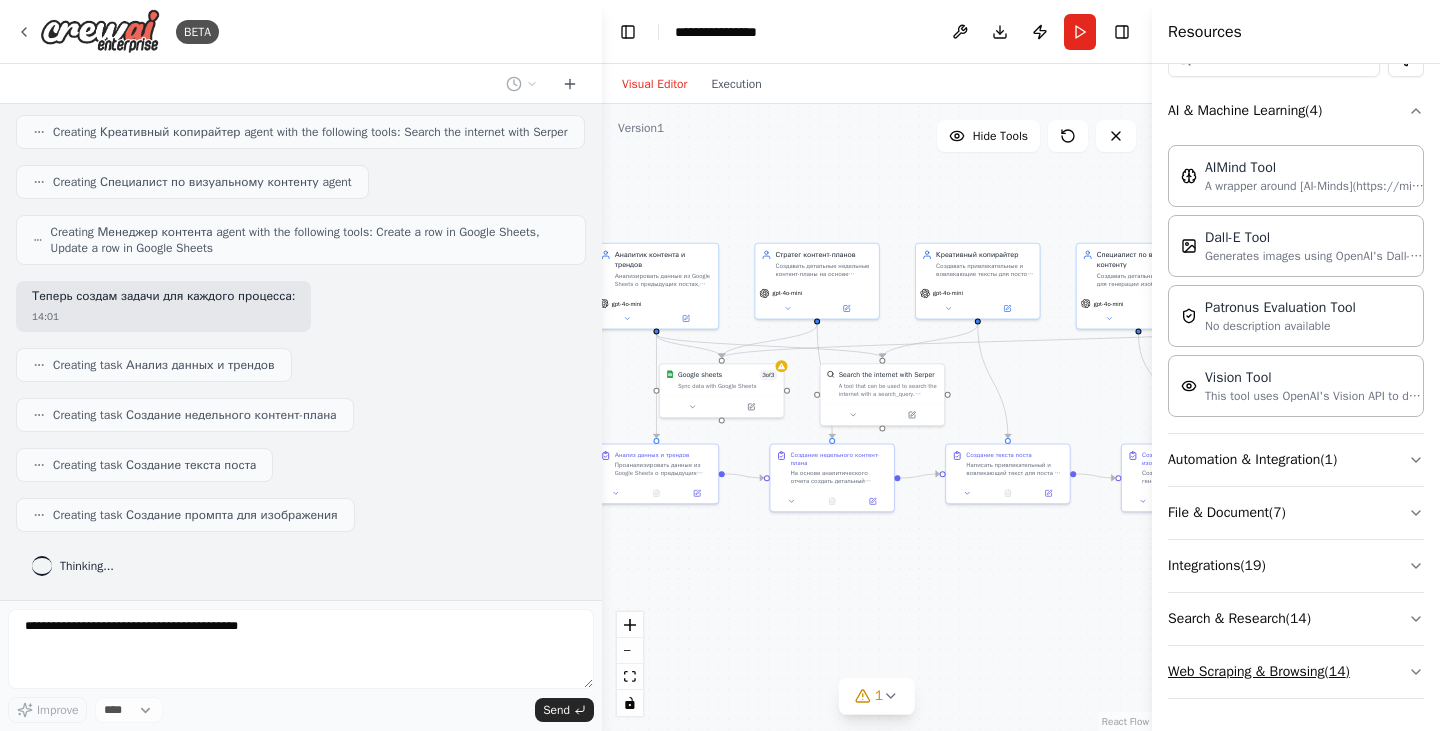 click on "Web Scraping & Browsing  ( 14 )" at bounding box center (1296, 672) 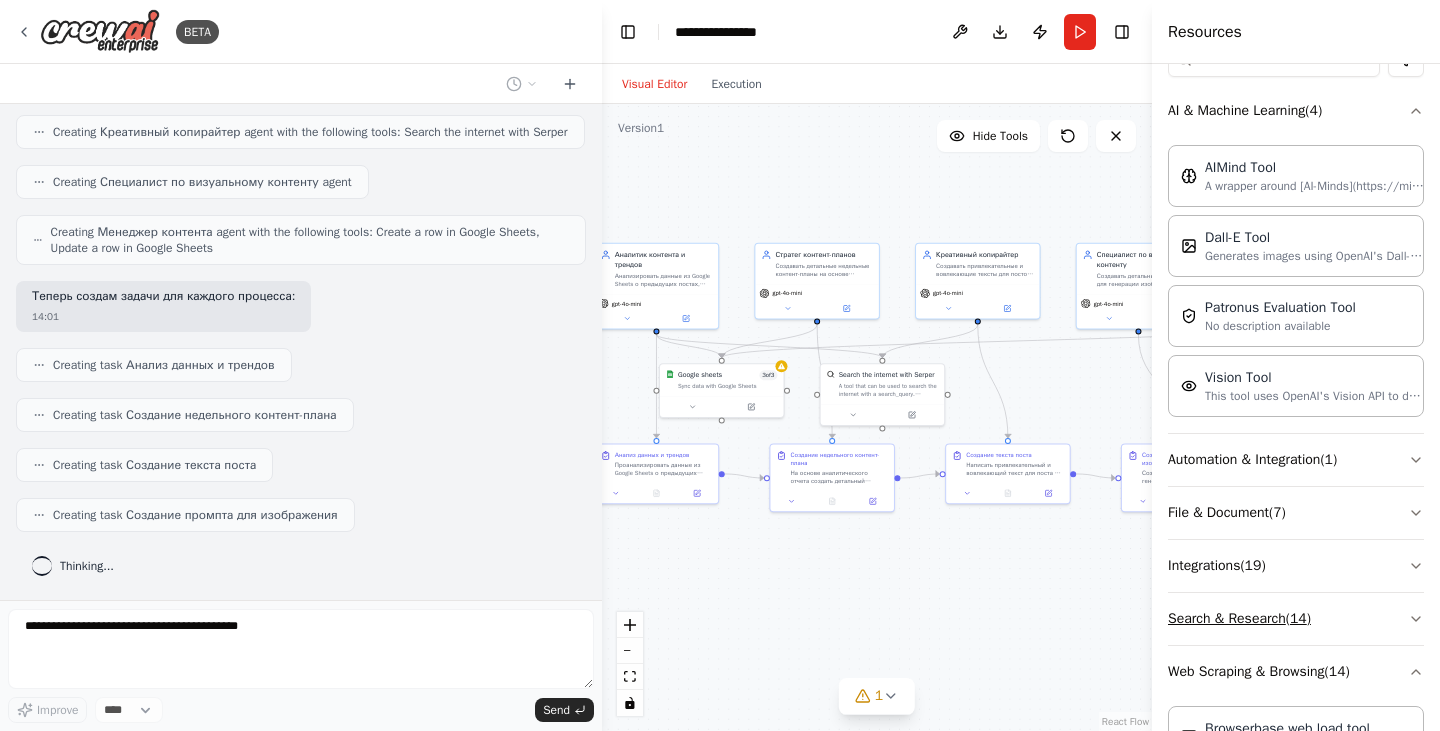 click on "Search & Research  ( 14 )" at bounding box center [1296, 619] 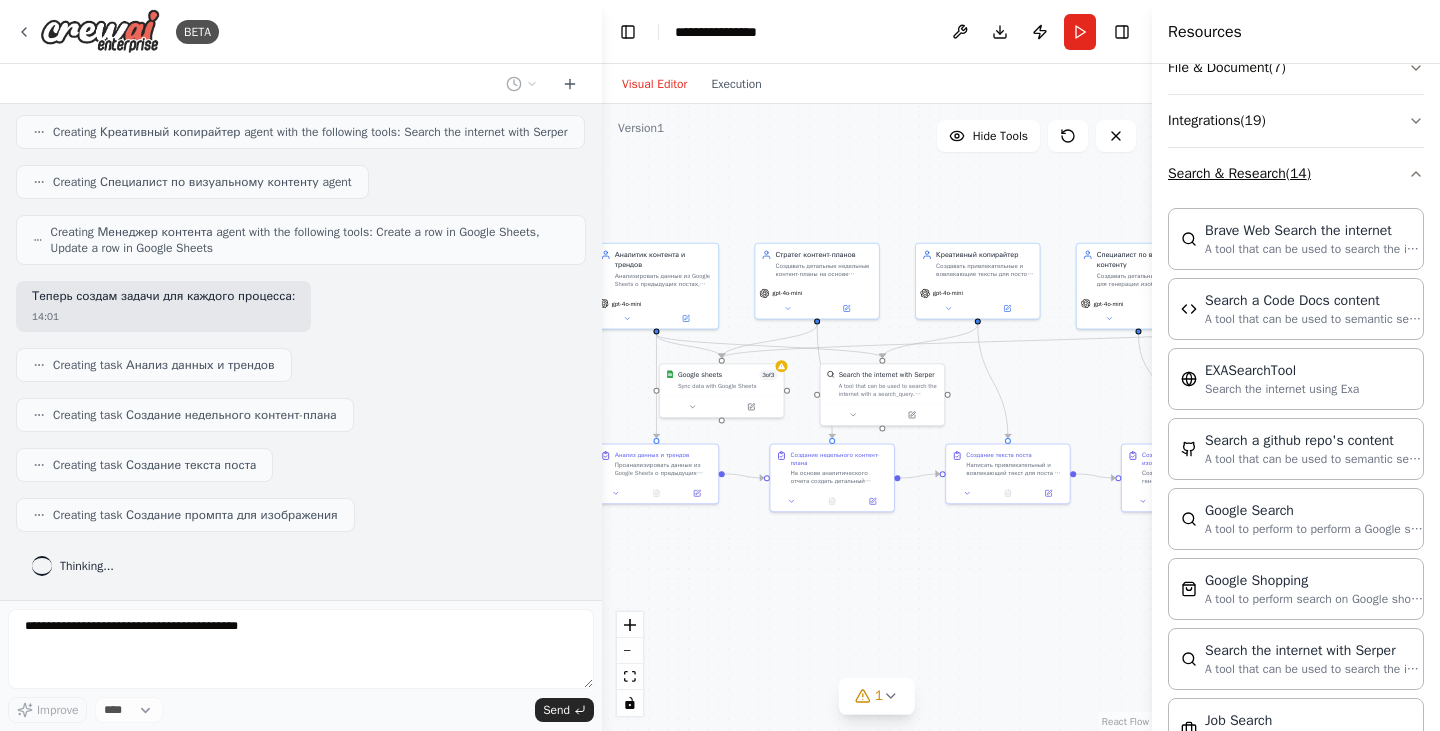 scroll, scrollTop: 731, scrollLeft: 0, axis: vertical 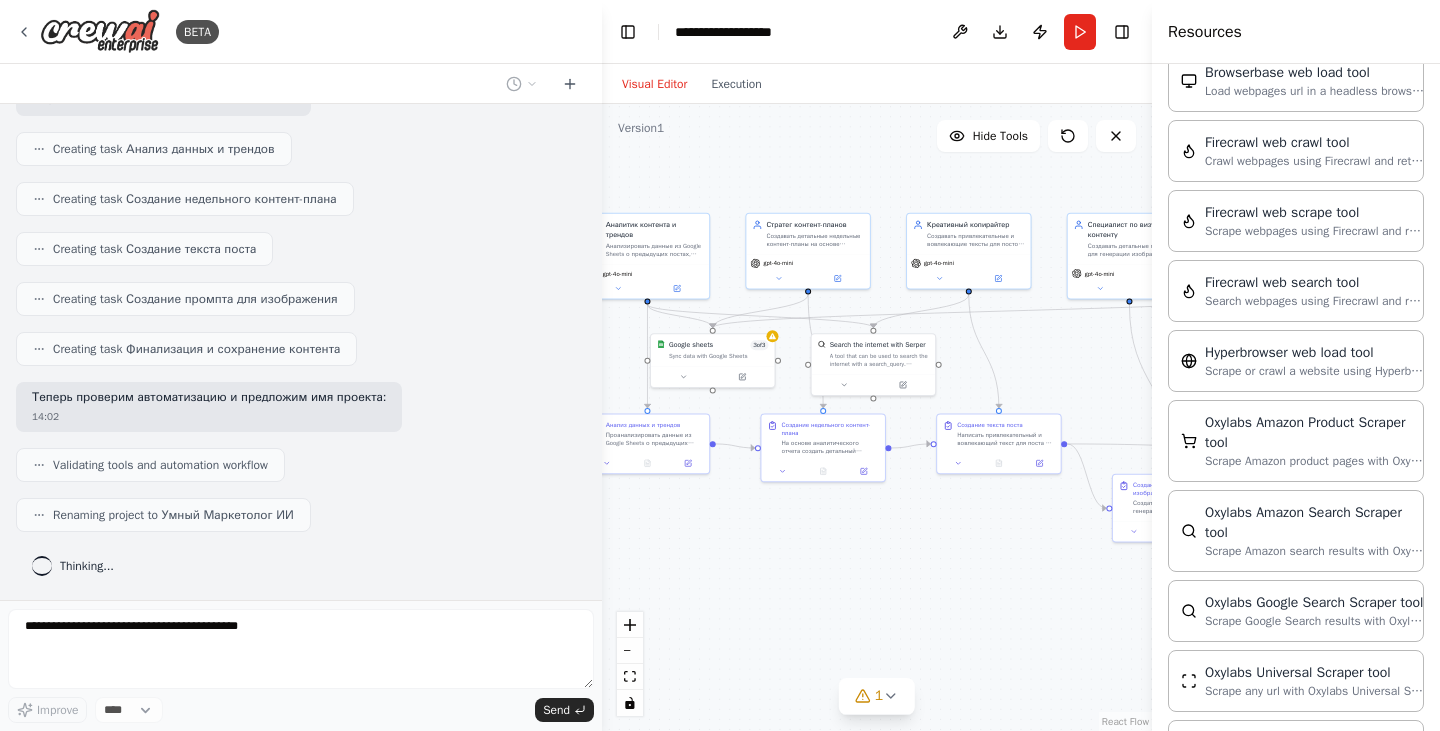 drag, startPoint x: 955, startPoint y: 607, endPoint x: 946, endPoint y: 578, distance: 30.364452 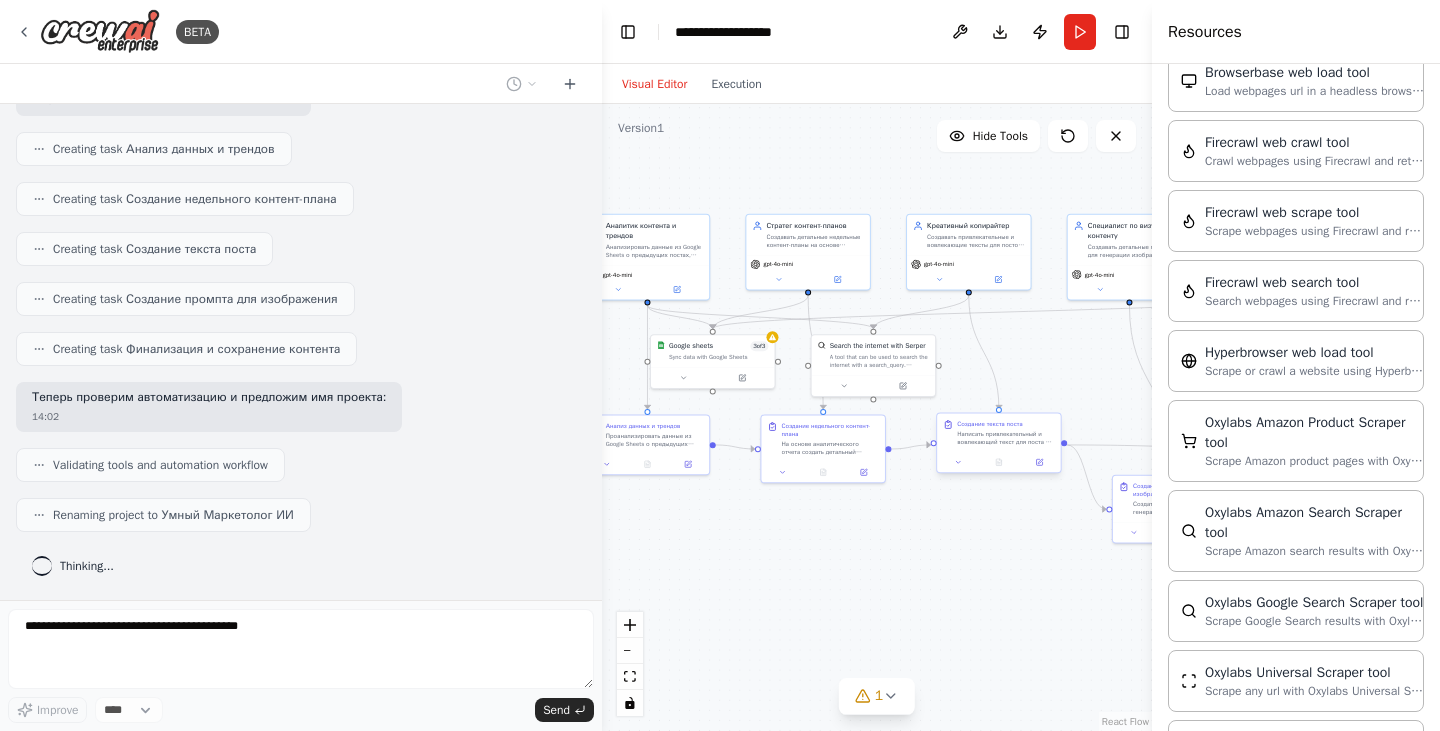 click on "Написать привлекательный и вовлекающий текст для поста по теме {тема_поста} в формате {формат_поста}. Текст должен соответствовать стилю {направление_бизнеса} и использовать актуальные тренды для максимального вовлечения аудитории." at bounding box center [1005, 438] 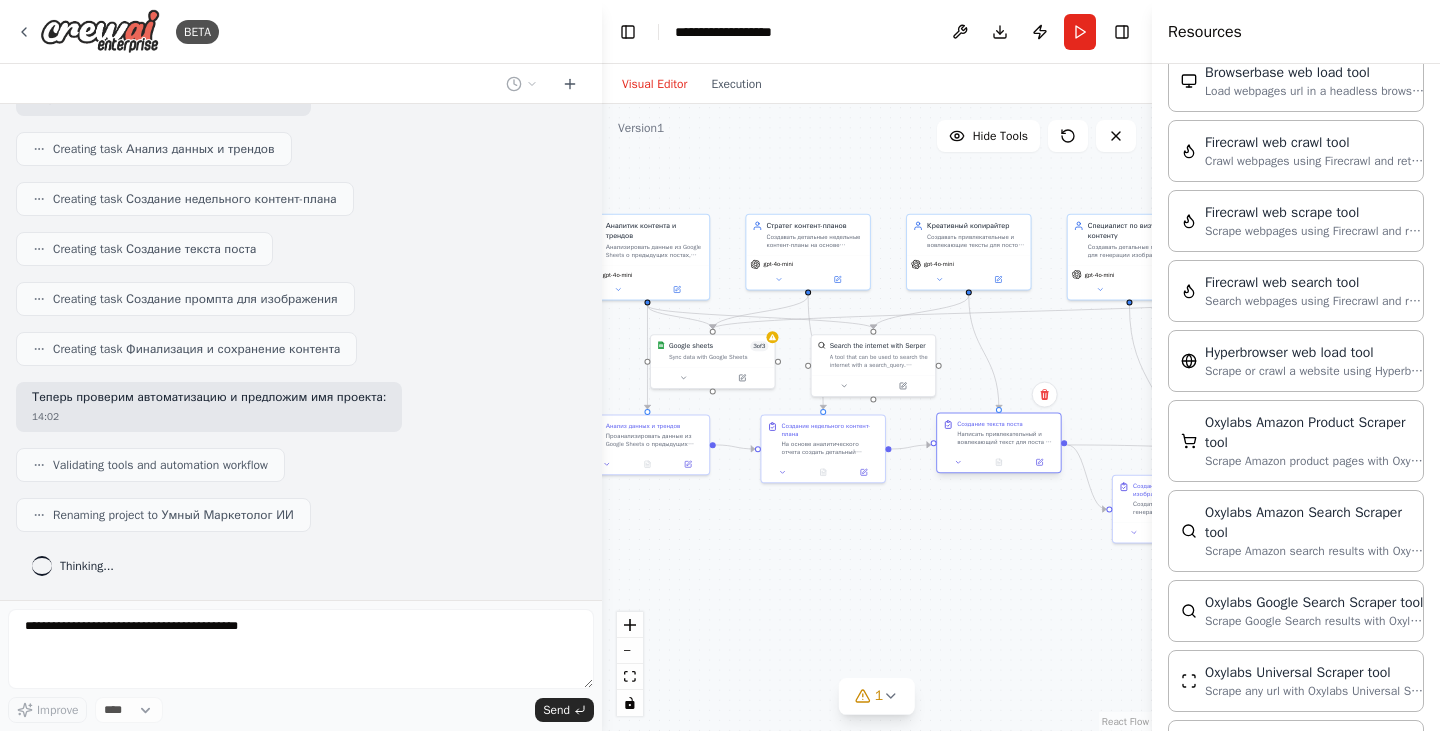click on "Написать привлекательный и вовлекающий текст для поста по теме {тема_поста} в формате {формат_поста}. Текст должен соответствовать стилю {направление_бизнеса} и использовать актуальные тренды для максимального вовлечения аудитории." at bounding box center [1005, 438] 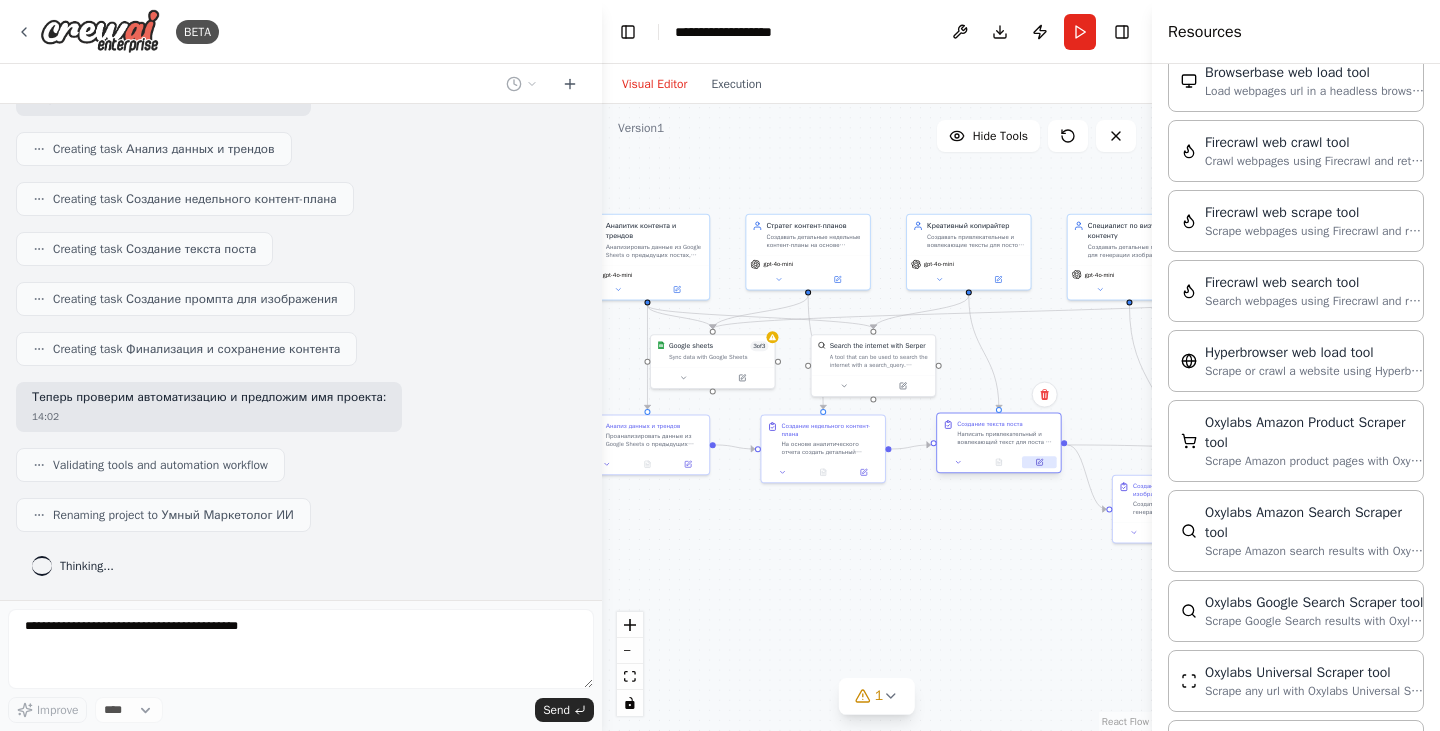 click 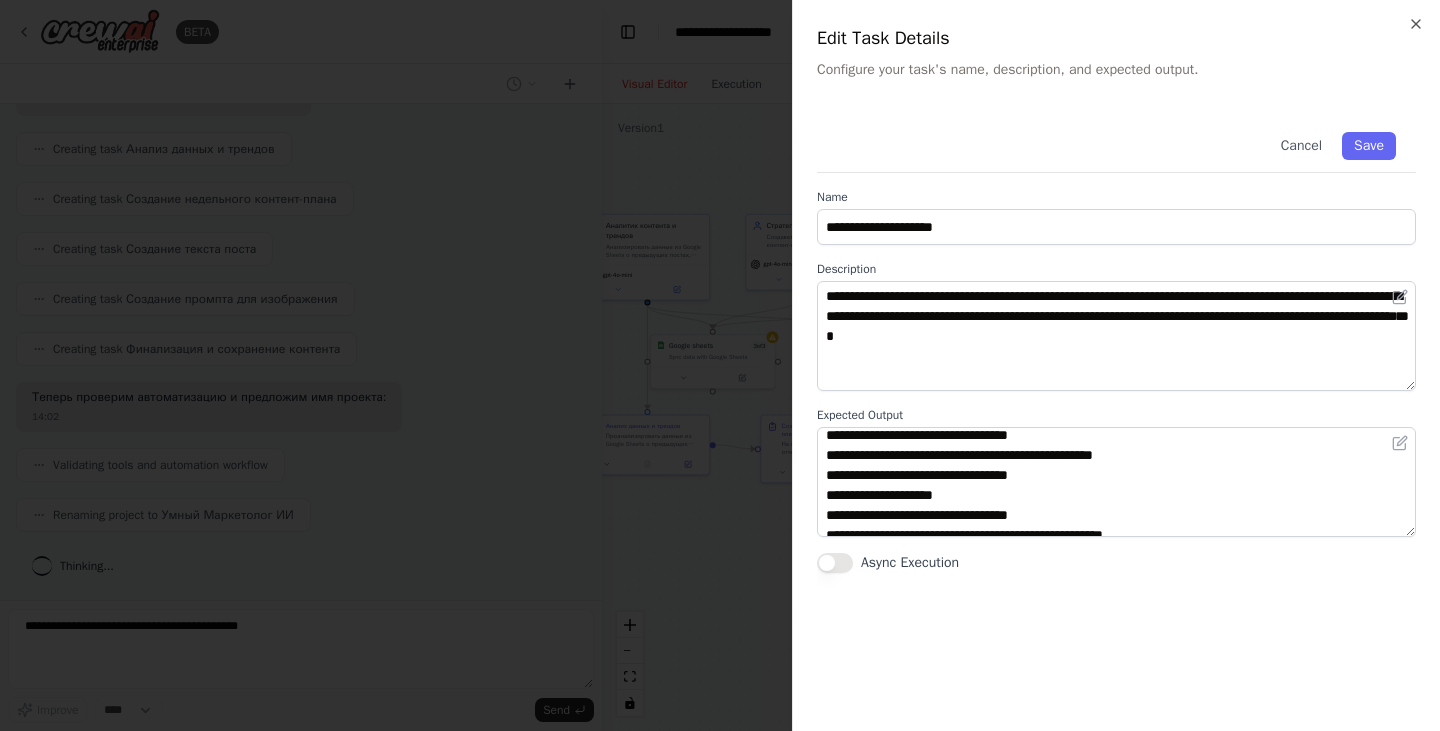 scroll, scrollTop: 40, scrollLeft: 0, axis: vertical 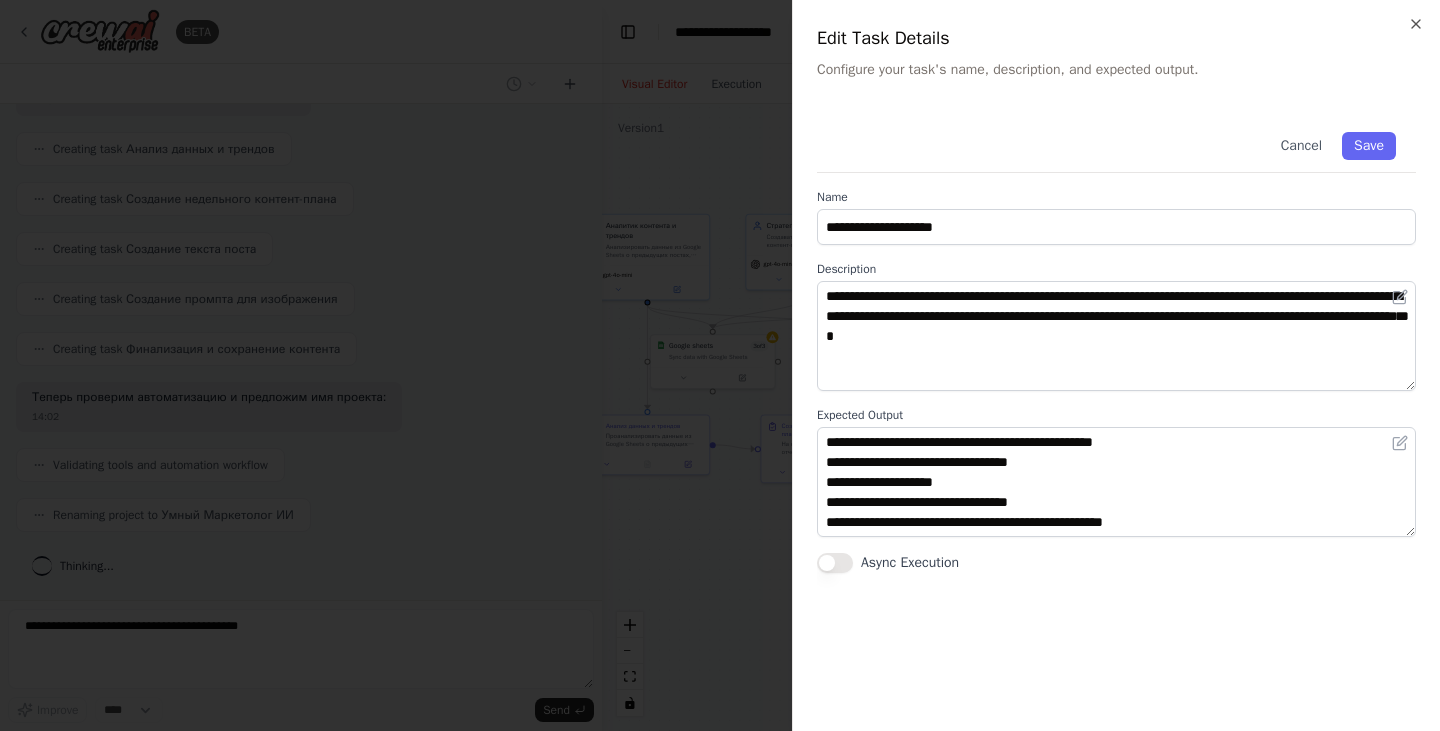 click at bounding box center (720, 365) 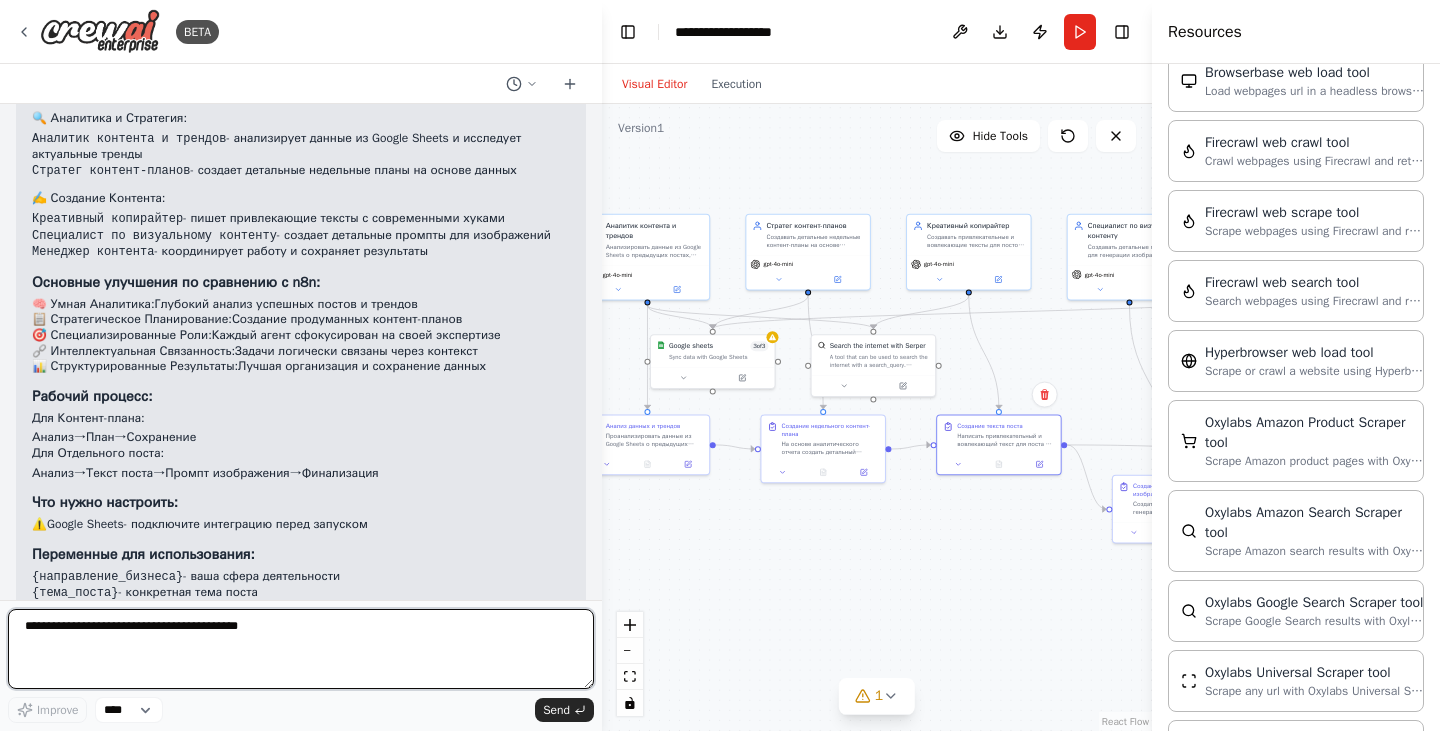 scroll, scrollTop: 6223, scrollLeft: 0, axis: vertical 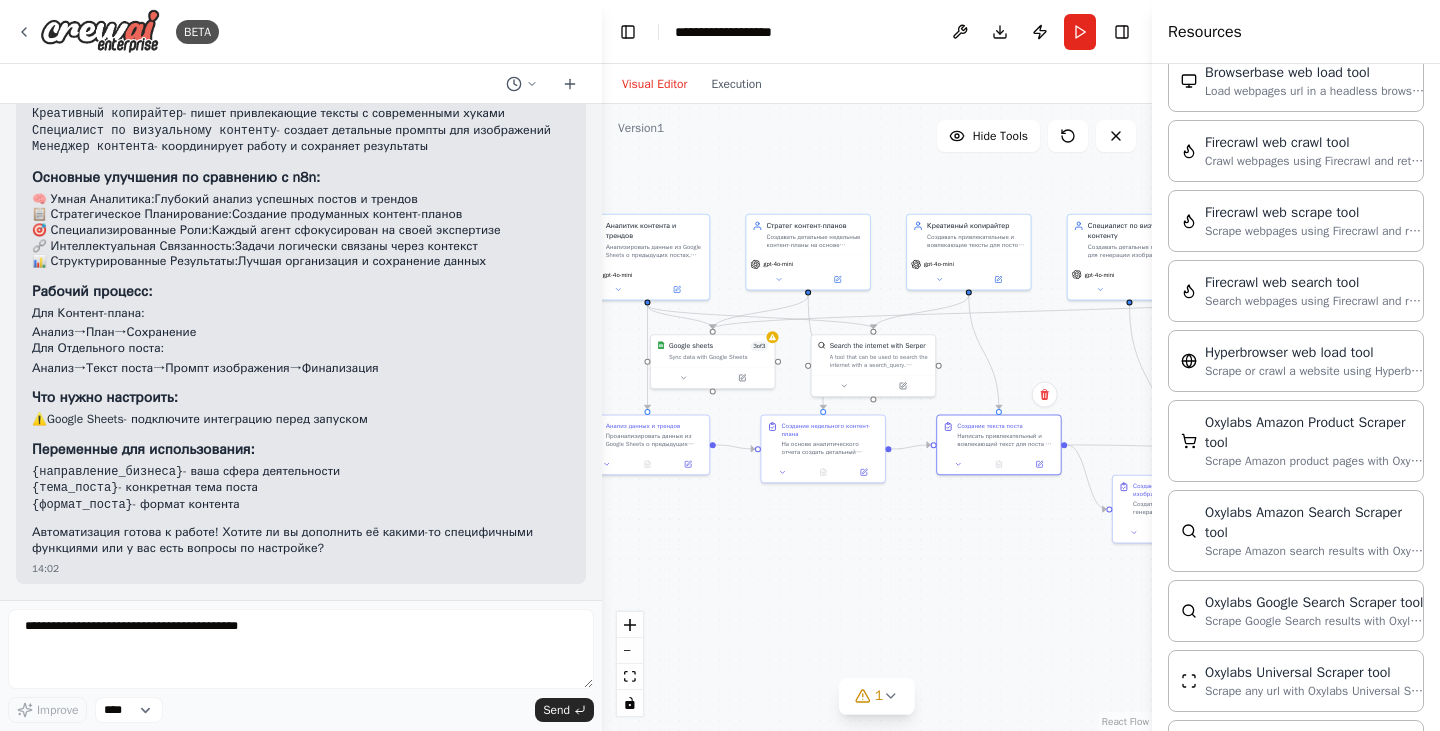 click on "Аналитик контента и трендов [MODEL] [VERSION] [COUNT] [COUNT]" at bounding box center (877, 417) 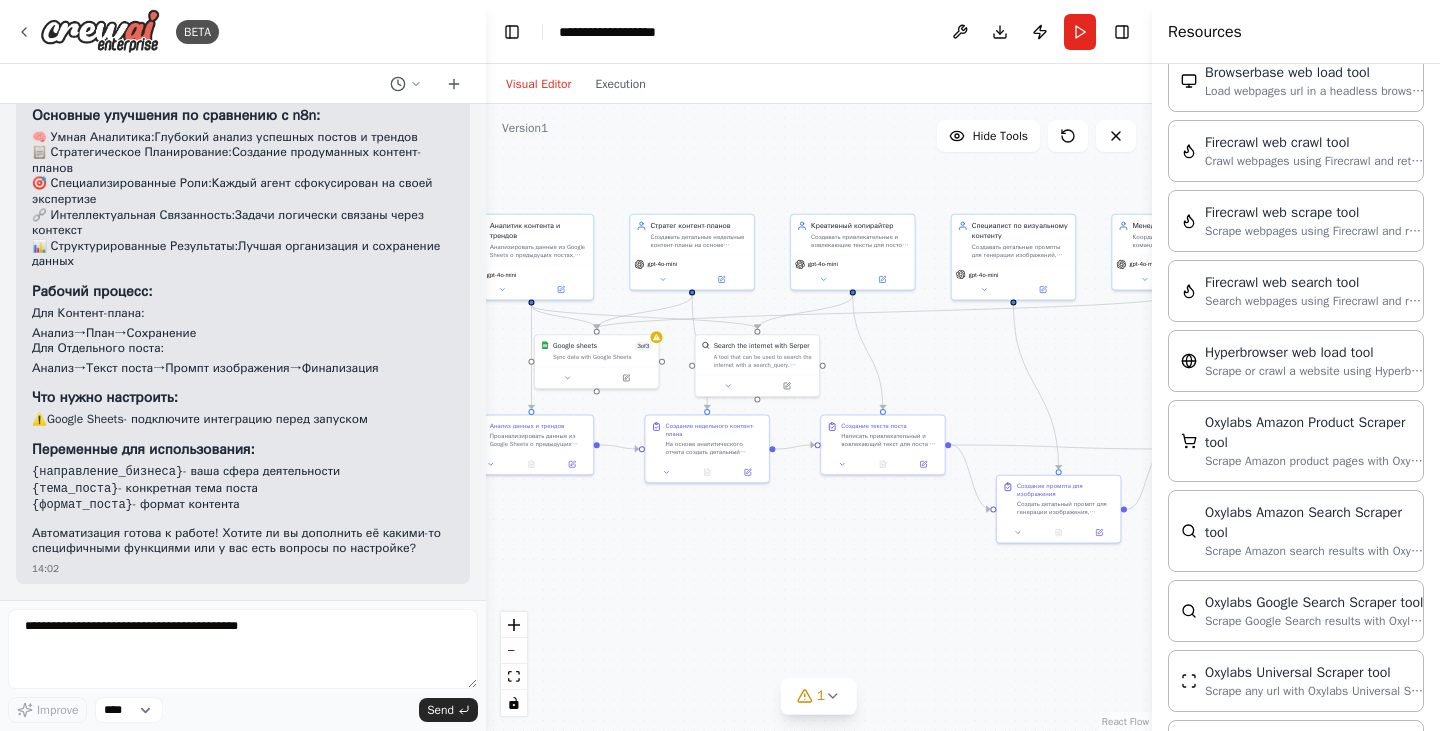 scroll, scrollTop: 8157, scrollLeft: 0, axis: vertical 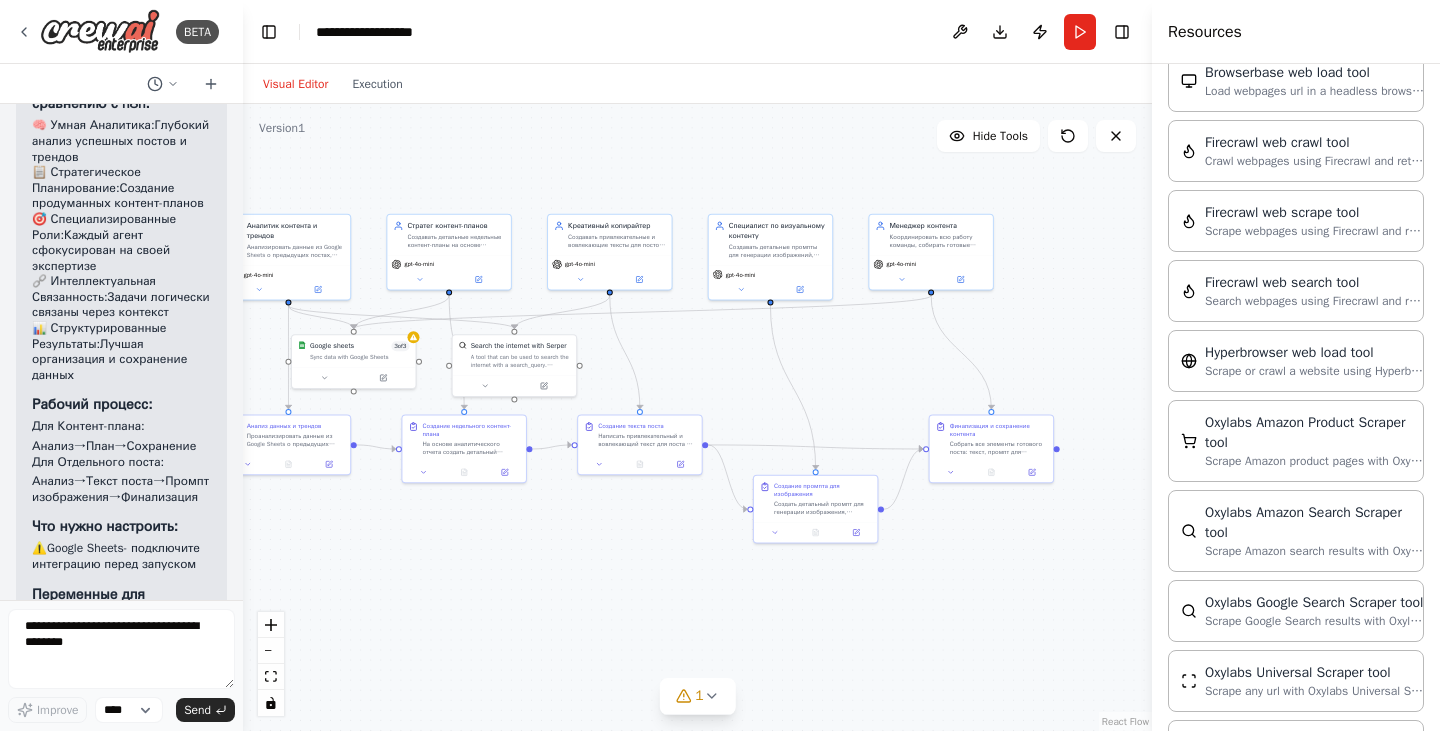 drag, startPoint x: 601, startPoint y: 202, endPoint x: 271, endPoint y: 186, distance: 330.38766 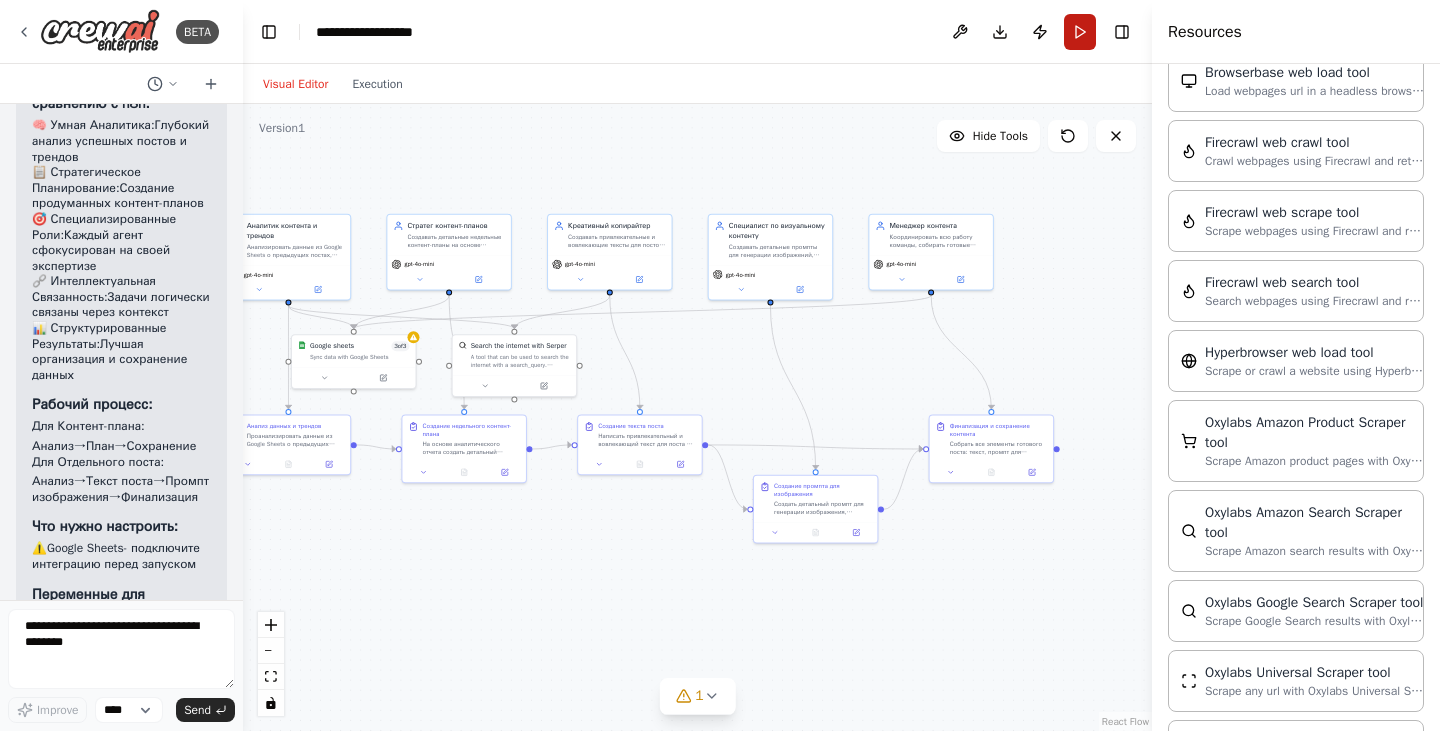 click on "Run" at bounding box center (1080, 32) 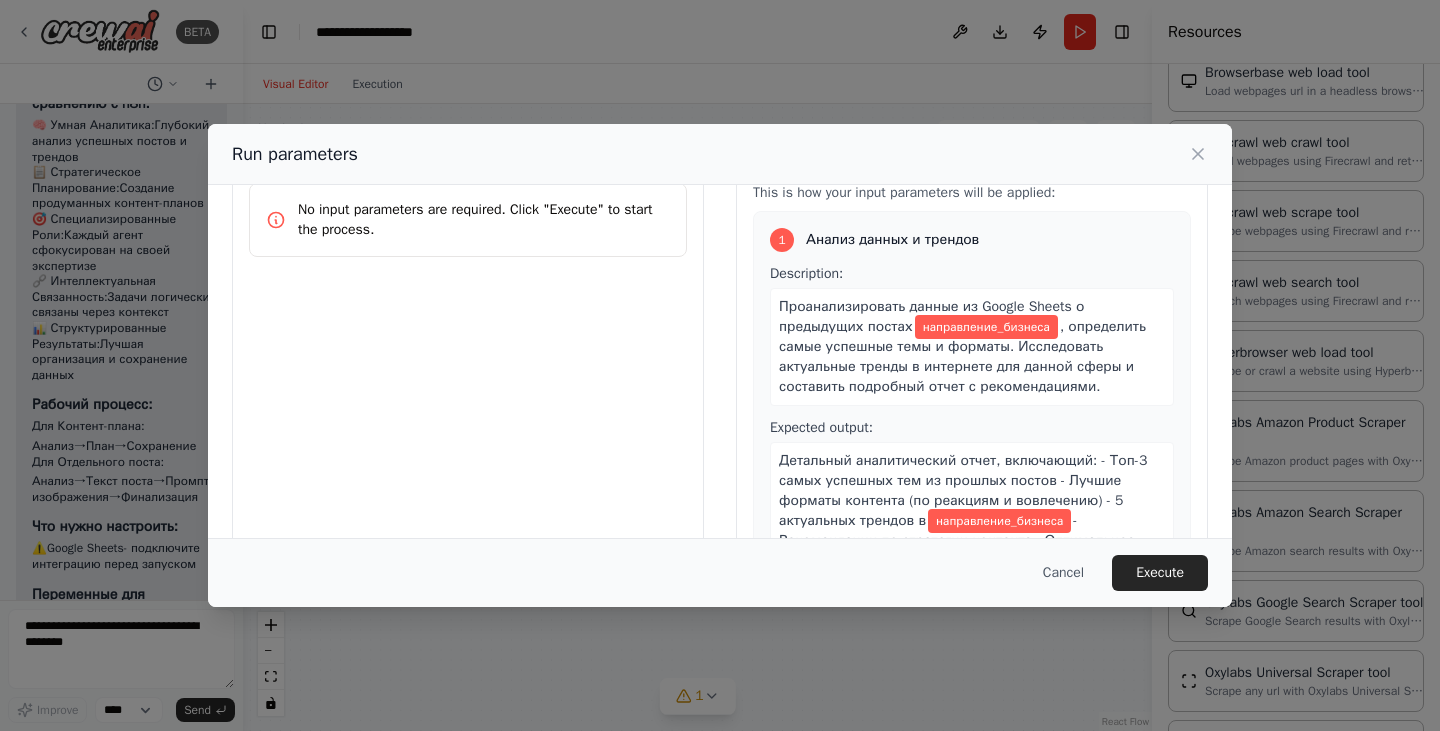 scroll, scrollTop: 0, scrollLeft: 0, axis: both 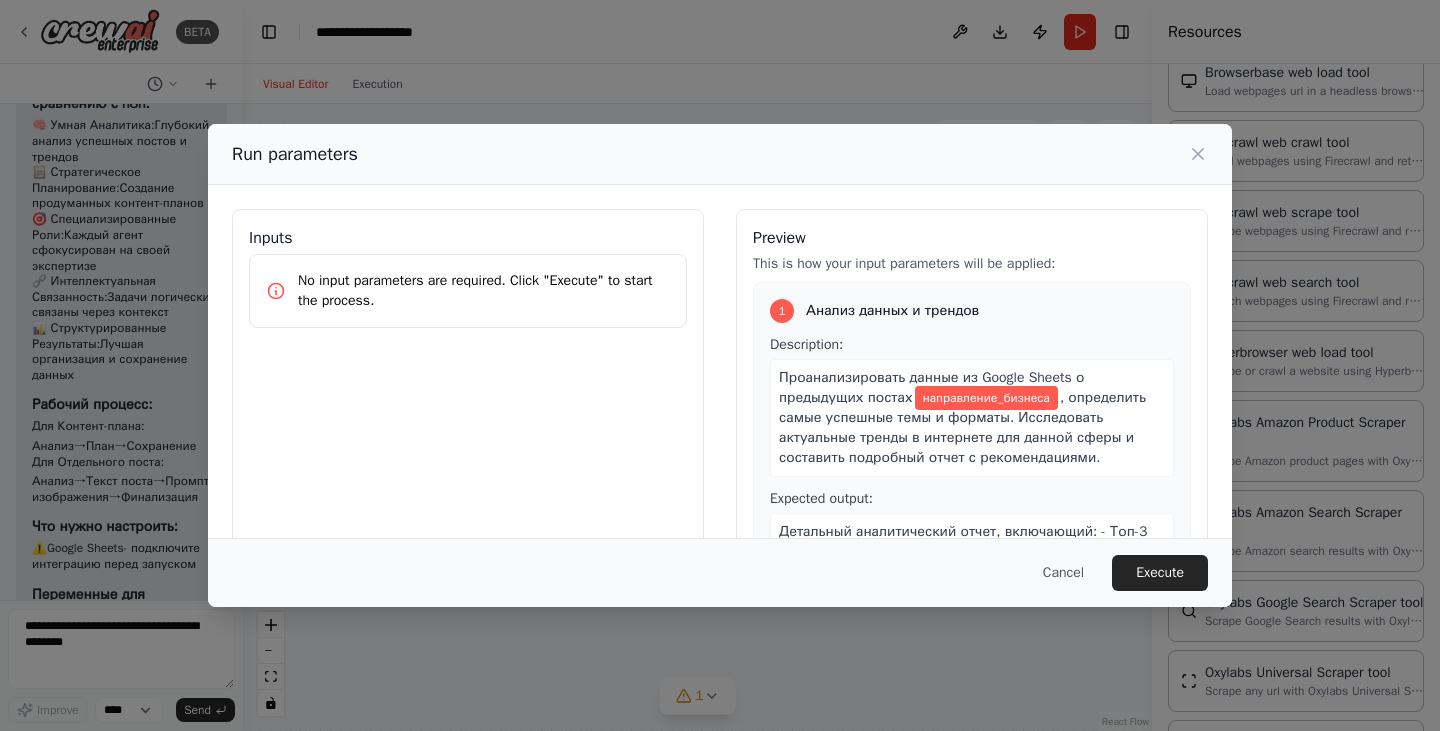 click on ", определить самые успешные темы и форматы. Исследовать актуальные тренды в интернете для данной сферы и составить подробный отчет с рекомендациями." at bounding box center [962, 427] 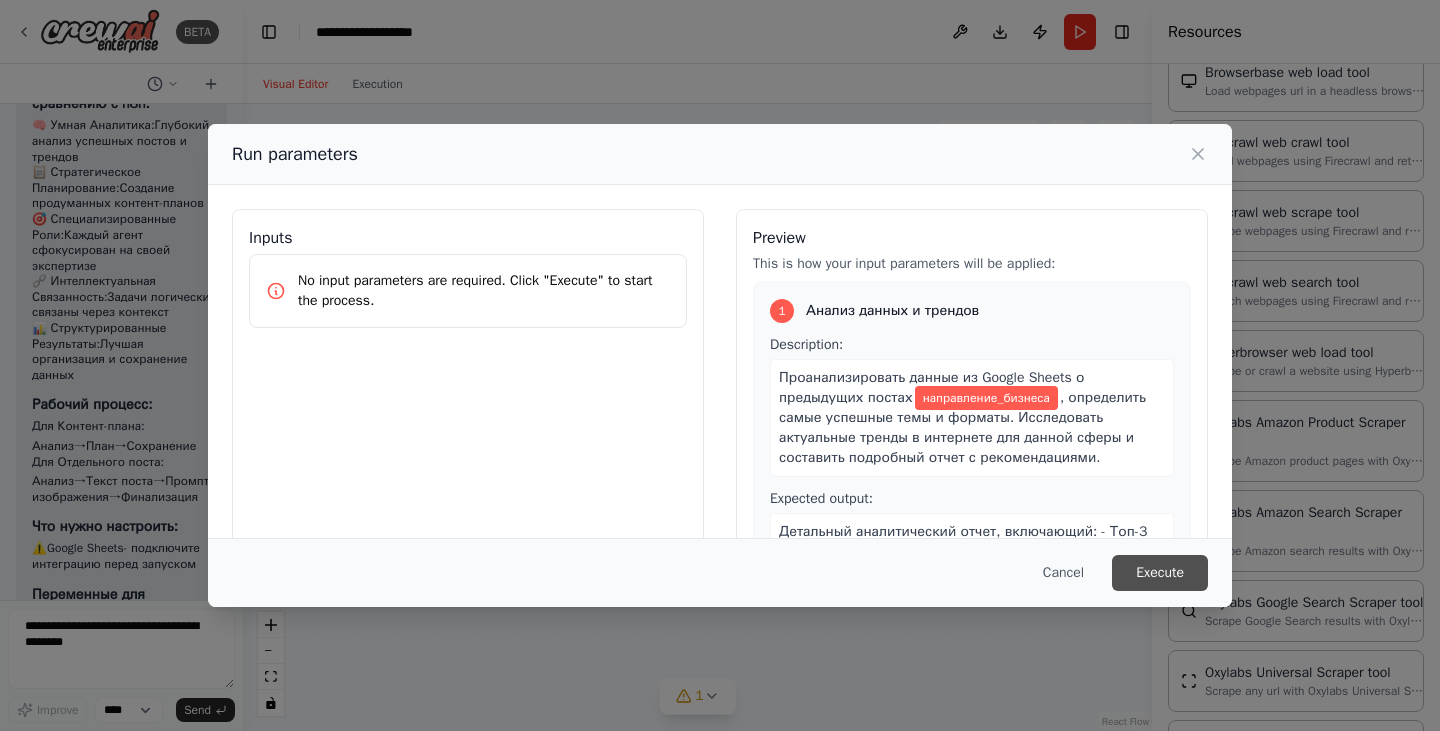 click on "Execute" at bounding box center [1160, 573] 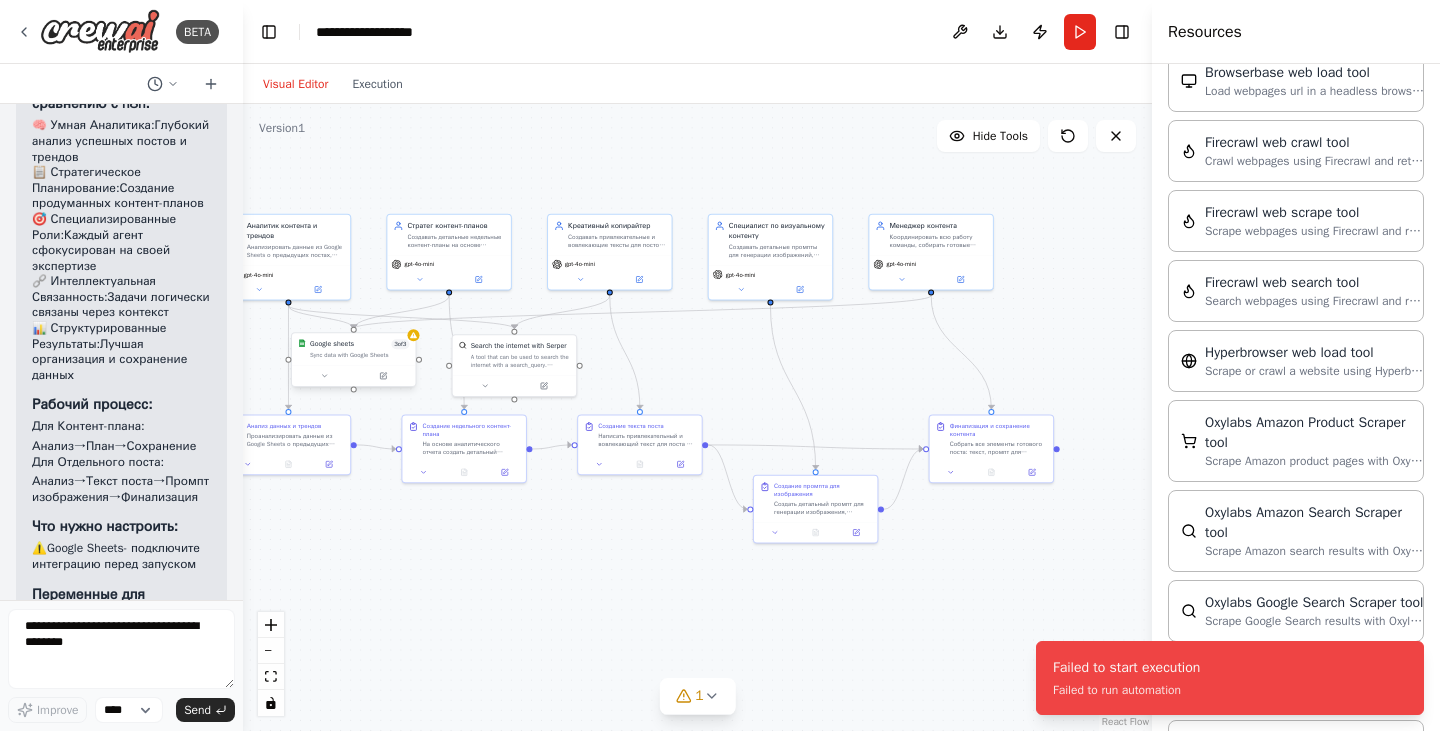 click on "Google sheets 3  of  3 Sync data with Google Sheets" at bounding box center [354, 349] 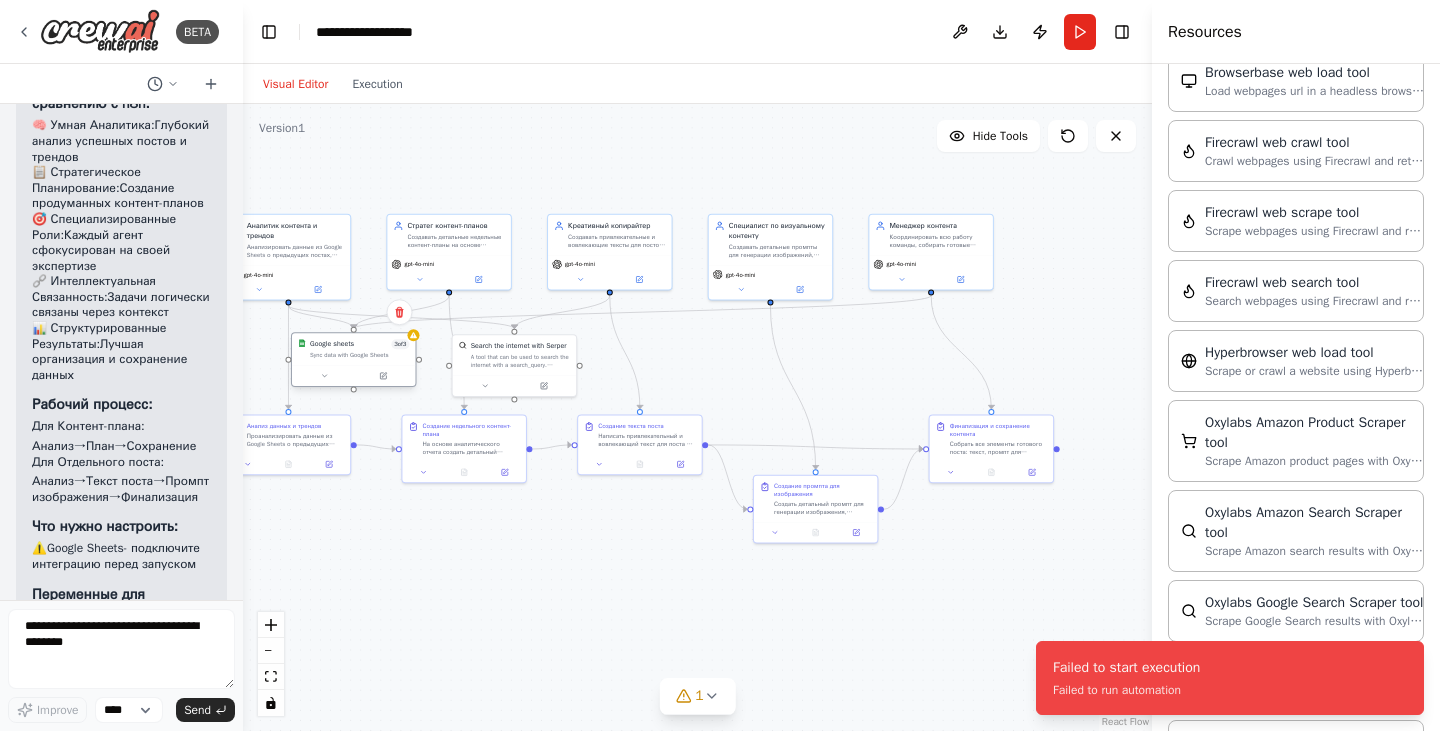 click on "Google sheets 3  of  3 Sync data with Google Sheets" at bounding box center [354, 349] 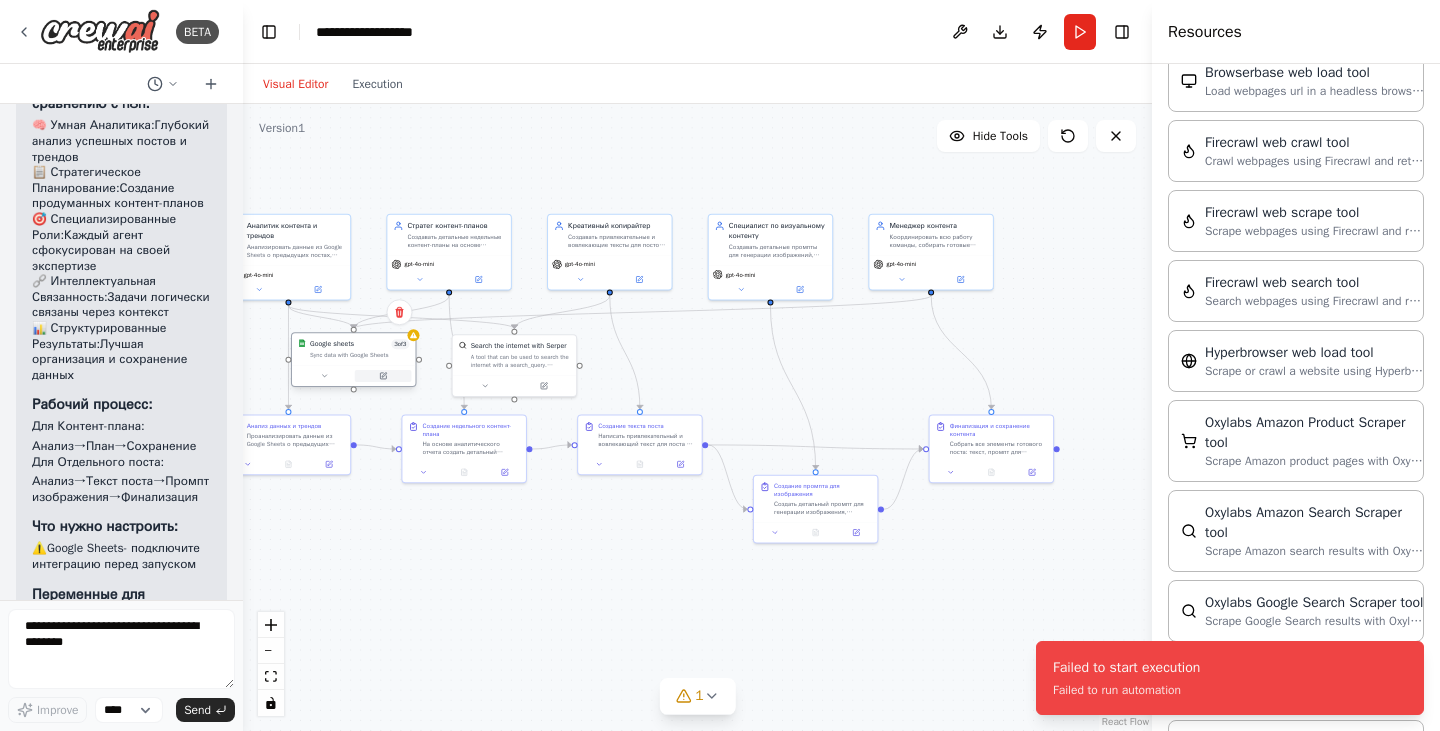 click 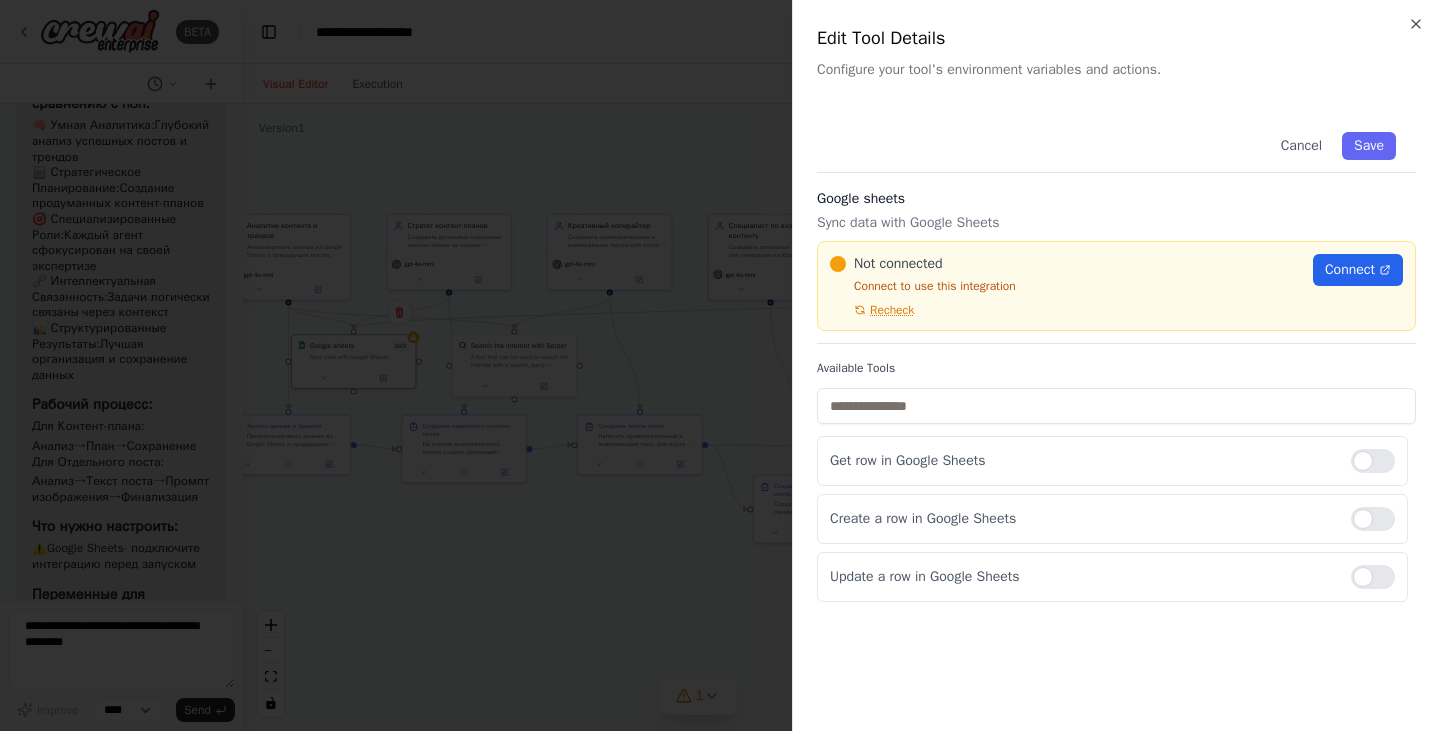 click at bounding box center (720, 365) 